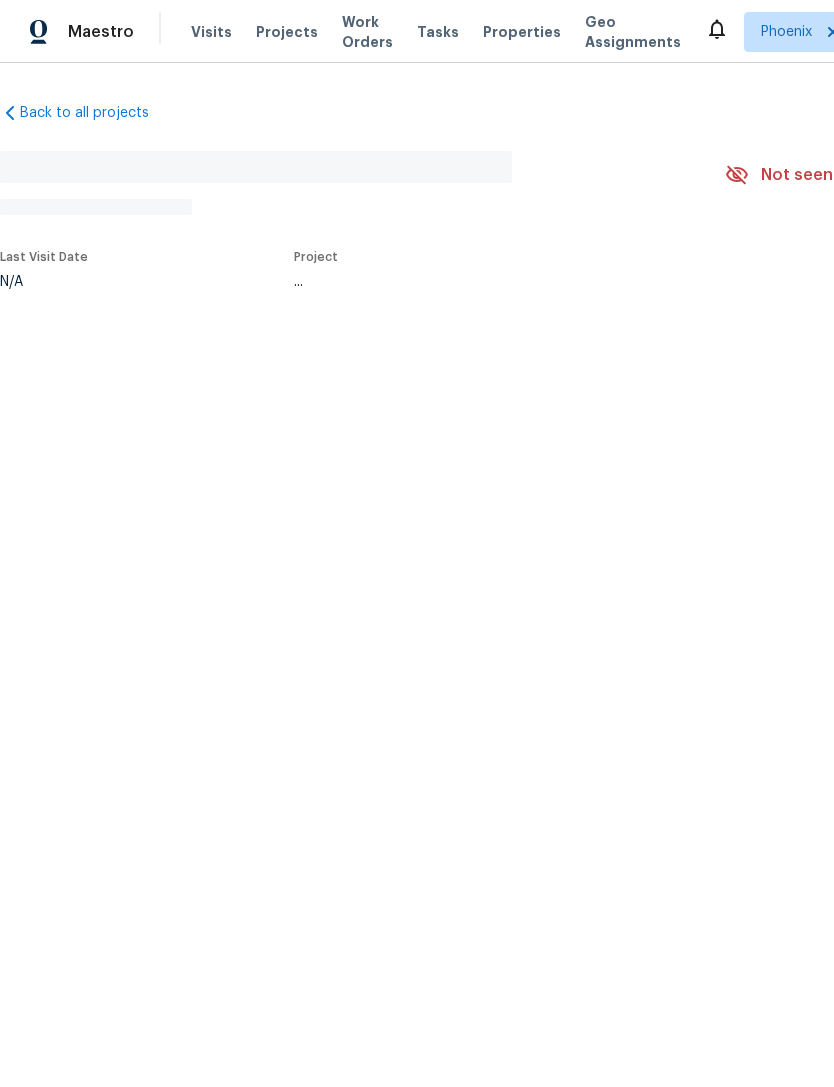 scroll, scrollTop: 0, scrollLeft: 0, axis: both 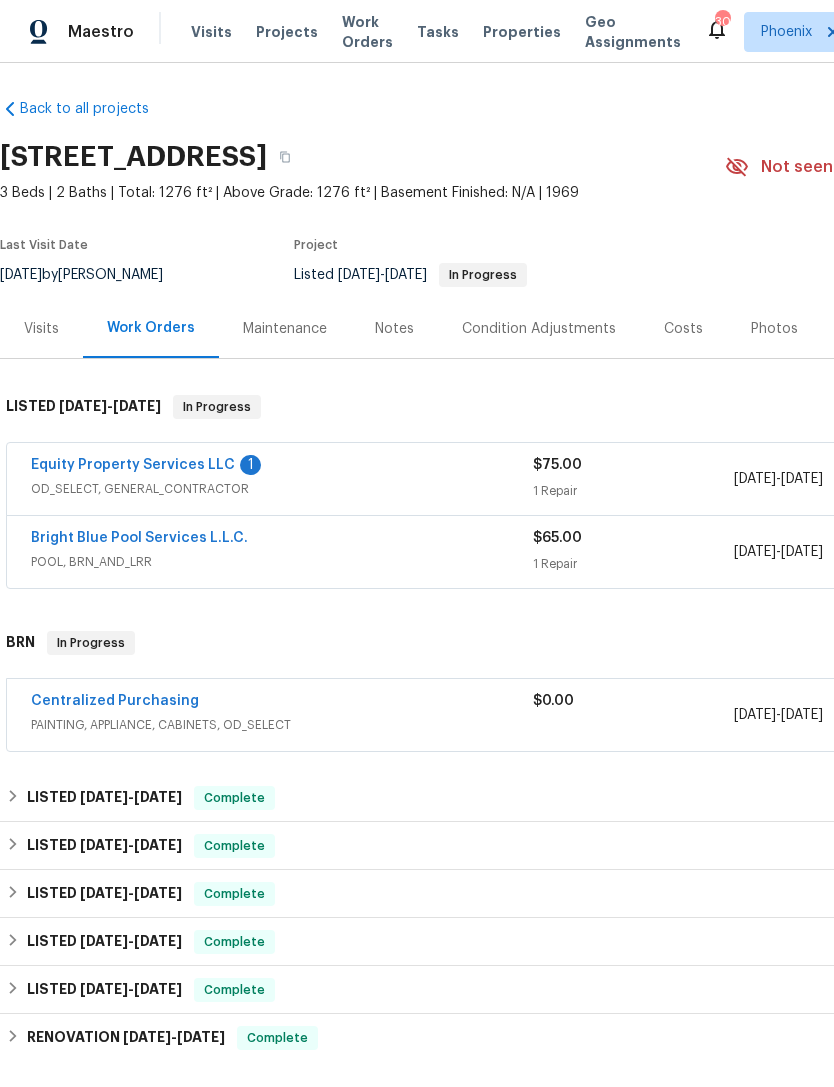 click on "Equity Property Services LLC" at bounding box center [133, 465] 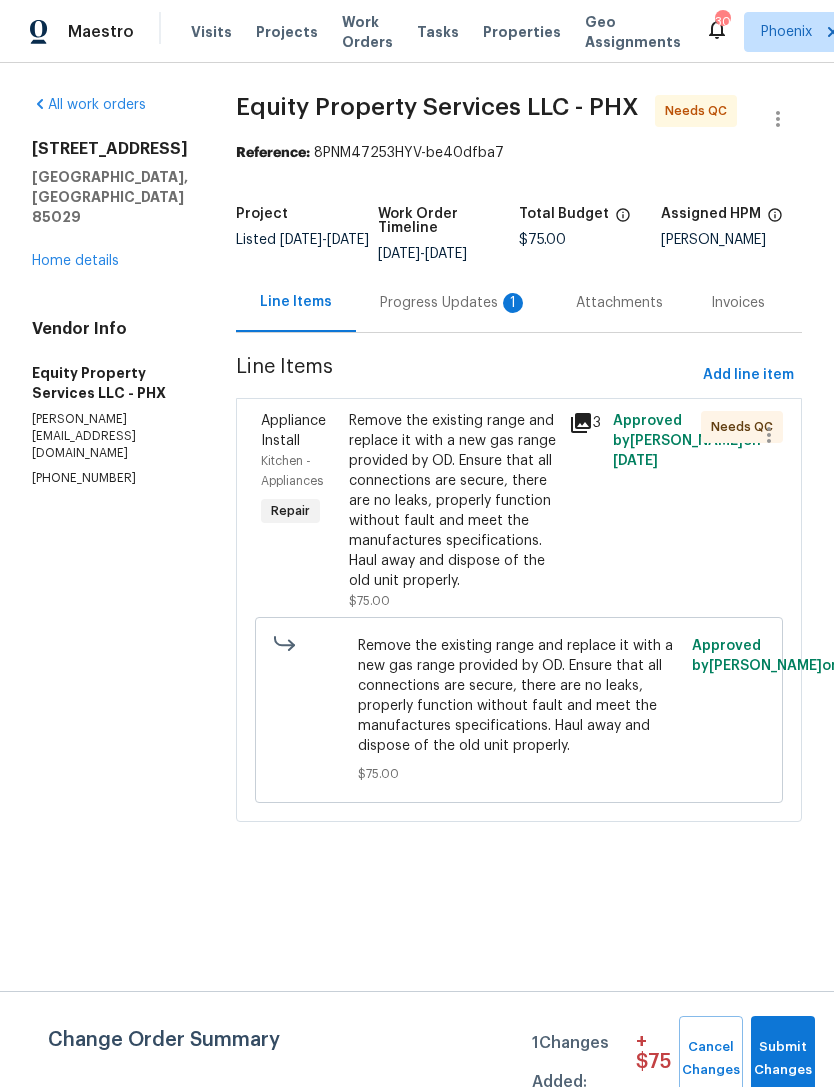 click 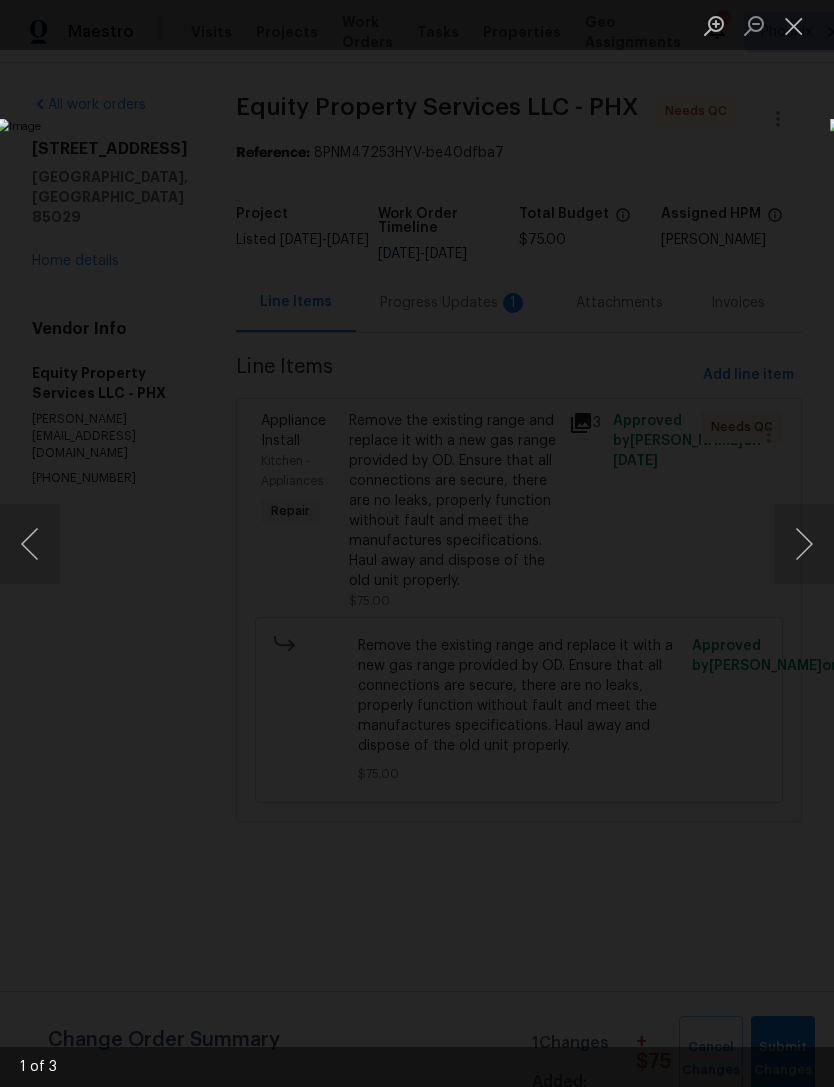 click at bounding box center (804, 544) 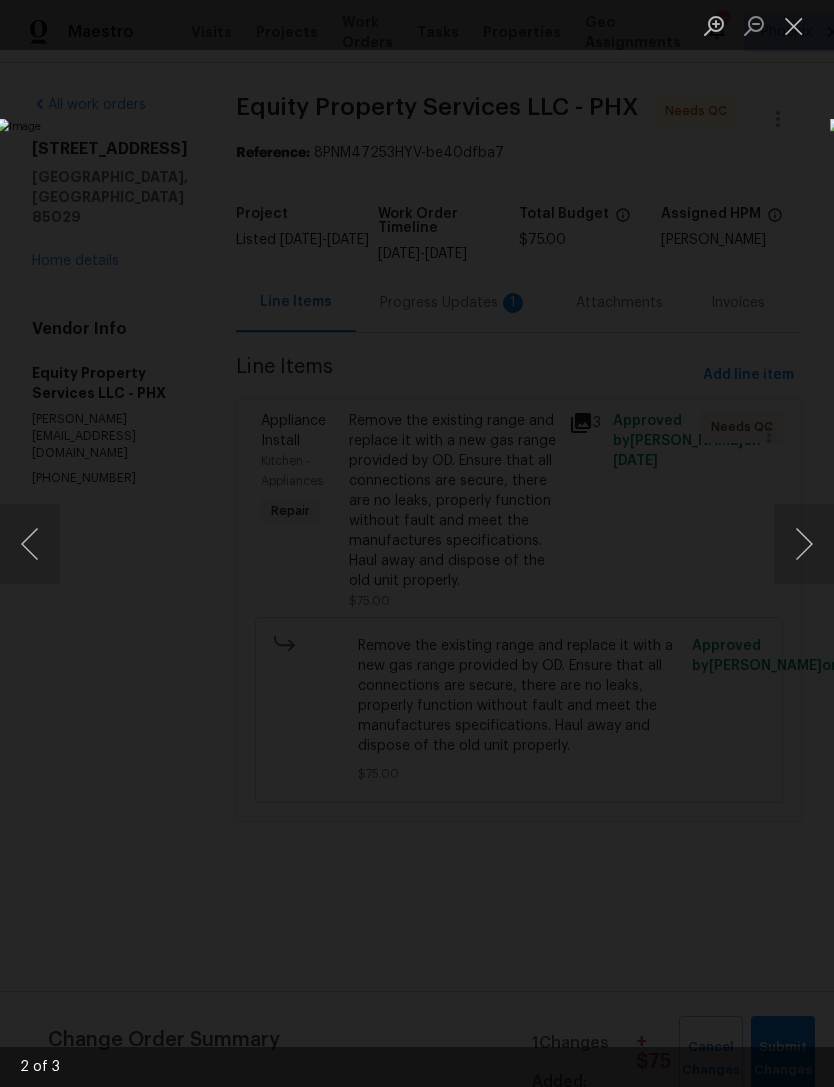 click at bounding box center (804, 544) 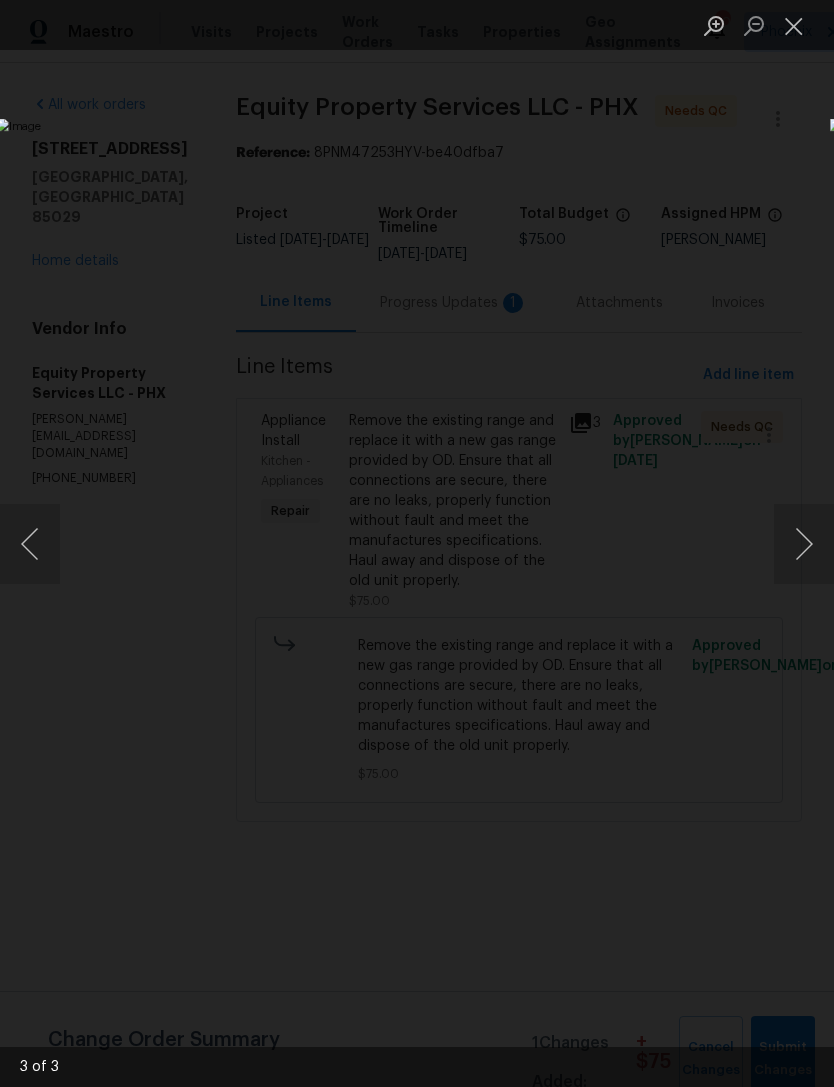 click at bounding box center [804, 544] 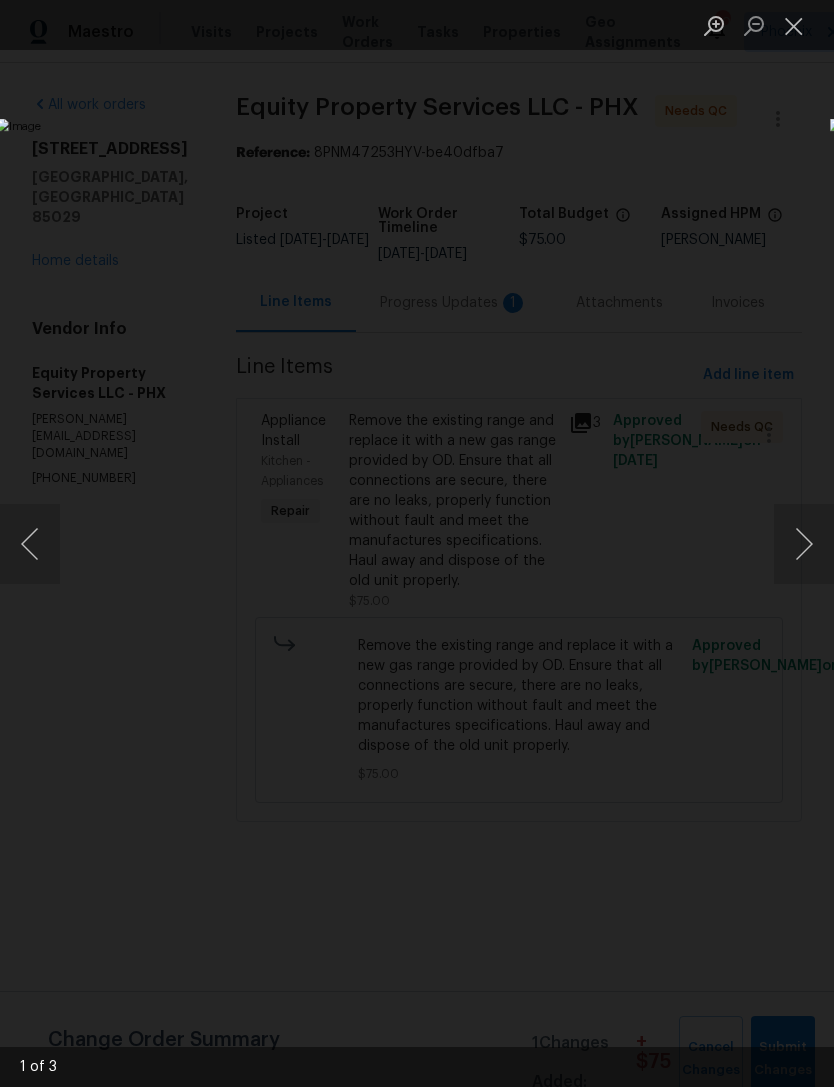 click at bounding box center [794, 25] 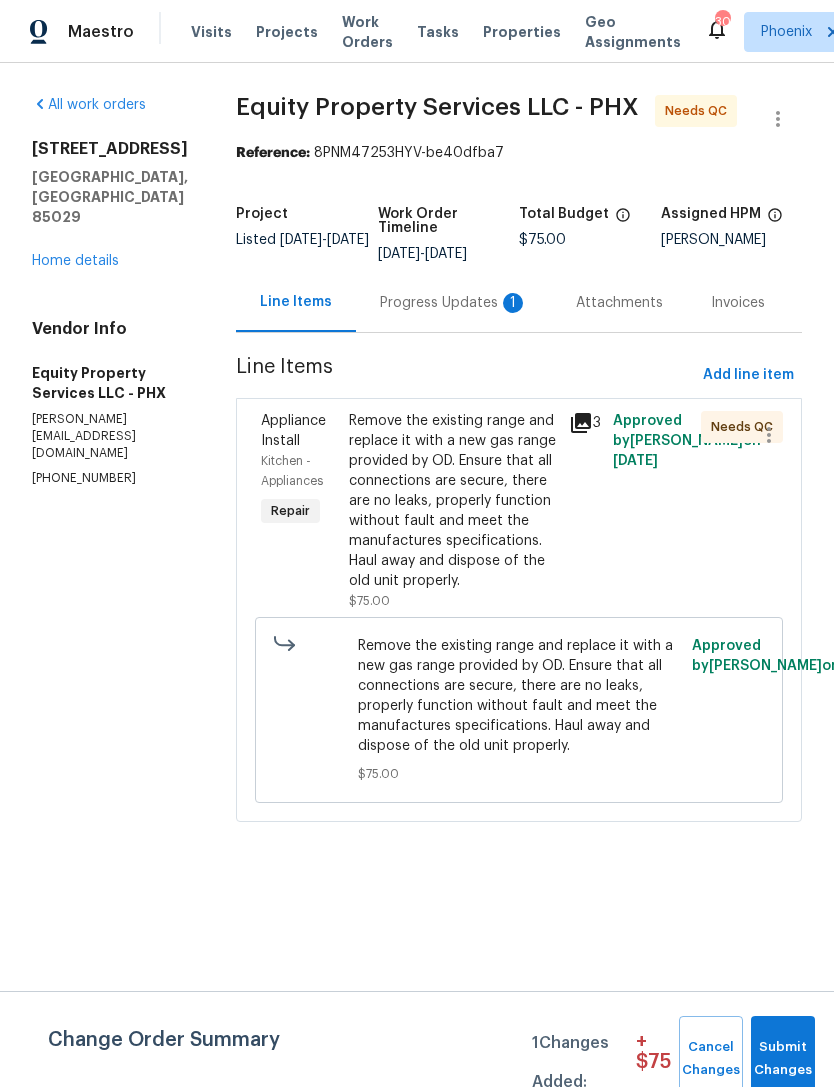 click on "1" at bounding box center [513, 303] 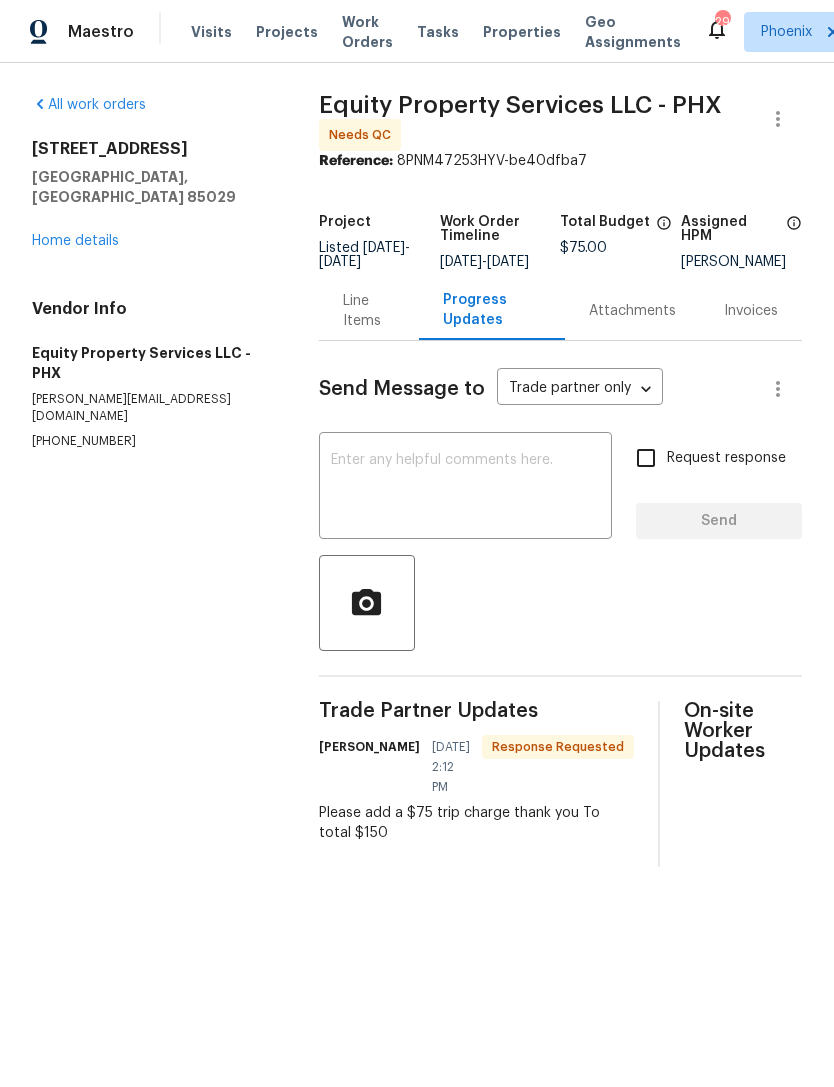 click on "Work Orders" at bounding box center (367, 32) 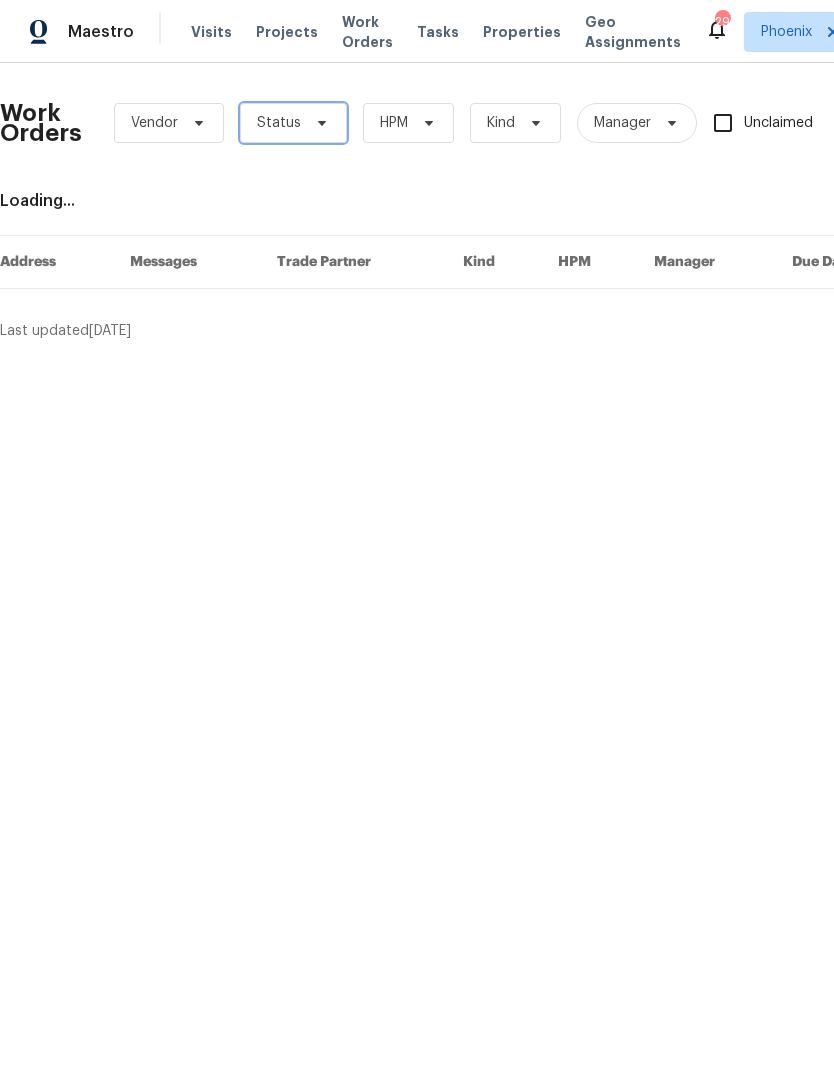 click on "Status" at bounding box center (293, 123) 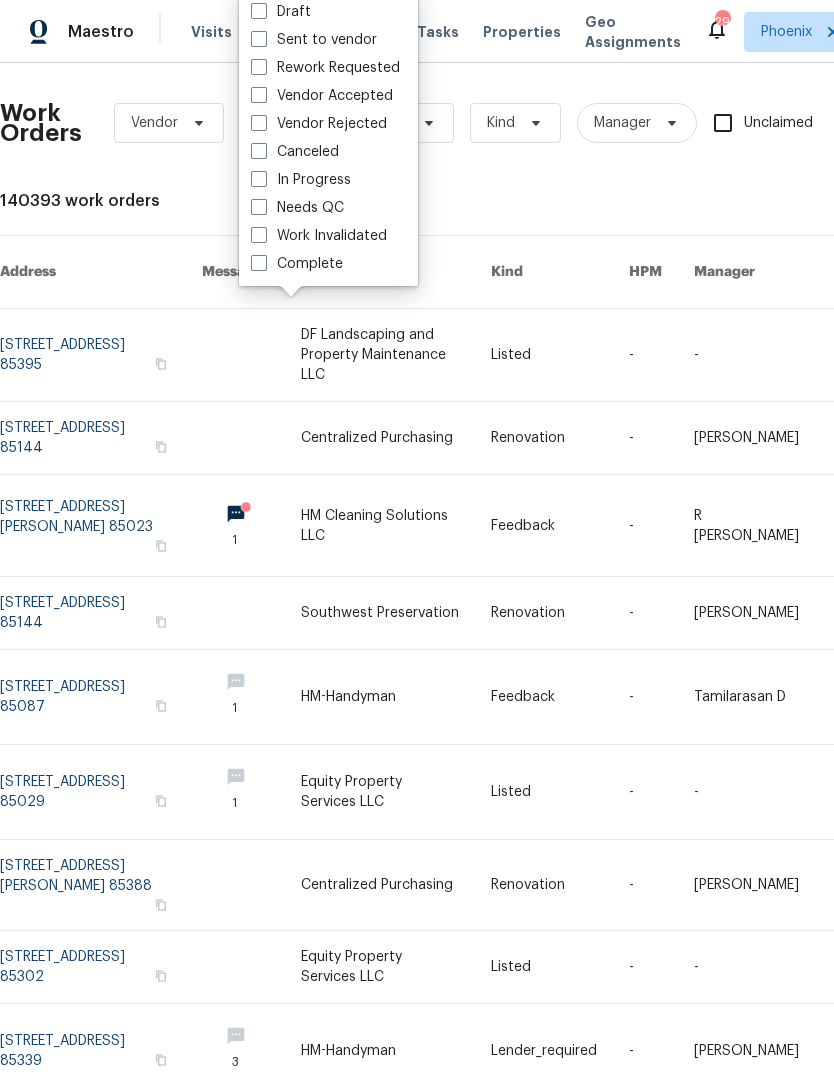 click on "Work Orders Vendor Status HPM Kind Manager Unclaimed ​ View Reno Index 140393 work orders Address Messages Trade Partner Kind HPM Manager Due Date Budget Status [STREET_ADDRESS] DF Landscaping and Property Maintenance LLC Listed - - [DATE] $350.00 Sent to vendor [STREET_ADDRESS] Centralized Purchasing Renovation - [PERSON_NAME] [DATE] $932.45 Sent to vendor [STREET_ADDRESS][PERSON_NAME] HM Cleaning Solutions LLC Feedback - [GEOGRAPHIC_DATA][PERSON_NAME] [DATE] $175.00 Needs QC [STREET_ADDRESS] Southwest Preservation Renovation - [PERSON_NAME] [DATE] $350.00 In Progress [STREET_ADDRESS] 1 HM-Handyman Feedback - [GEOGRAPHIC_DATA] D [DATE] $75.00 Vendor Accepted [STREET_ADDRESS] 1 Equity Property Services LLC Listed - - [DATE] $75.00 Needs QC [STREET_ADDRESS][PERSON_NAME] Centralized Purchasing Renovation - [PERSON_NAME] [DATE] $977.41 Sent to vendor" at bounding box center [565, 651] 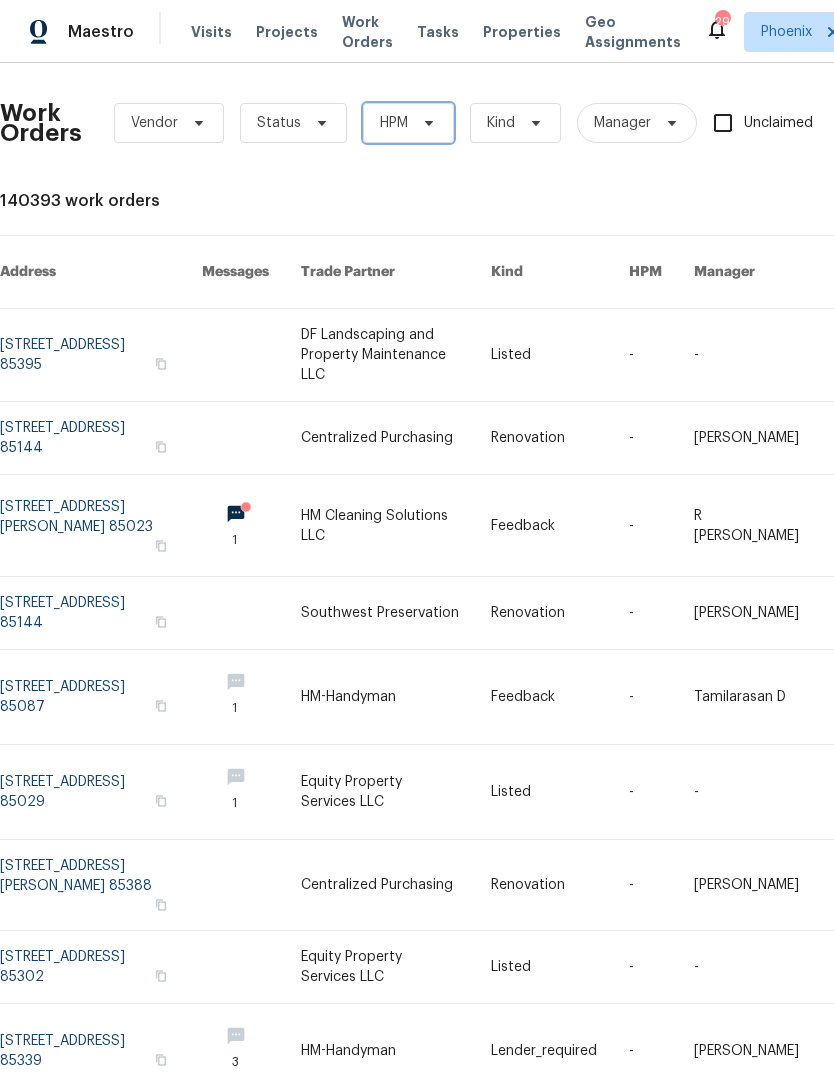 click 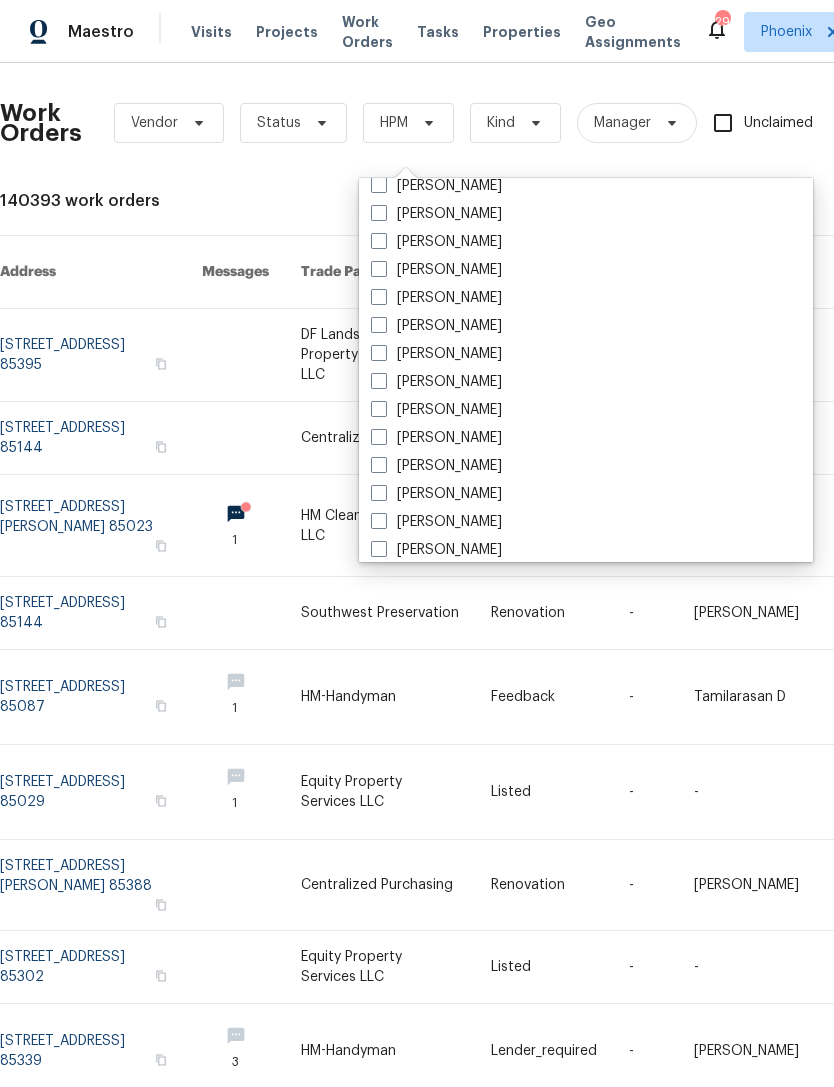 scroll, scrollTop: 618, scrollLeft: 0, axis: vertical 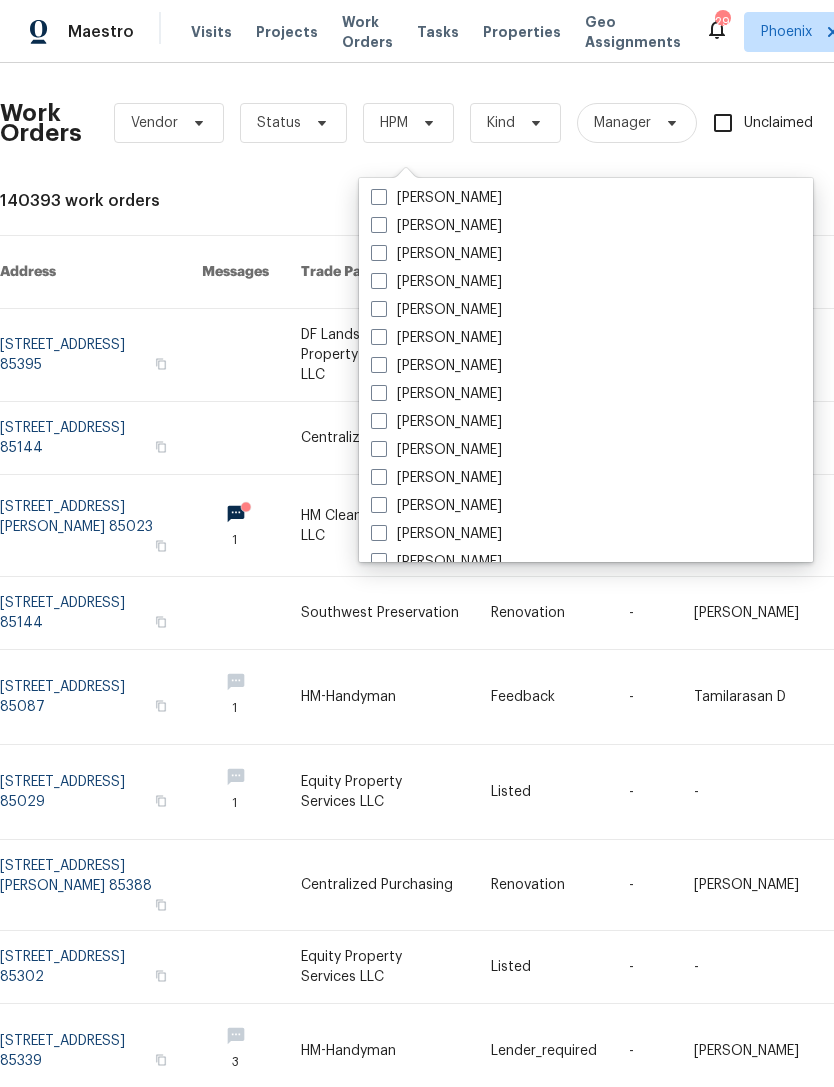 click on "[PERSON_NAME]" at bounding box center (436, 338) 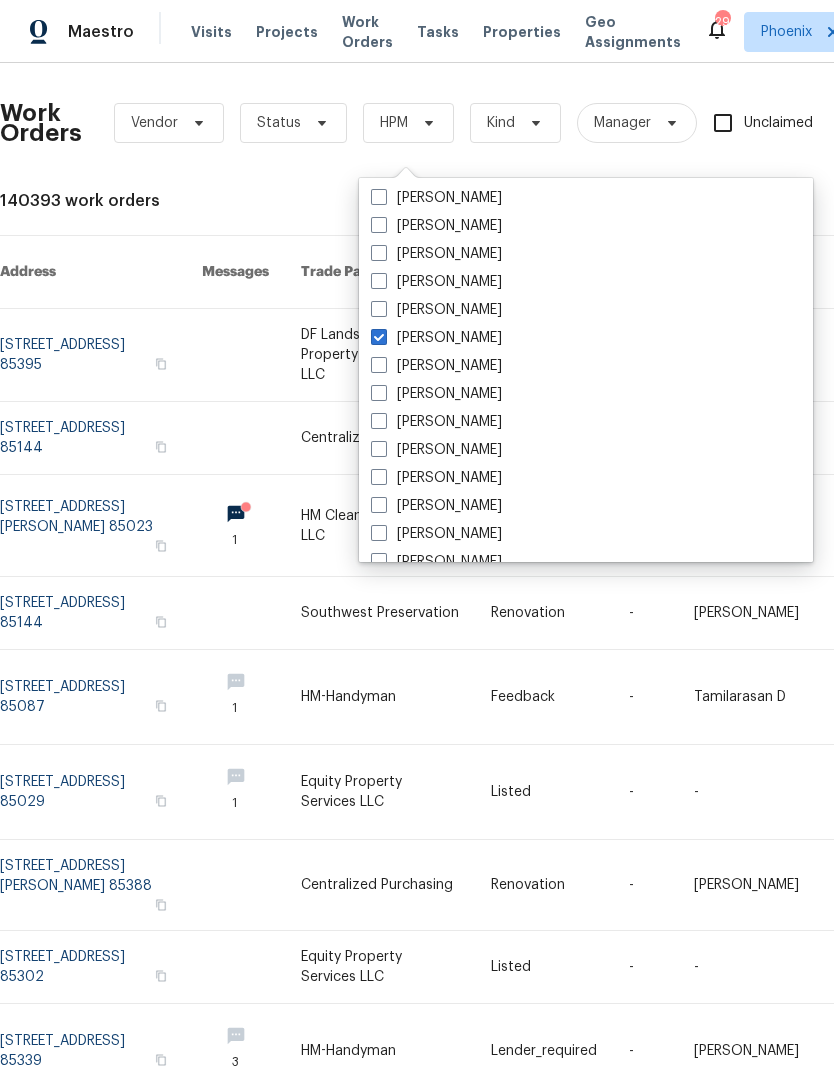 checkbox on "true" 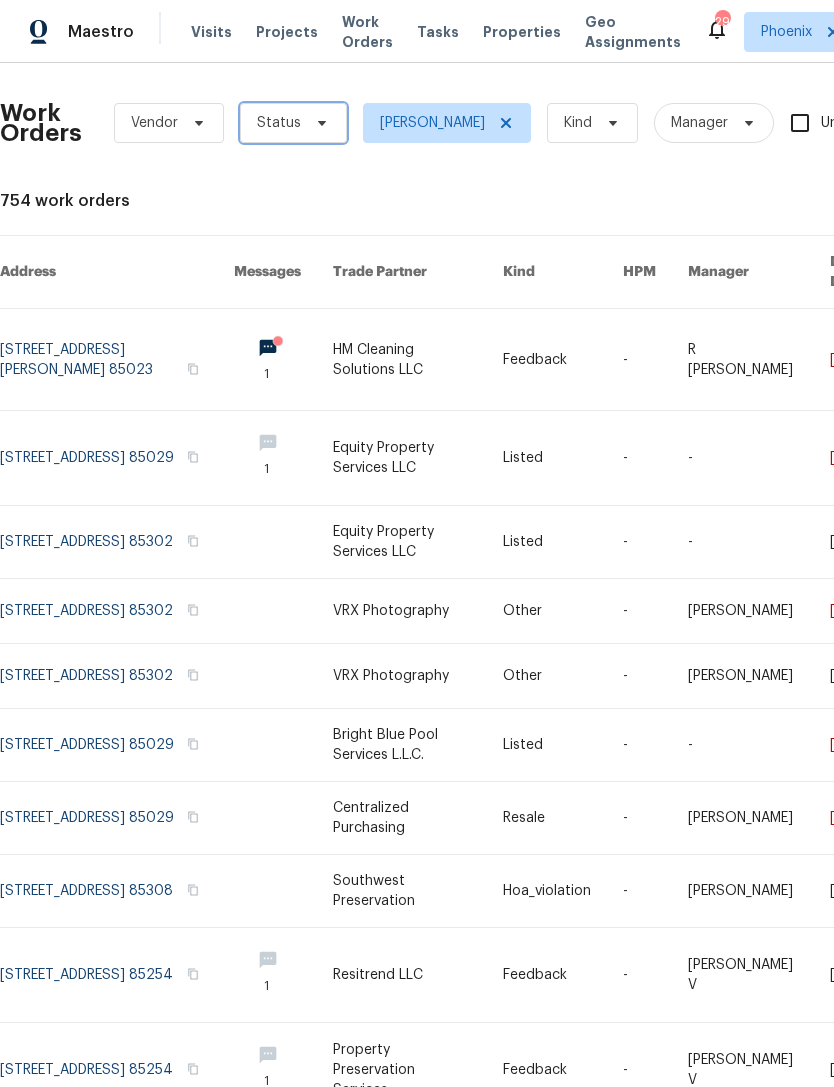 click 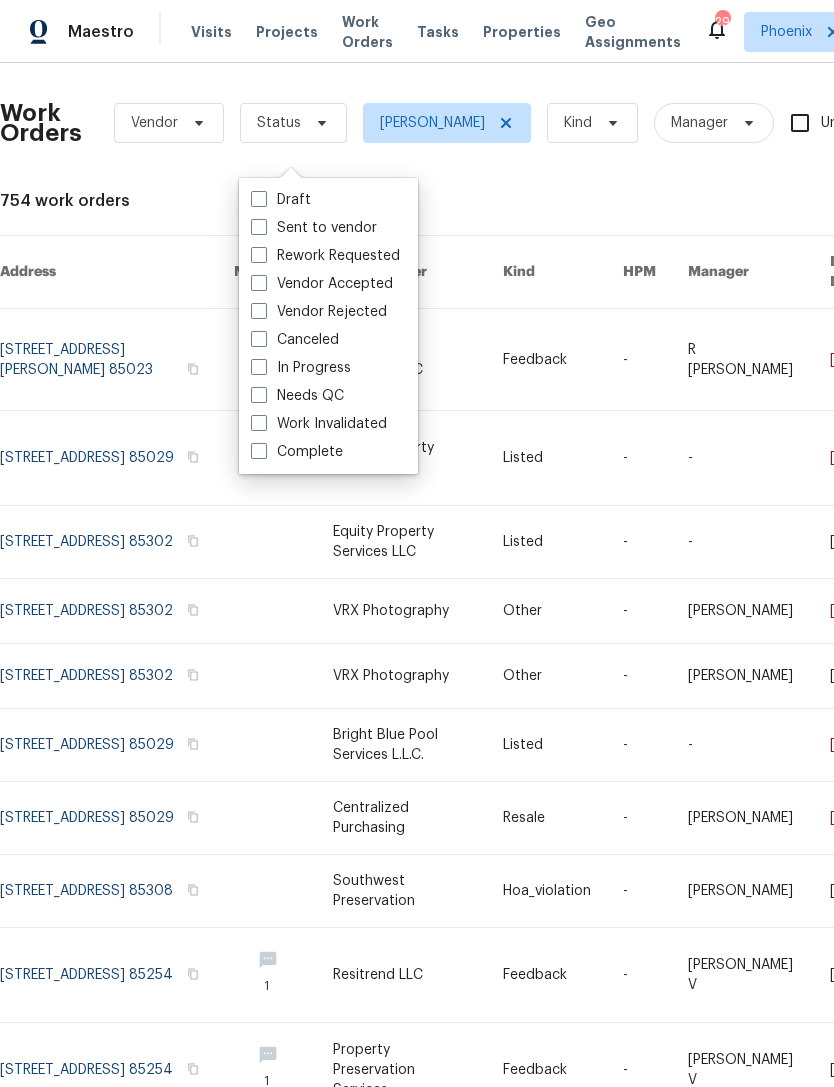 click on "Needs QC" at bounding box center (297, 396) 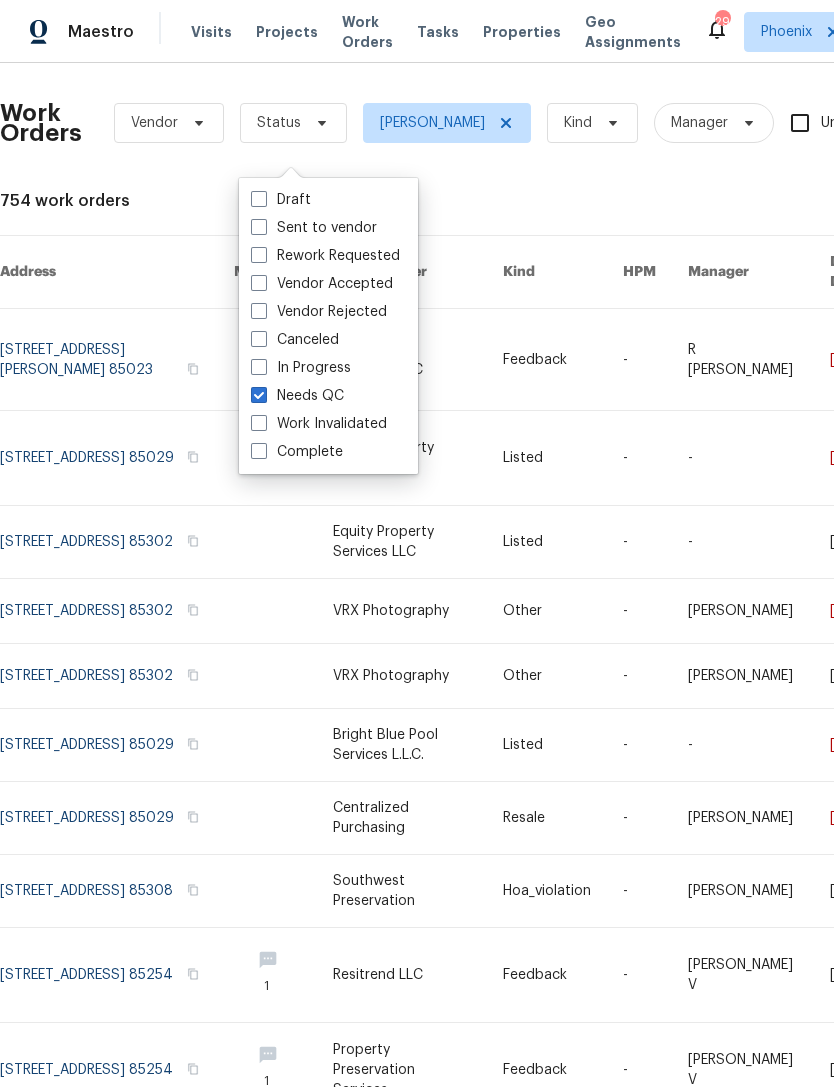 checkbox on "true" 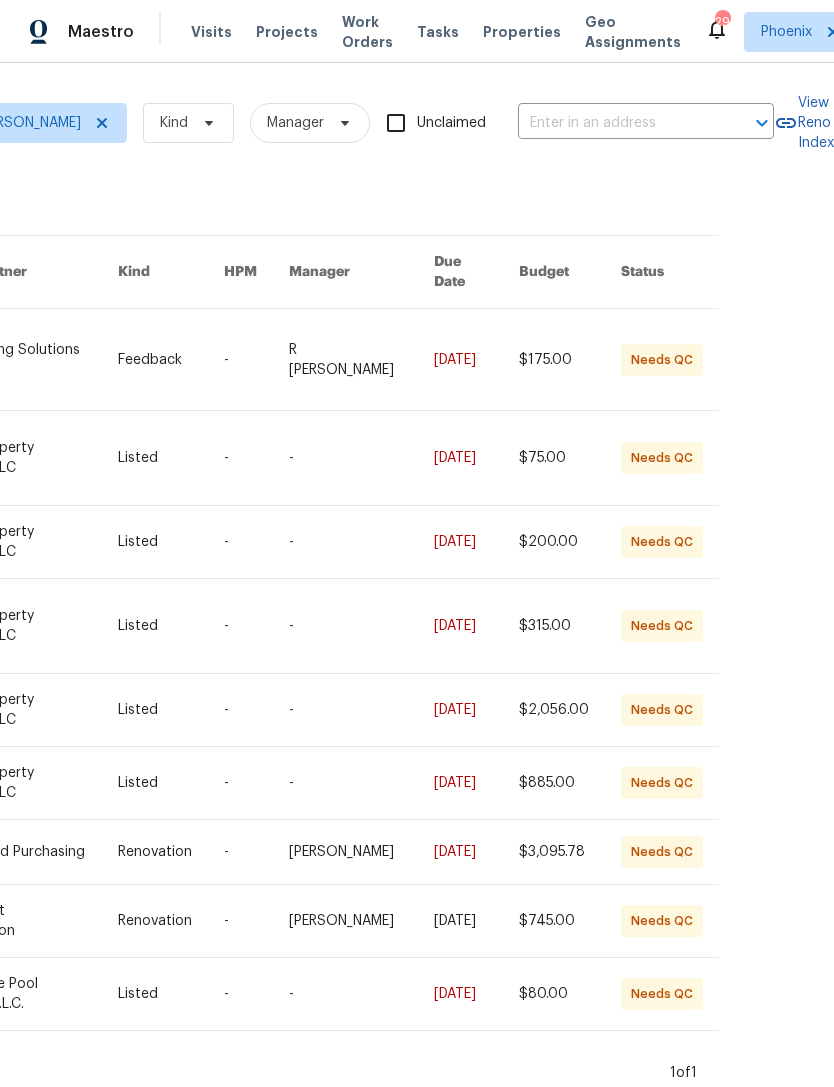 scroll, scrollTop: 0, scrollLeft: 427, axis: horizontal 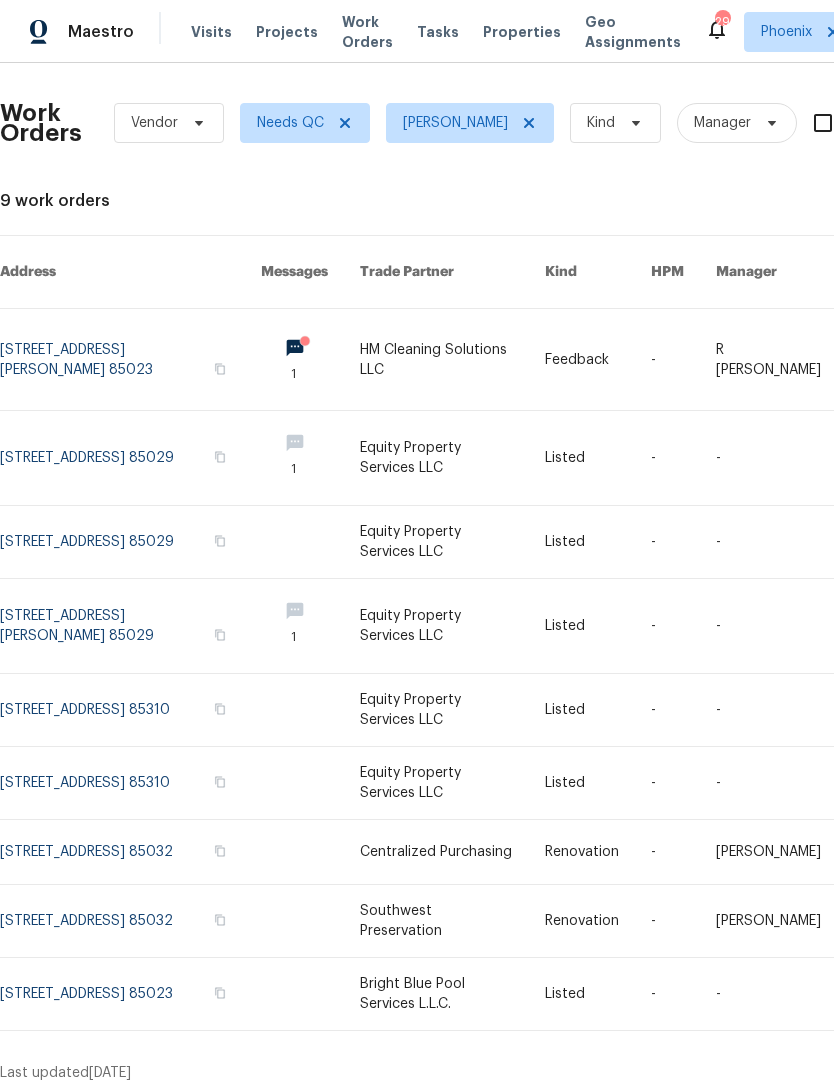 click at bounding box center [130, 994] 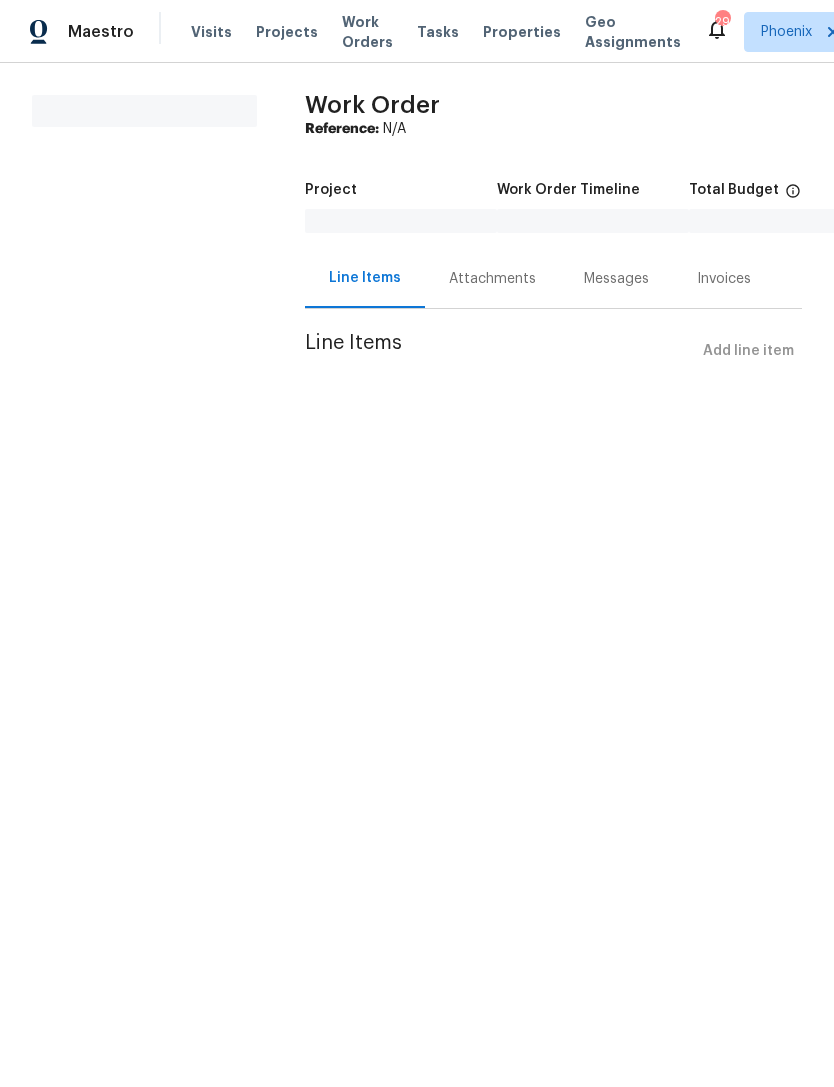 scroll, scrollTop: 0, scrollLeft: 0, axis: both 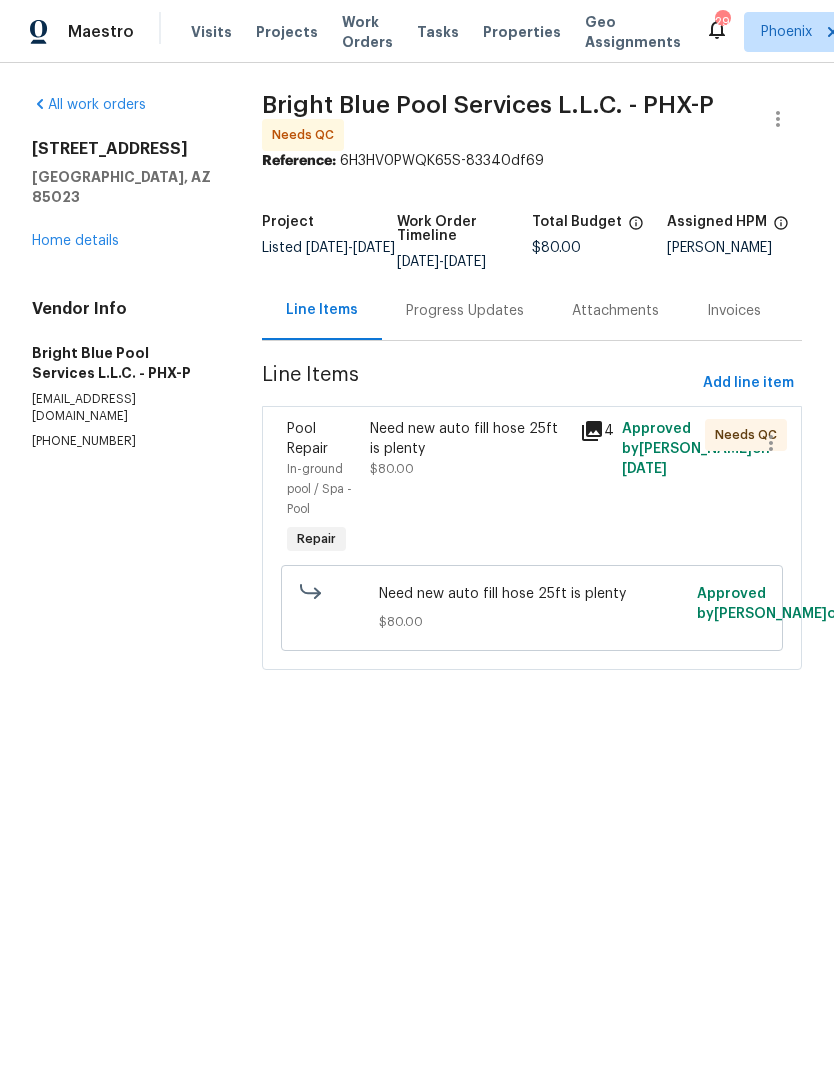 click 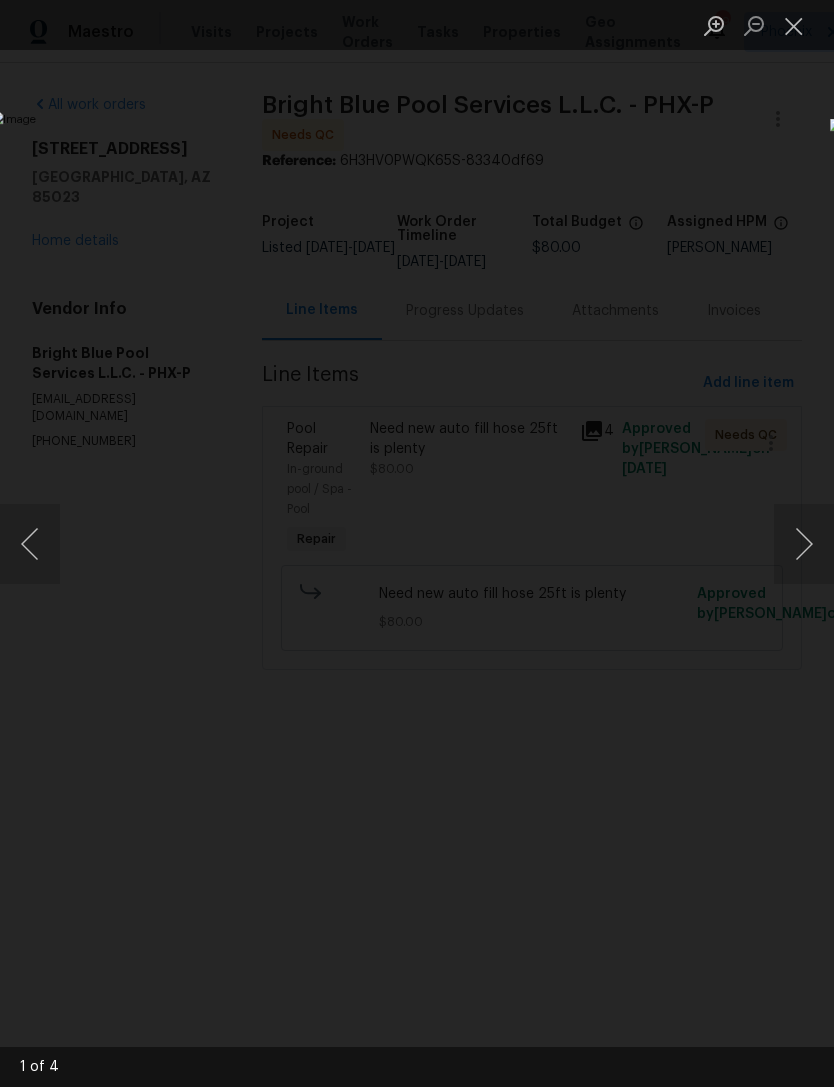 click at bounding box center (804, 544) 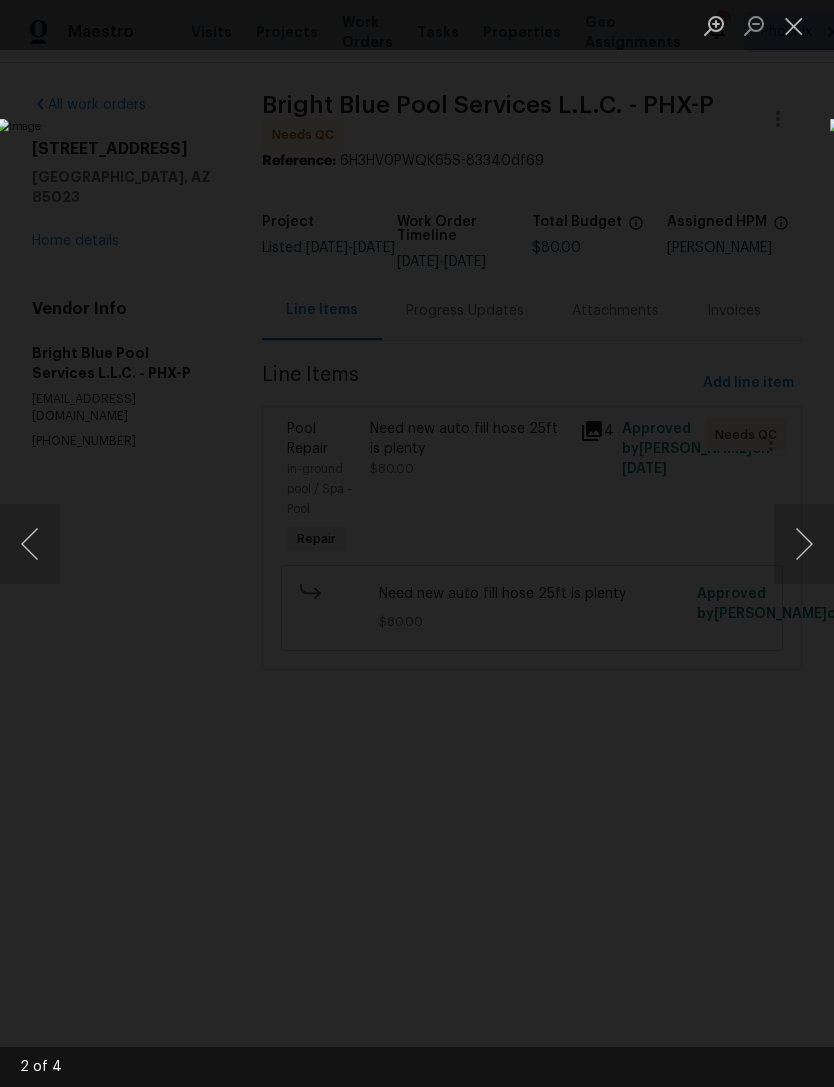 click at bounding box center (794, 25) 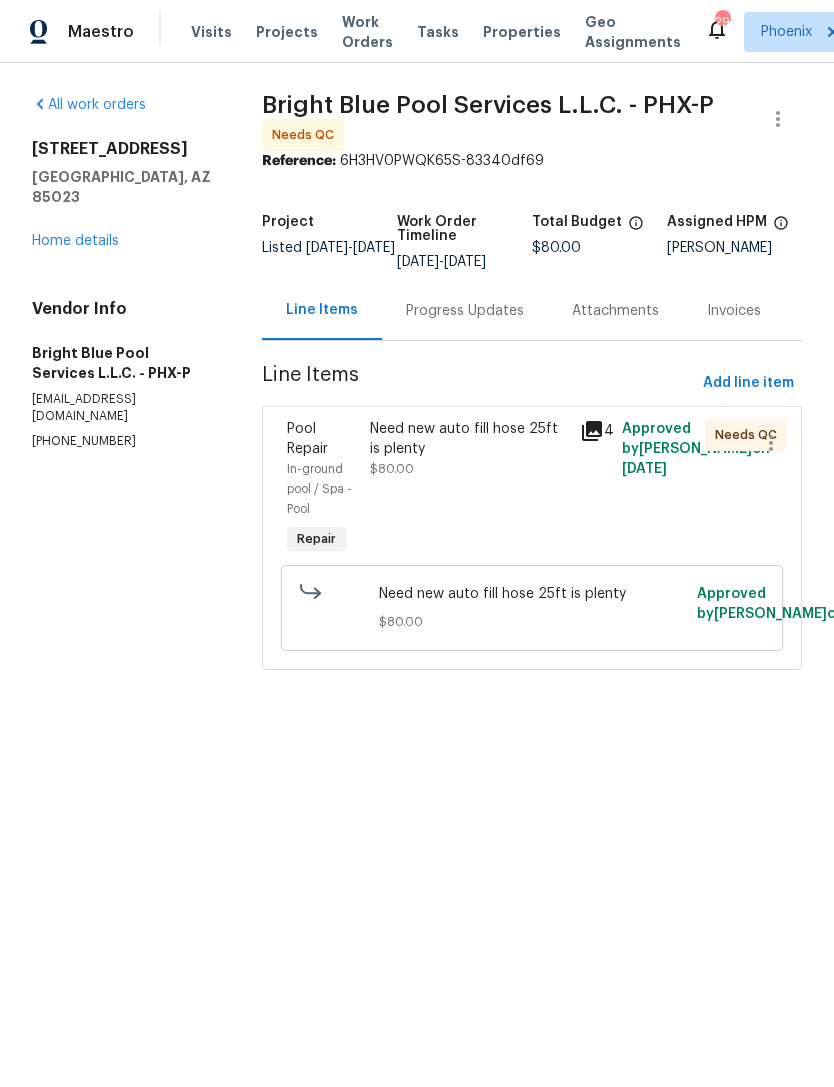 click on "Need new auto fill hose 25ft is plenty" at bounding box center [468, 439] 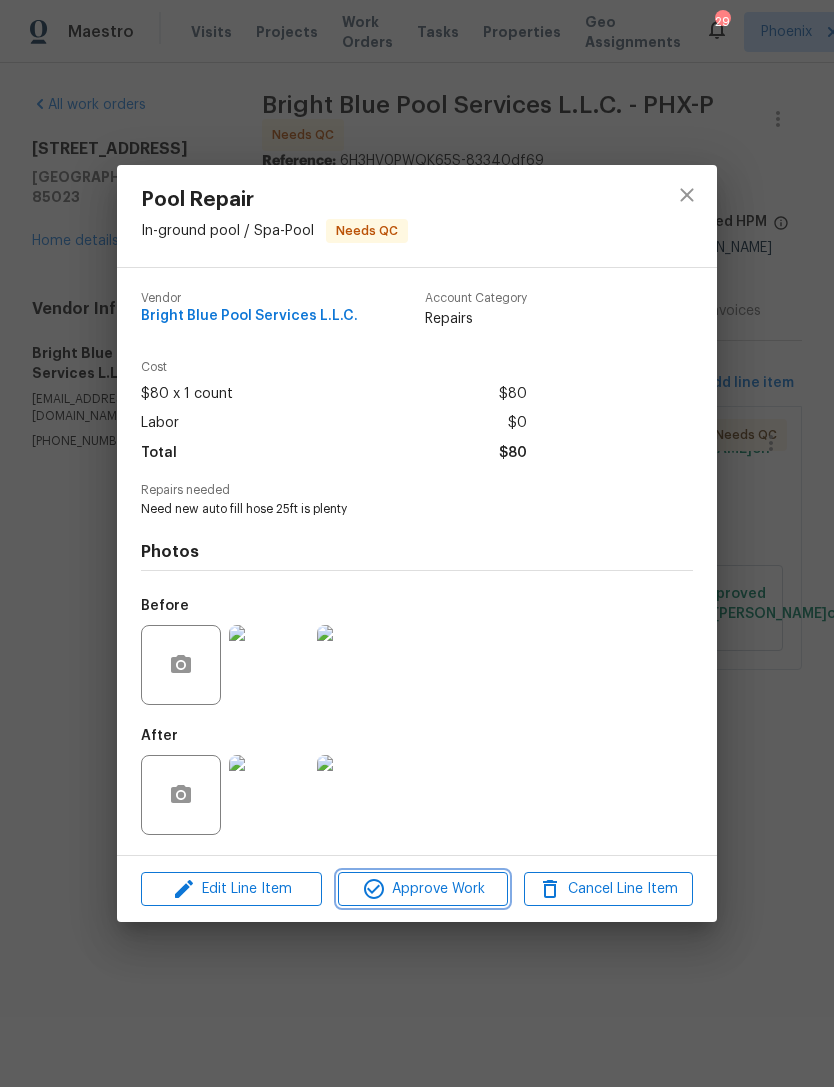 click on "Approve Work" at bounding box center (422, 889) 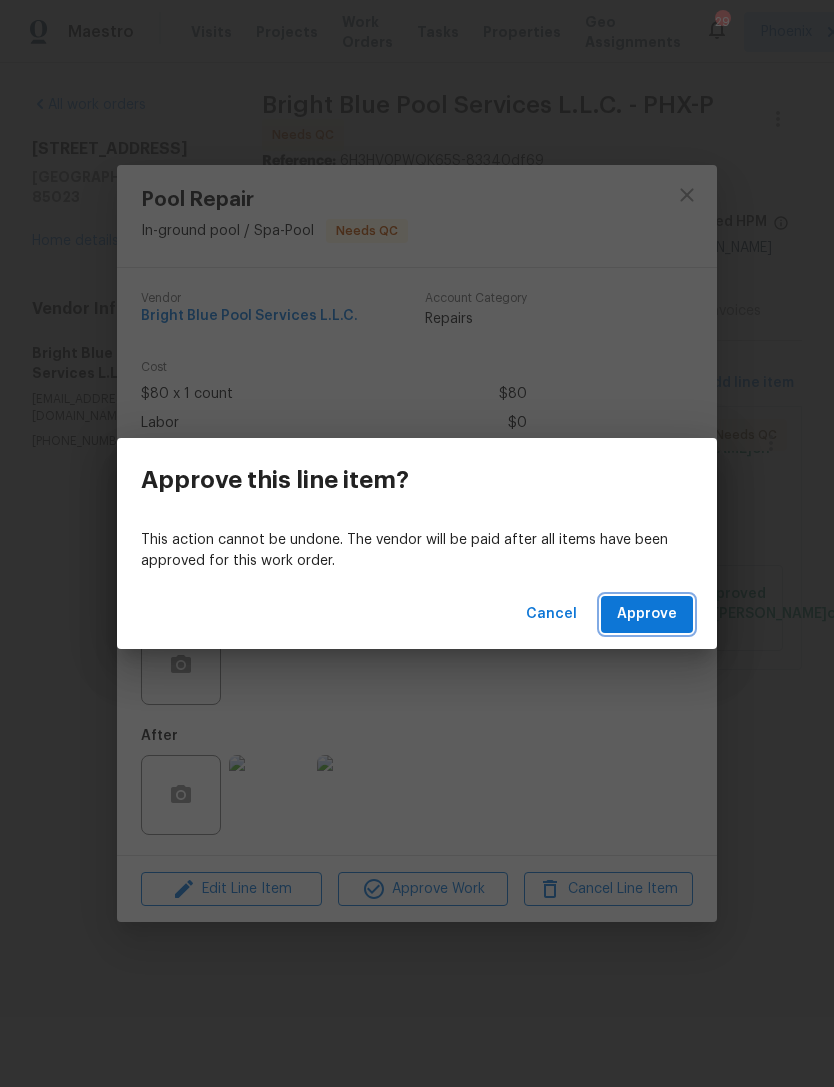 click on "Approve" at bounding box center (647, 614) 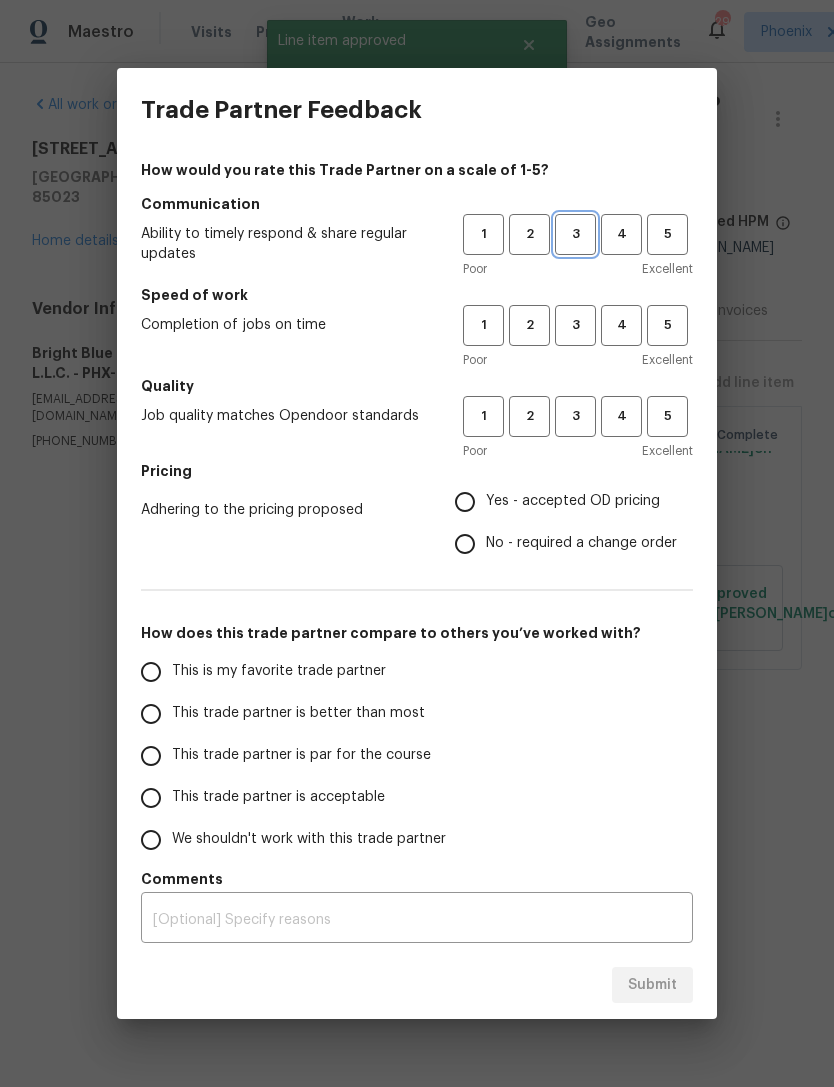 click on "3" at bounding box center (575, 234) 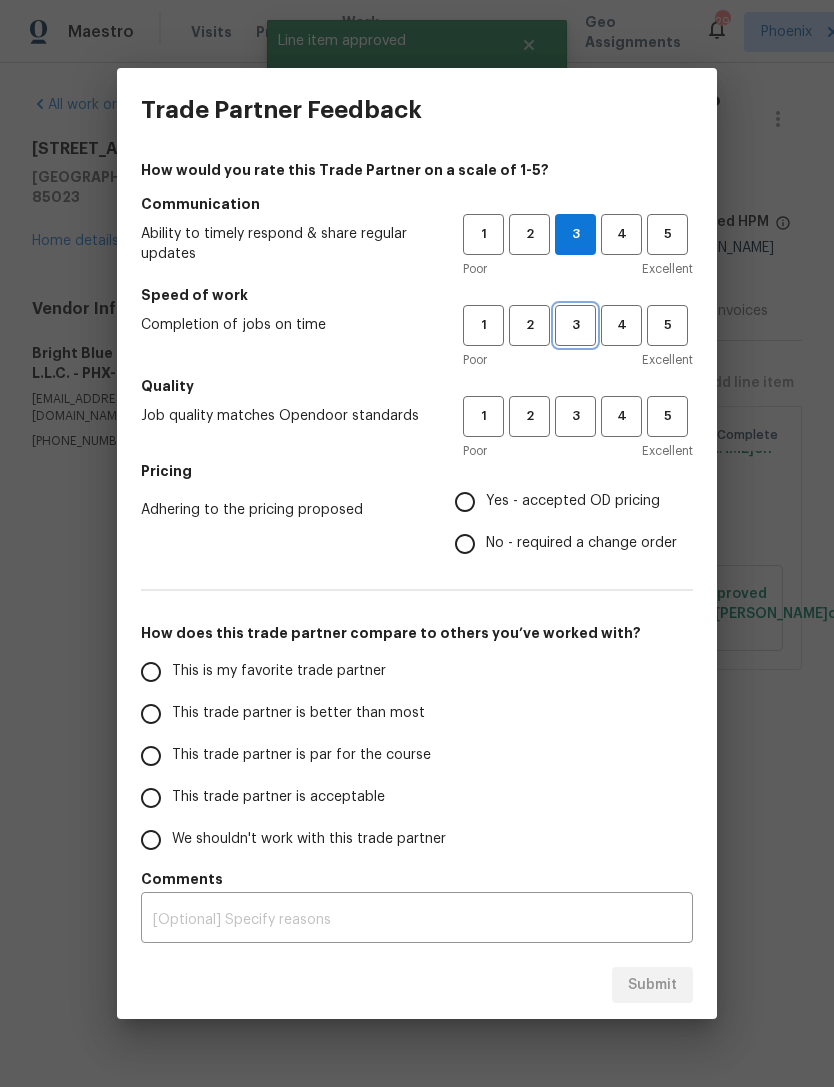 click on "3" at bounding box center [575, 325] 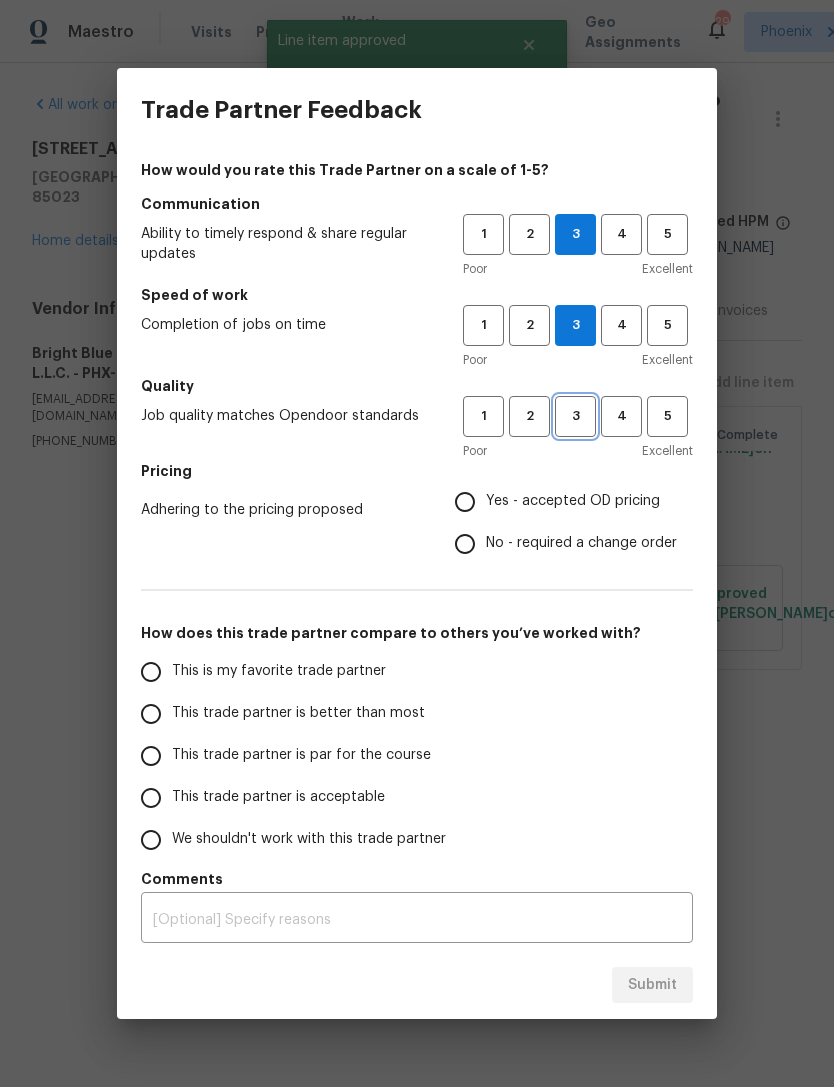 click on "3" at bounding box center (575, 416) 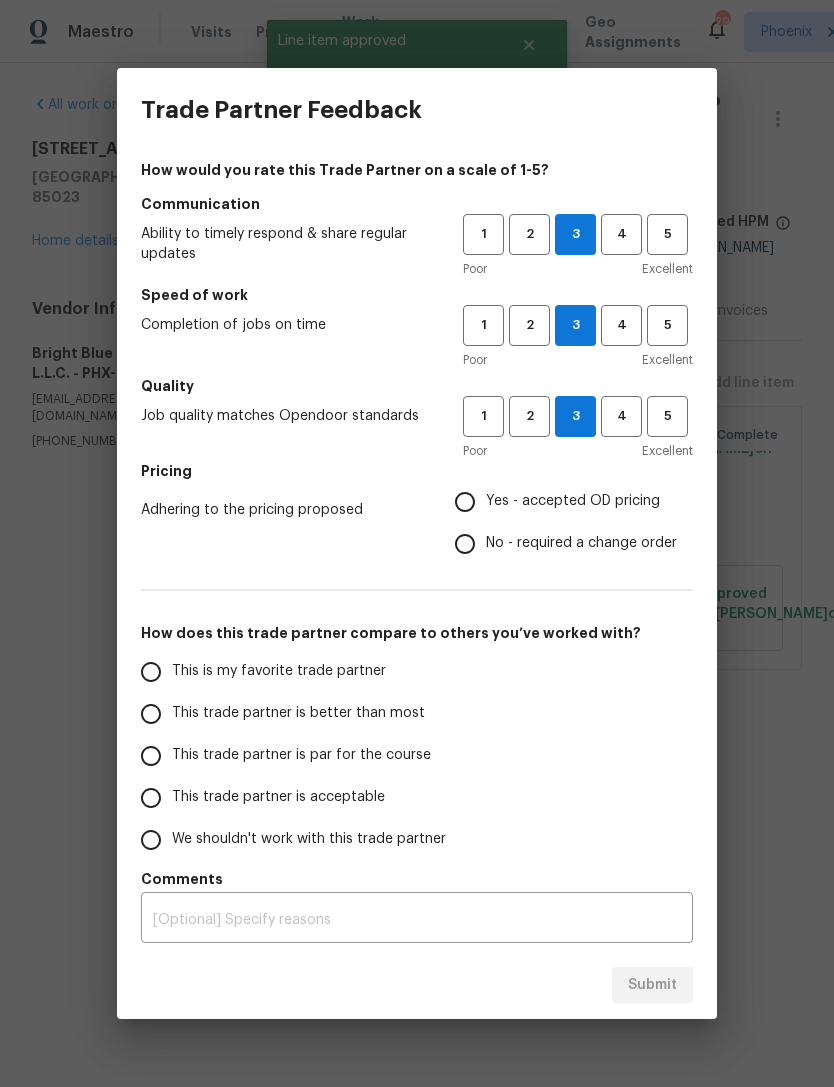 click on "This is my favorite trade partner" at bounding box center (151, 672) 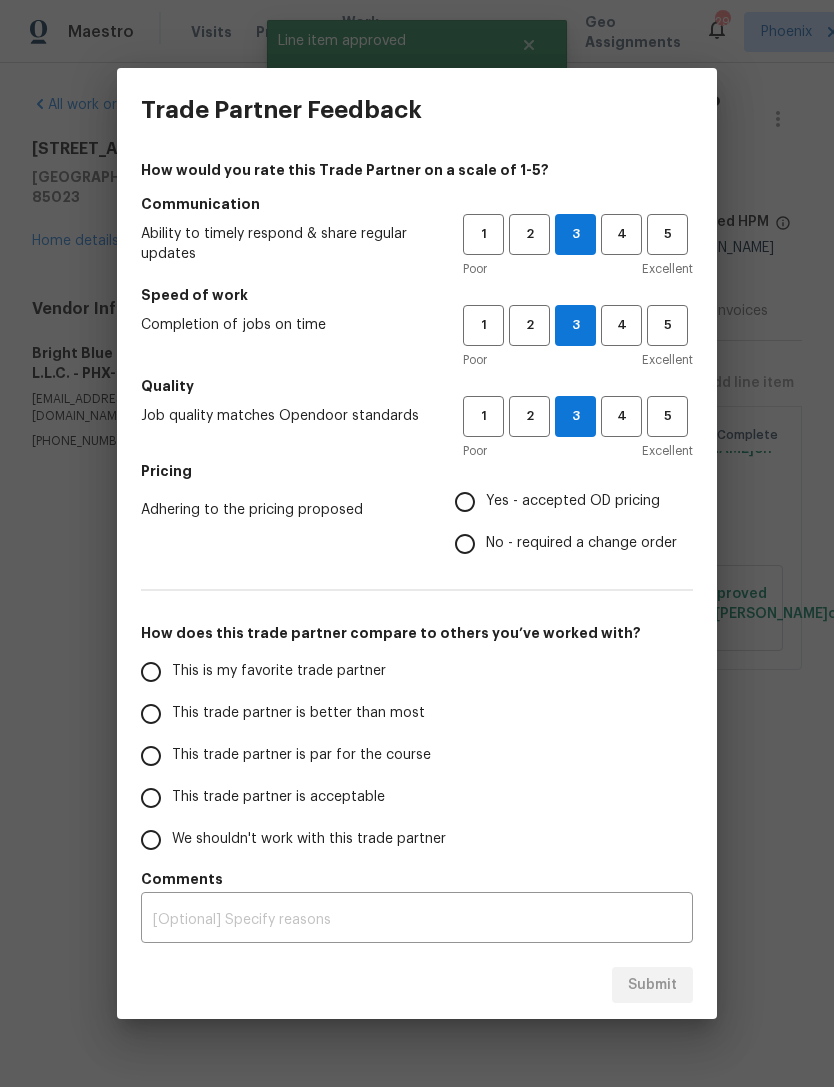 radio on "true" 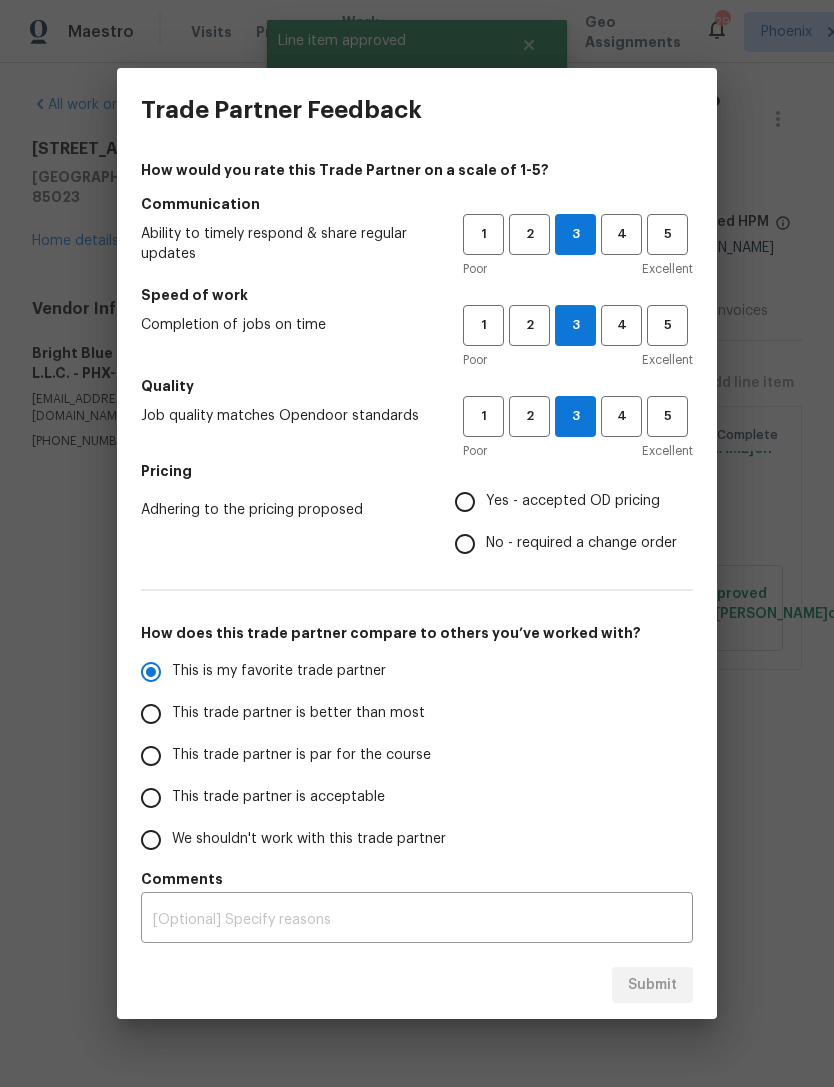 click on "Yes - accepted OD pricing" at bounding box center (465, 502) 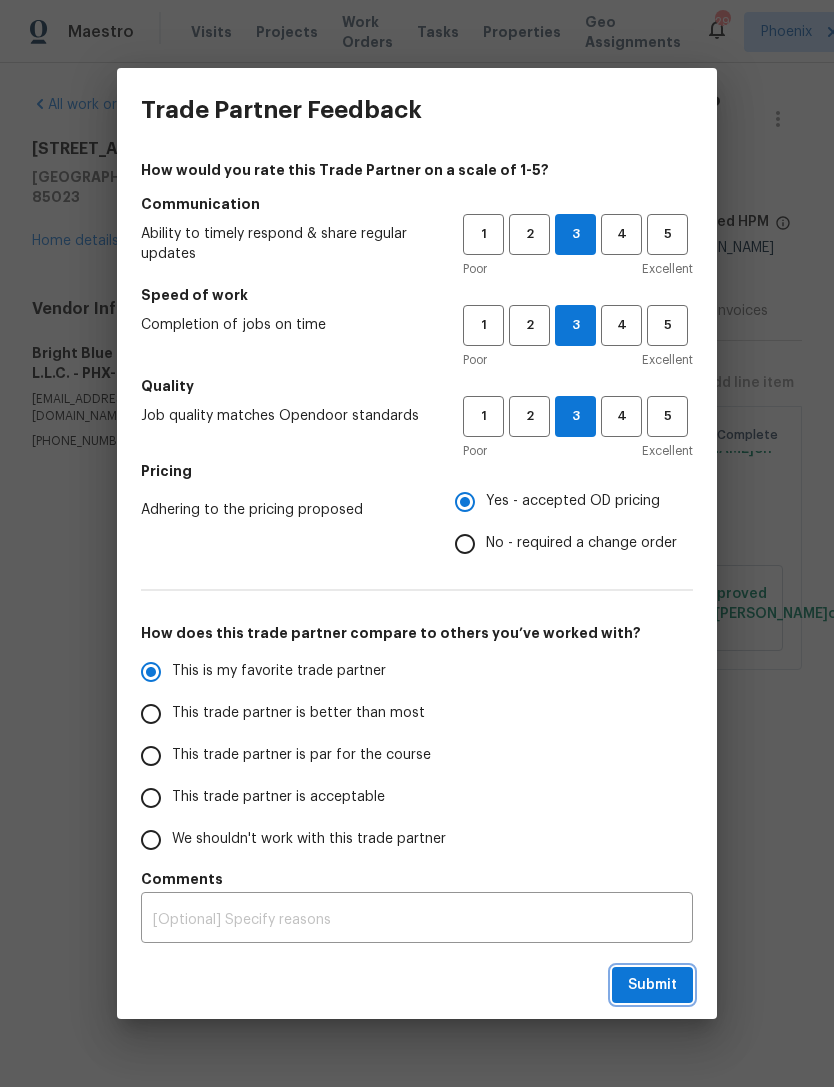 click on "Submit" at bounding box center [652, 985] 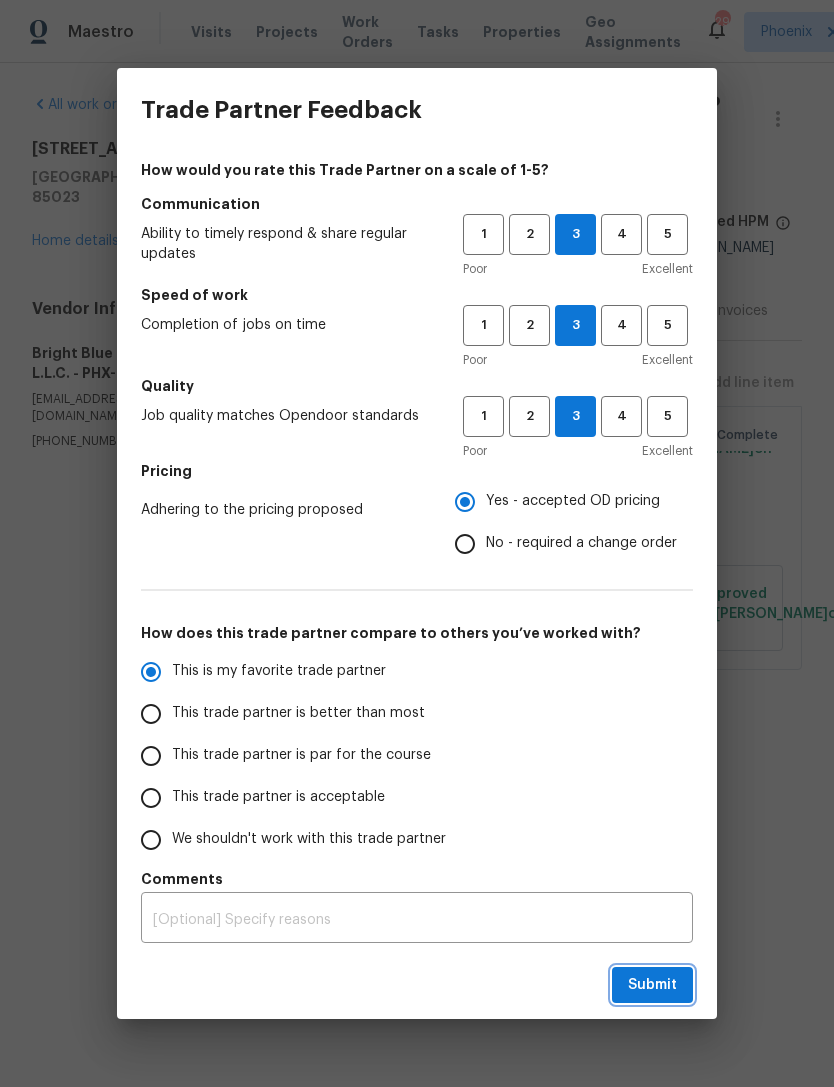 radio on "false" 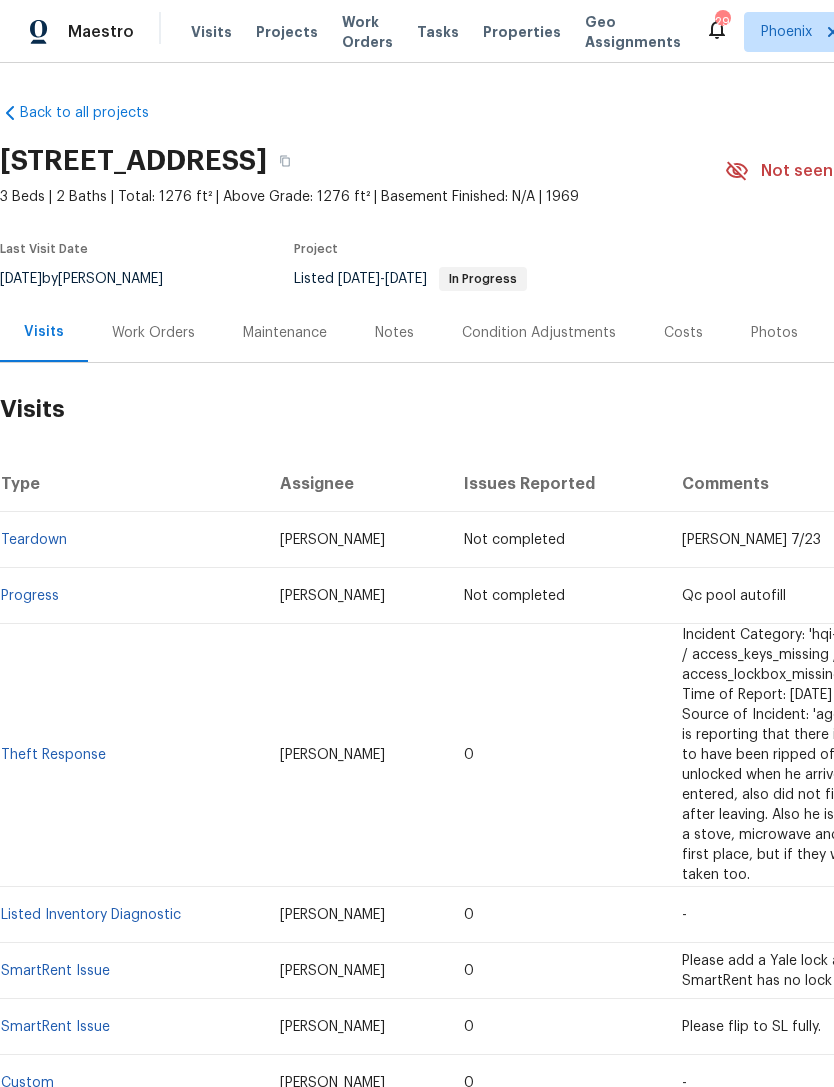 scroll, scrollTop: 0, scrollLeft: 0, axis: both 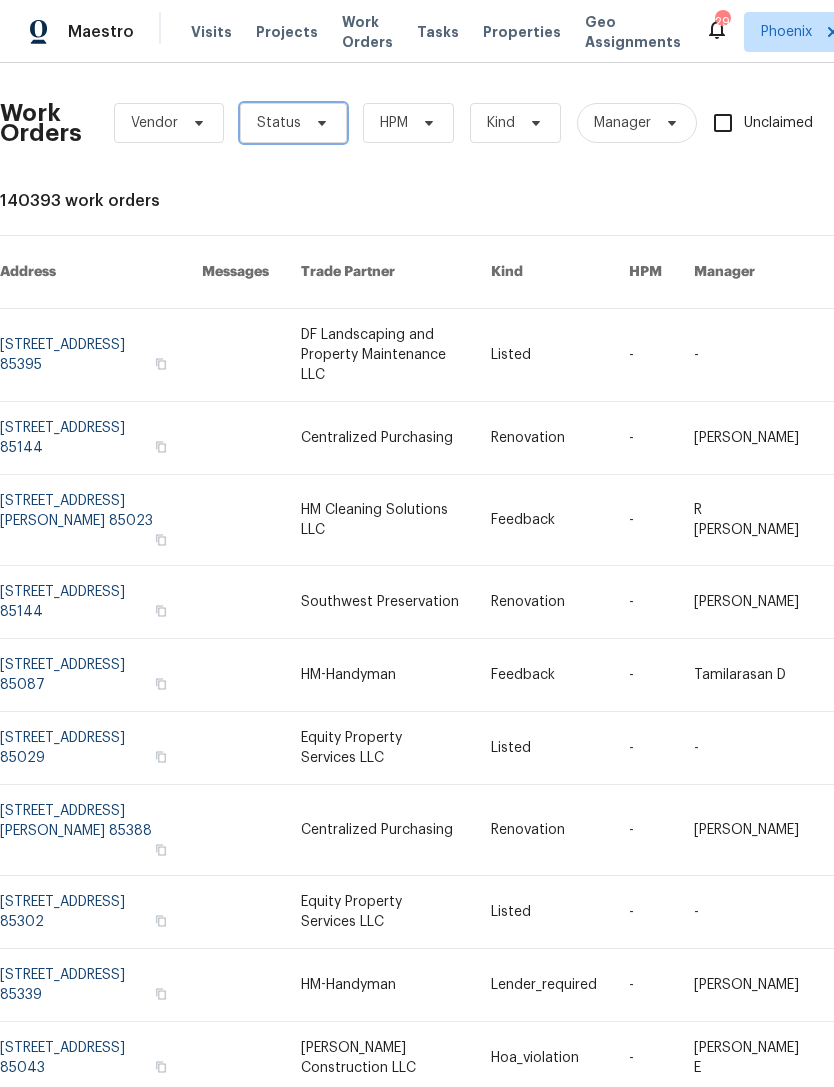 click on "Status" at bounding box center [293, 123] 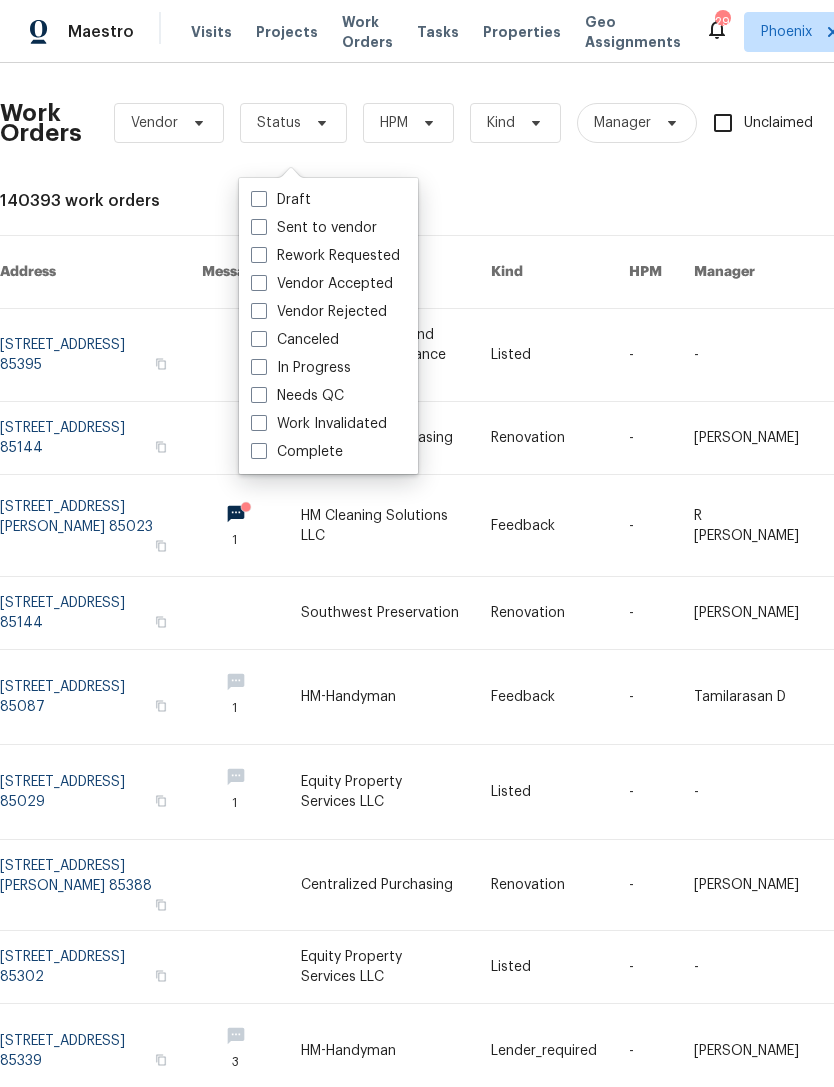 click on "Needs QC" at bounding box center (297, 396) 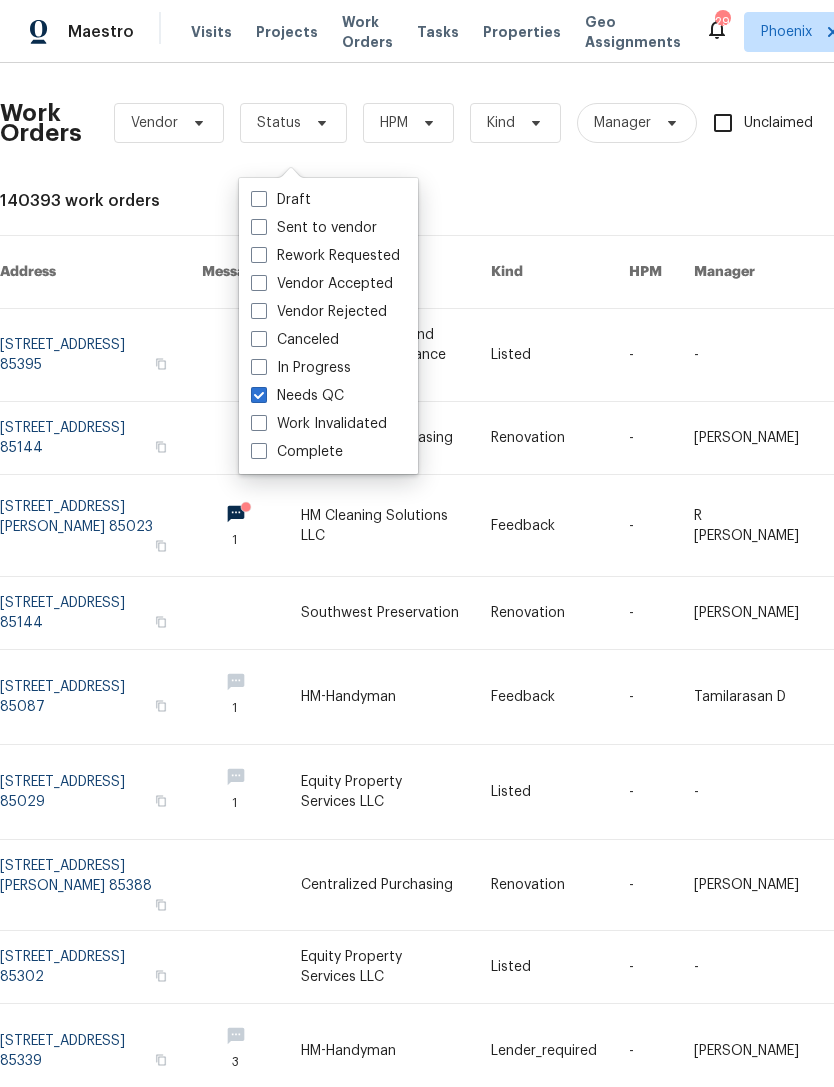 checkbox on "true" 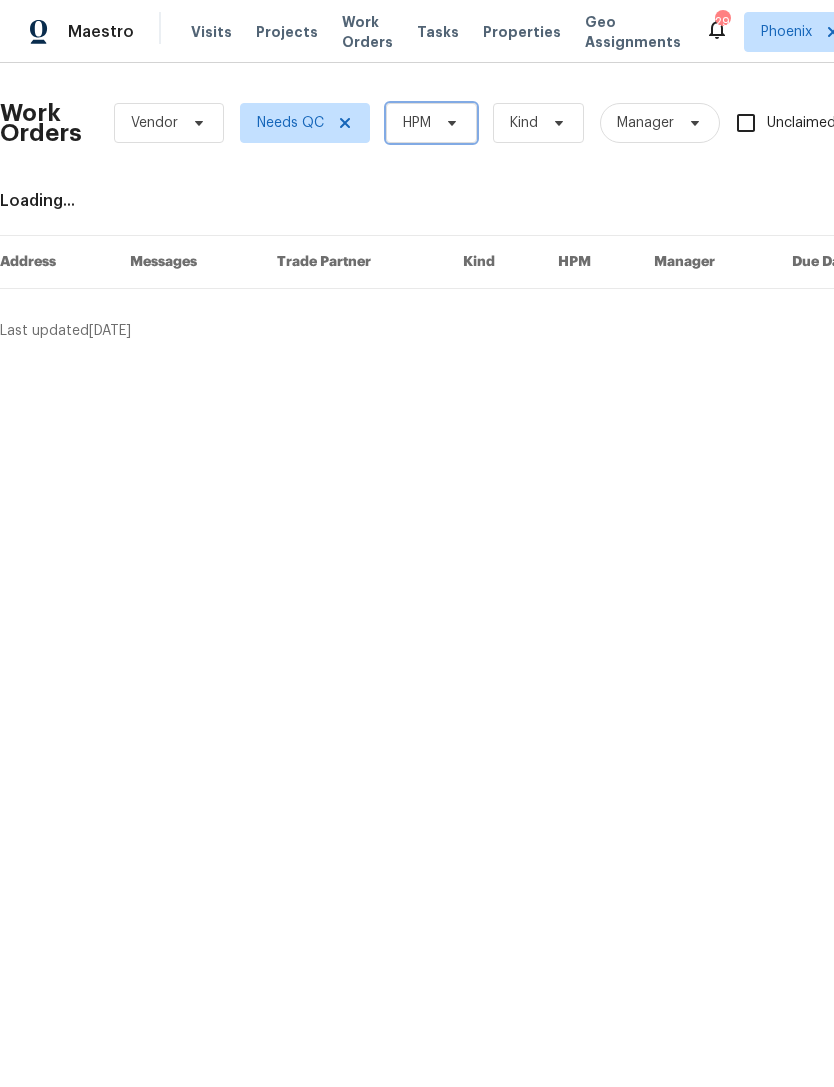 click 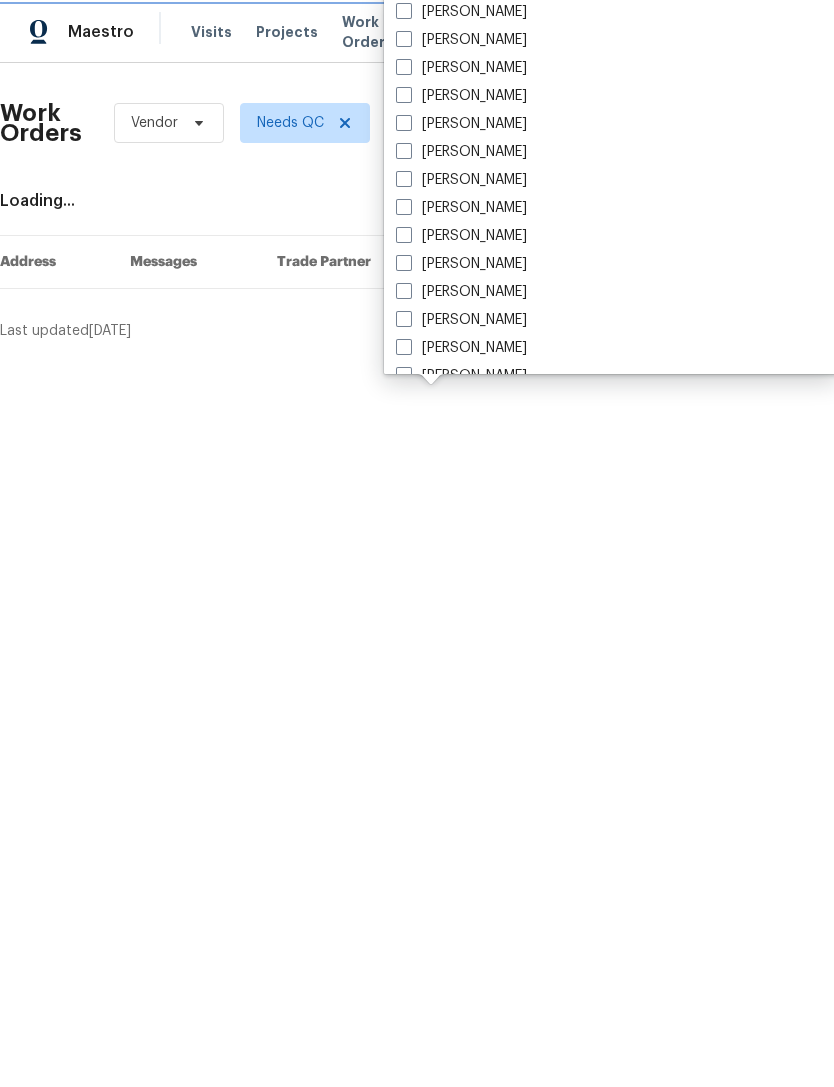 scroll, scrollTop: 551, scrollLeft: 0, axis: vertical 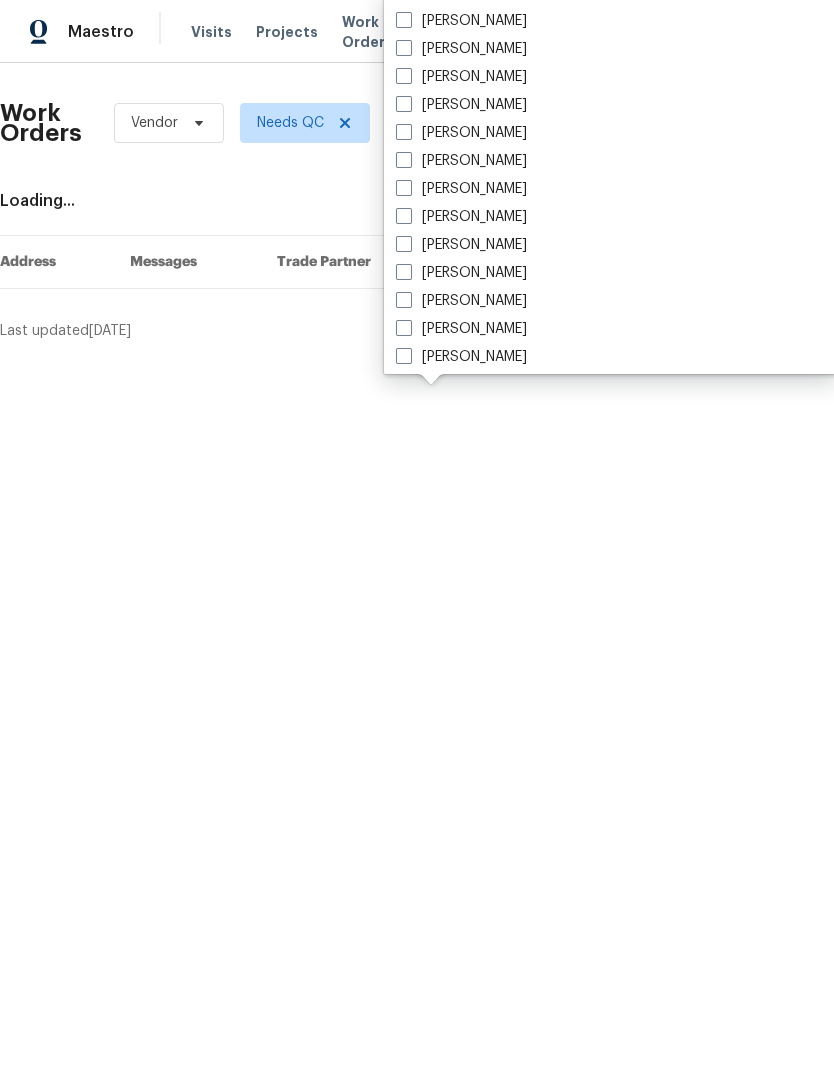 click on "[PERSON_NAME]" at bounding box center [461, 217] 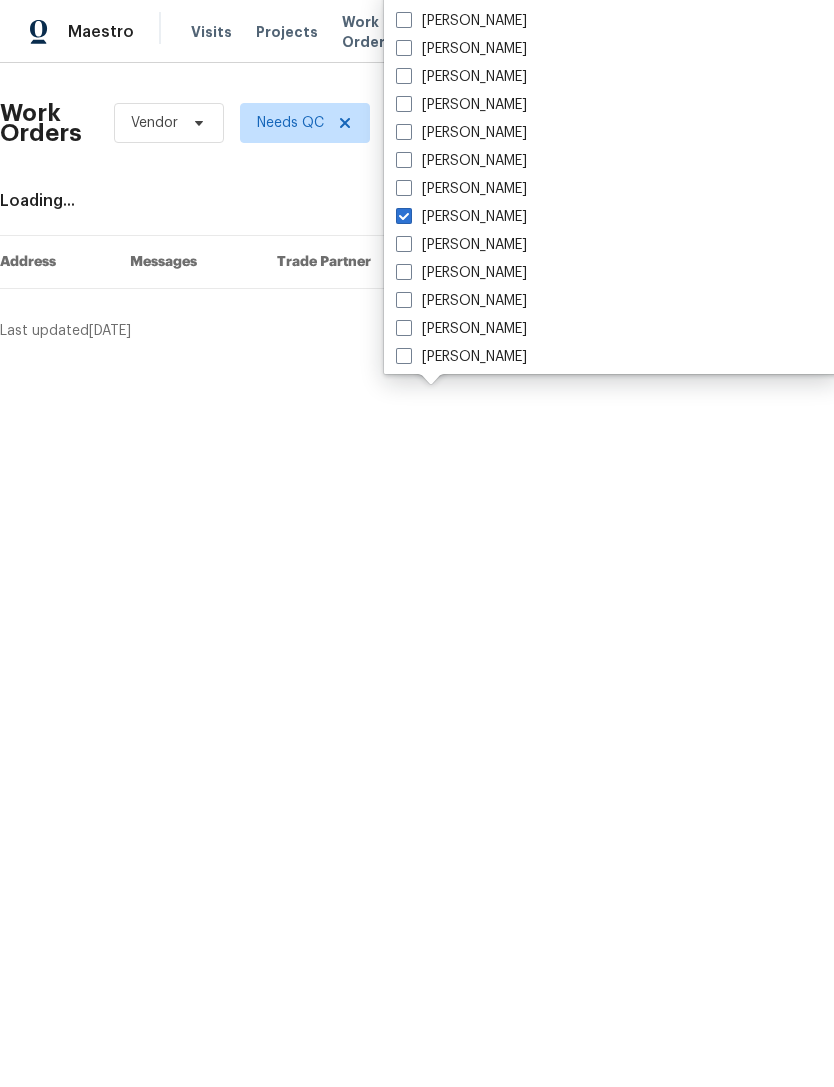 checkbox on "true" 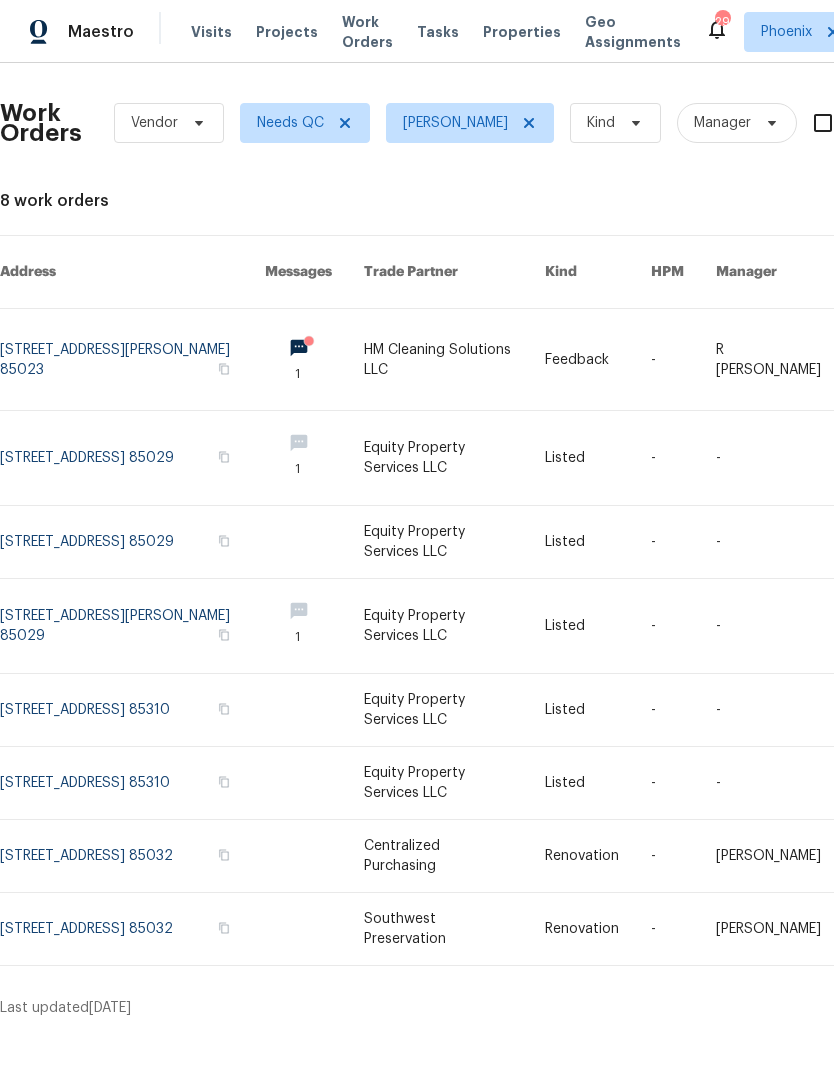 click at bounding box center [132, 929] 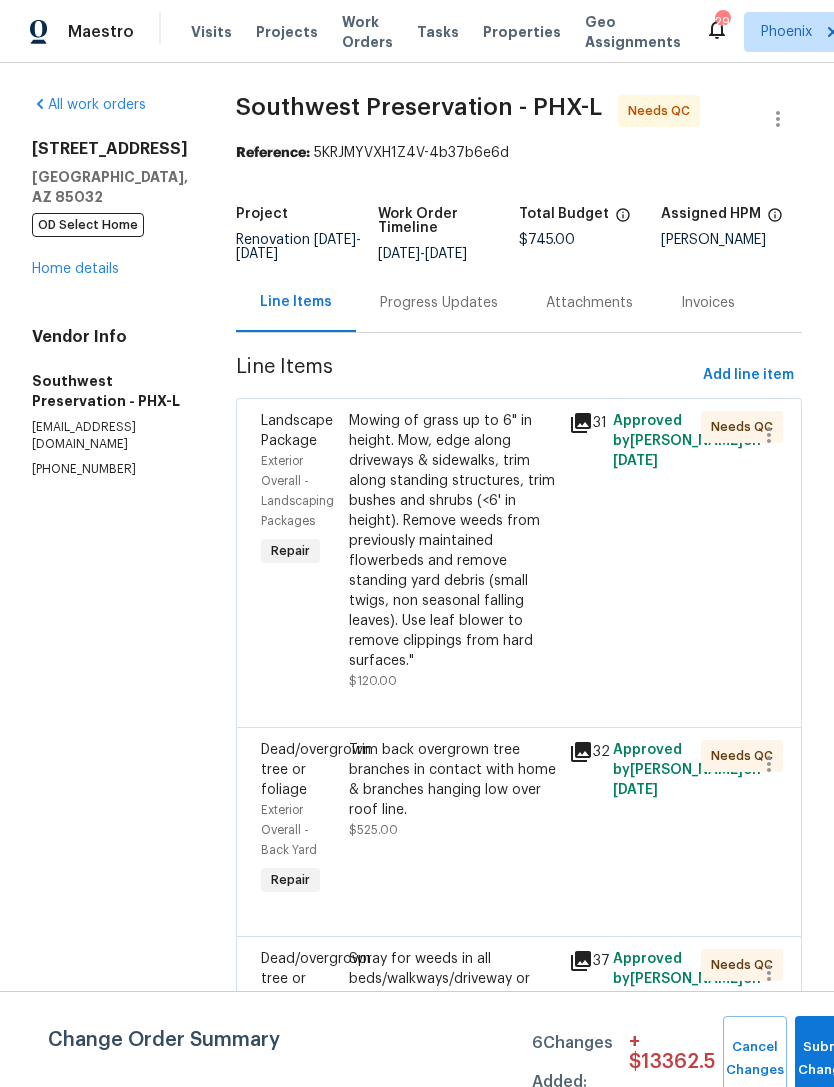 click on "Progress Updates" at bounding box center (439, 303) 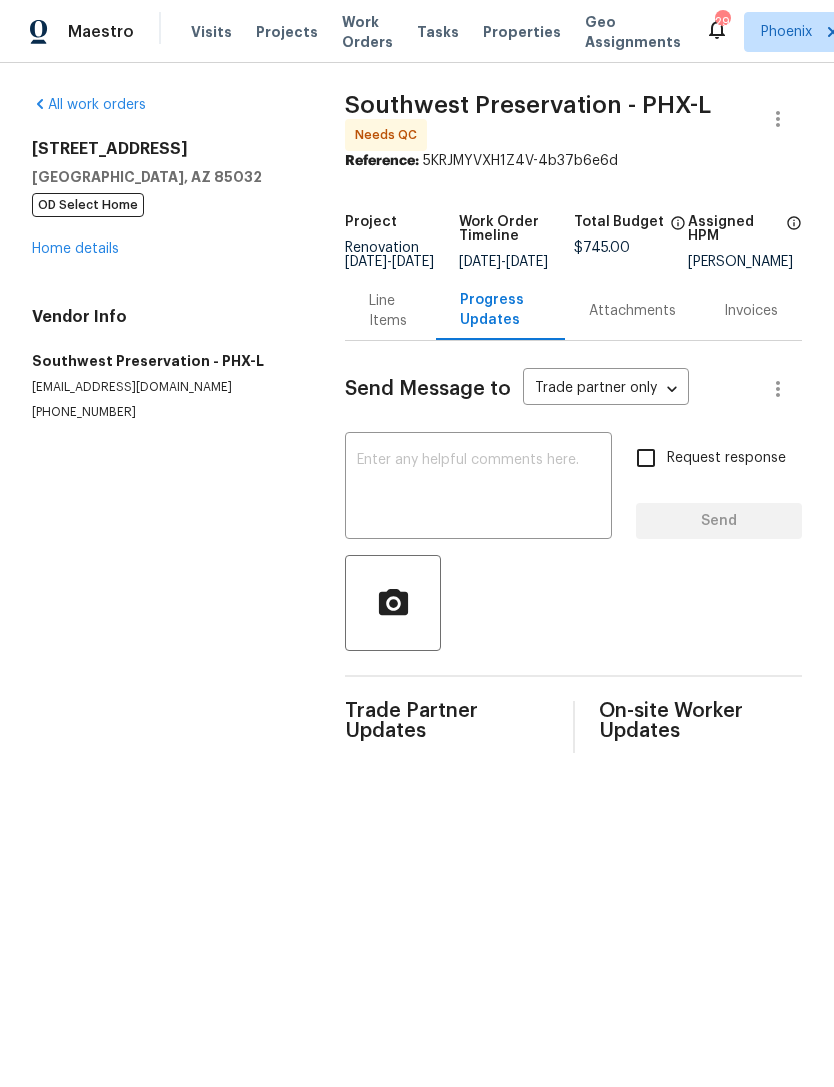 click on "Line Items" at bounding box center [390, 311] 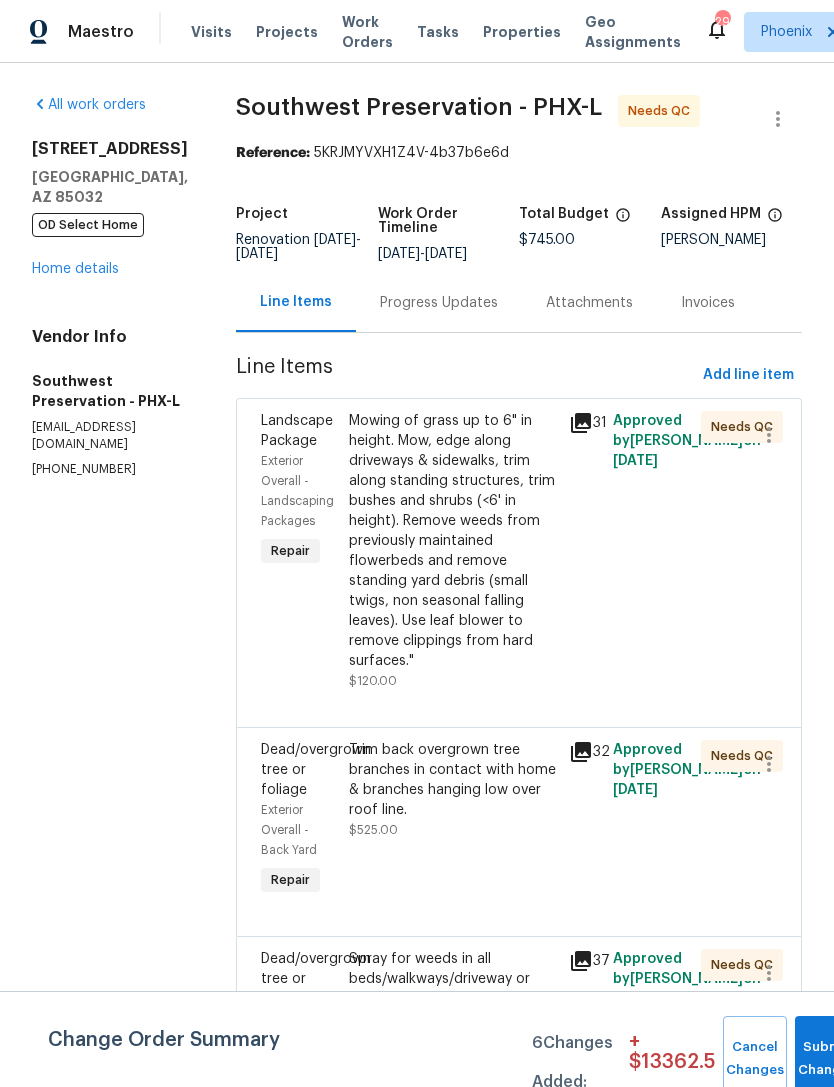 click on "Mowing of grass up to 6" in height. Mow, edge along driveways & sidewalks, trim along standing structures, trim bushes and shrubs (<6' in height). Remove weeds from previously maintained flowerbeds and remove standing yard debris (small twigs, non seasonal falling leaves).  Use leaf blower to remove clippings from hard surfaces."" at bounding box center (453, 541) 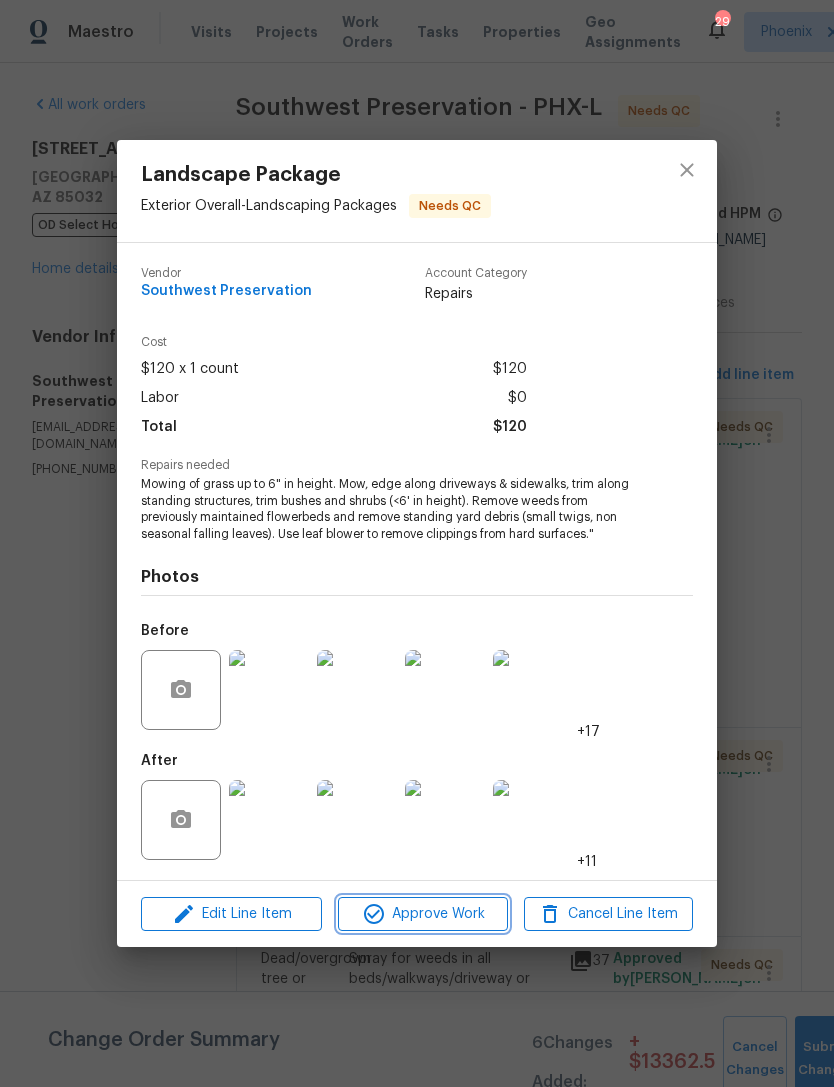 click on "Approve Work" at bounding box center [422, 914] 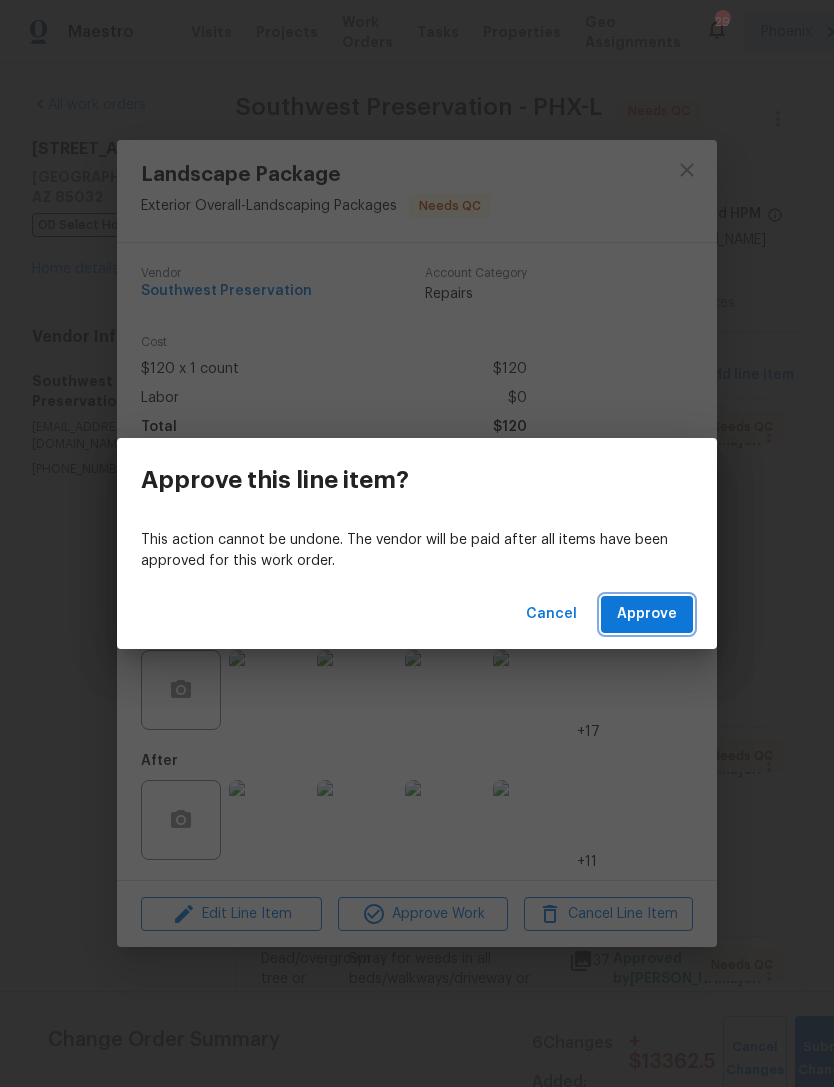 click on "Approve" at bounding box center [647, 614] 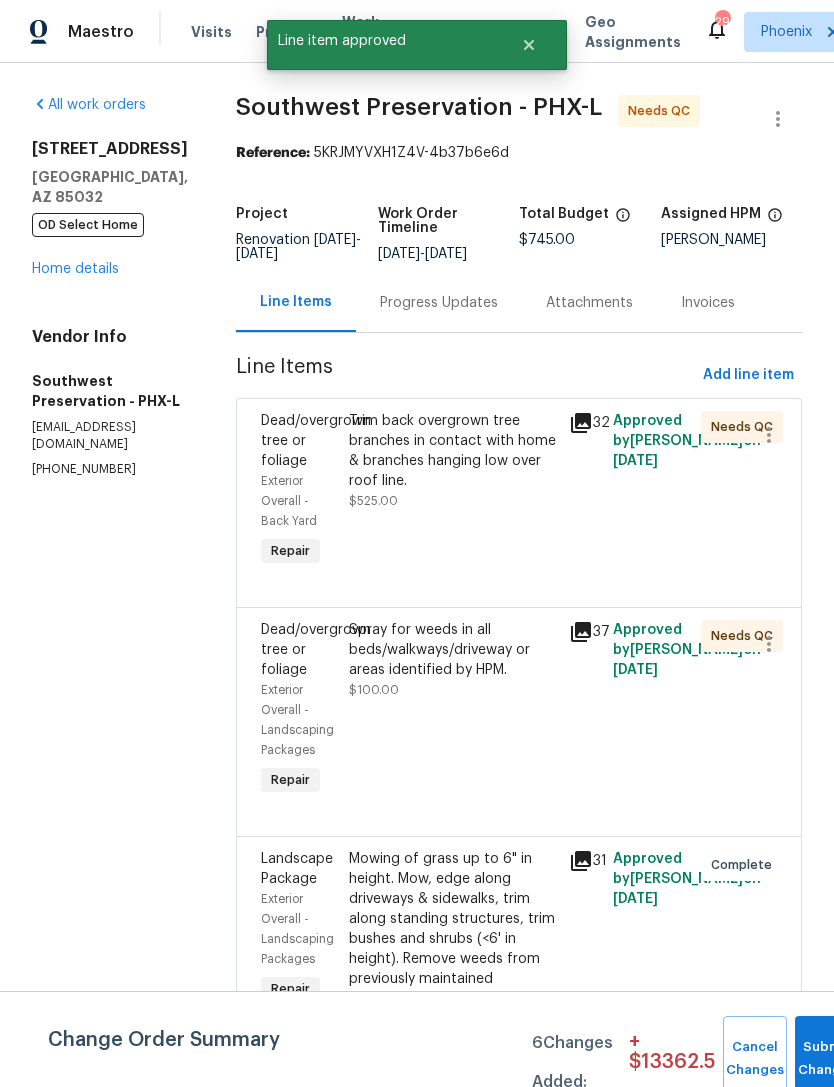 click on "Trim back overgrown tree branches in contact with home & branches hanging low over roof line." at bounding box center (453, 451) 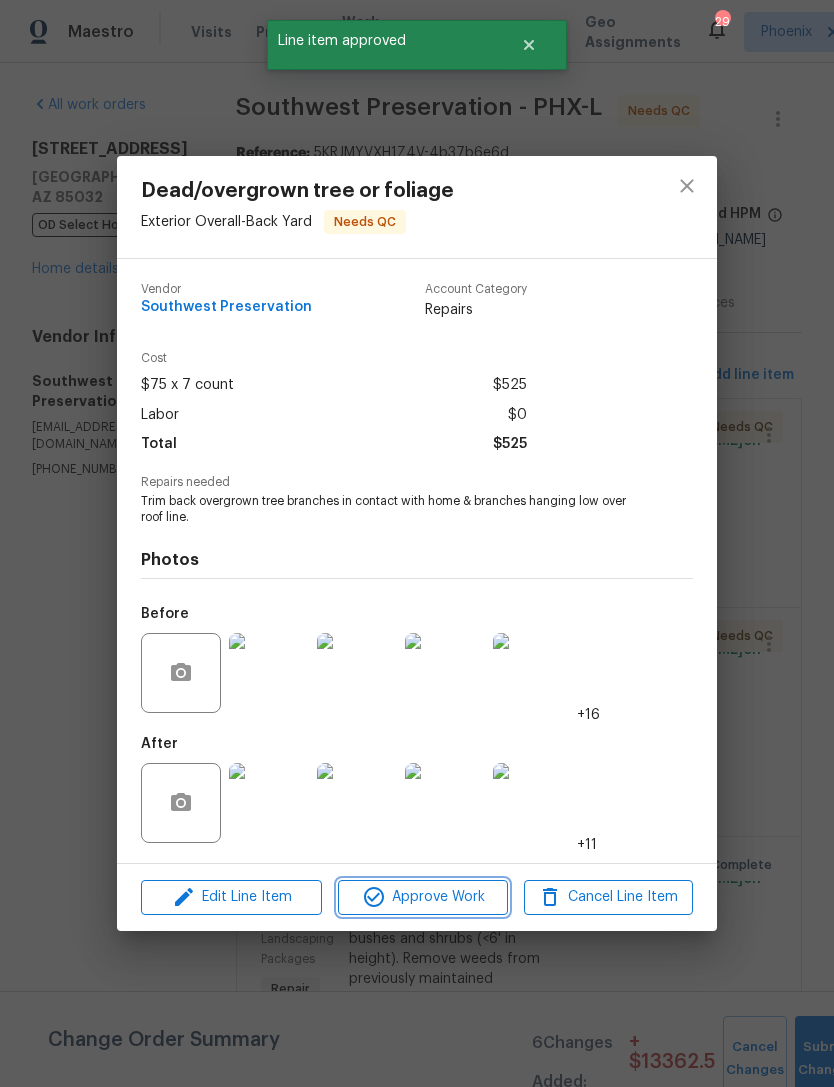 click on "Approve Work" at bounding box center (422, 897) 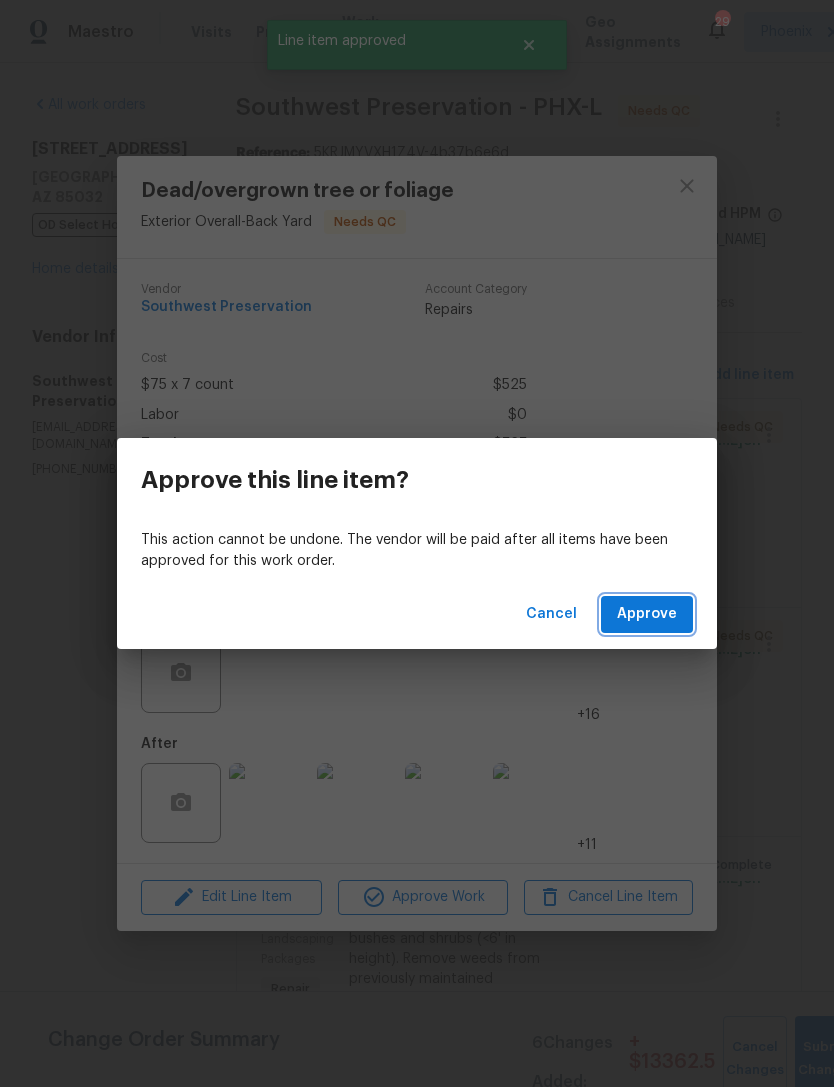click on "Approve" at bounding box center [647, 614] 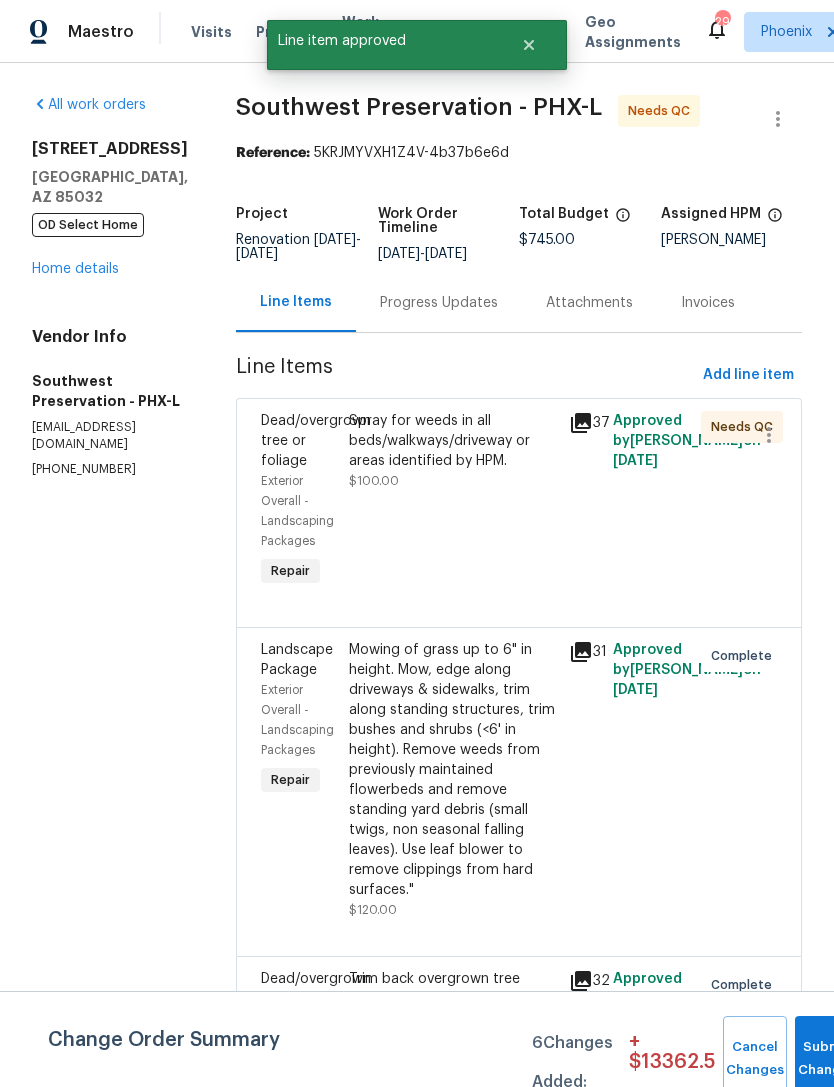 click on "Spray for weeds in all beds/walkways/driveway or areas identified by HPM." at bounding box center (453, 441) 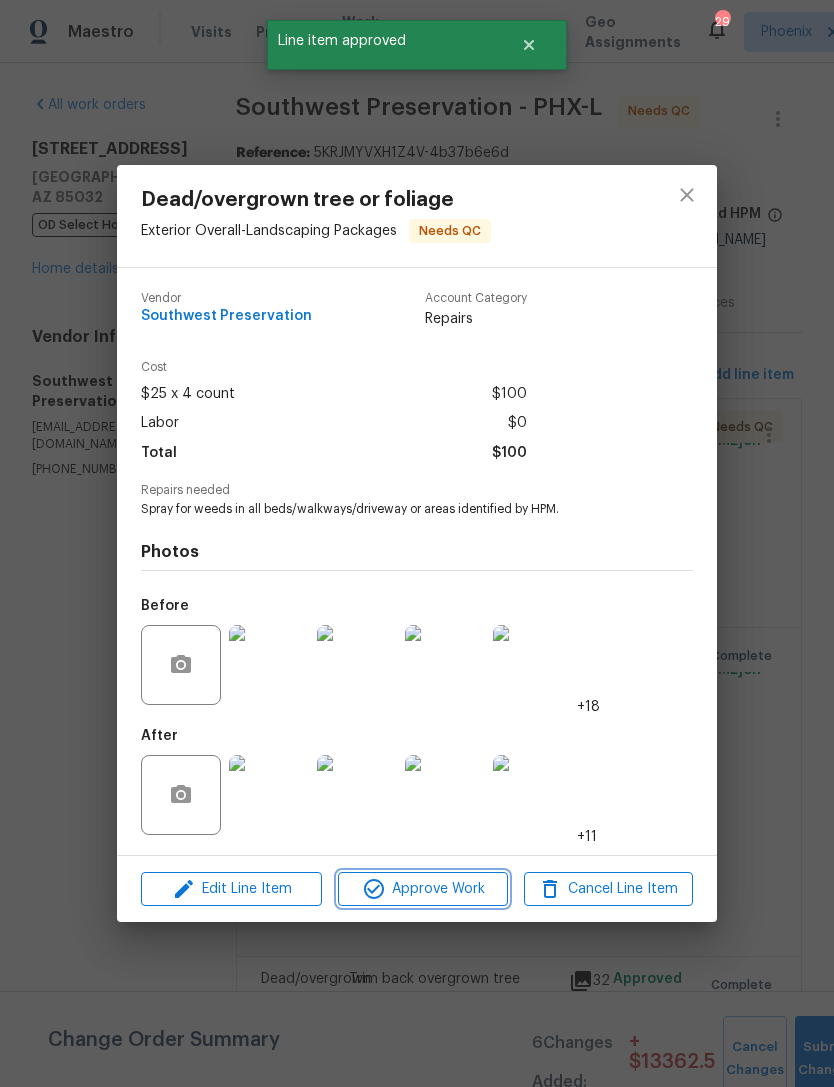 click on "Approve Work" at bounding box center [422, 889] 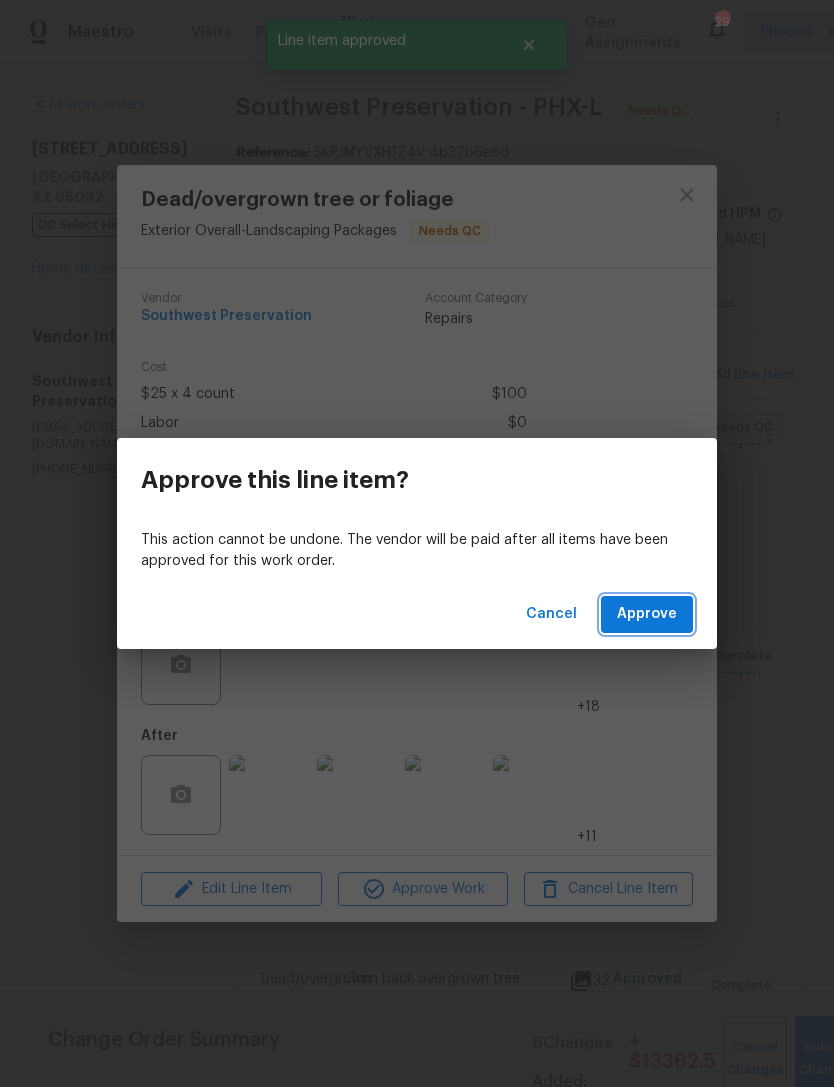 click on "Approve" at bounding box center [647, 614] 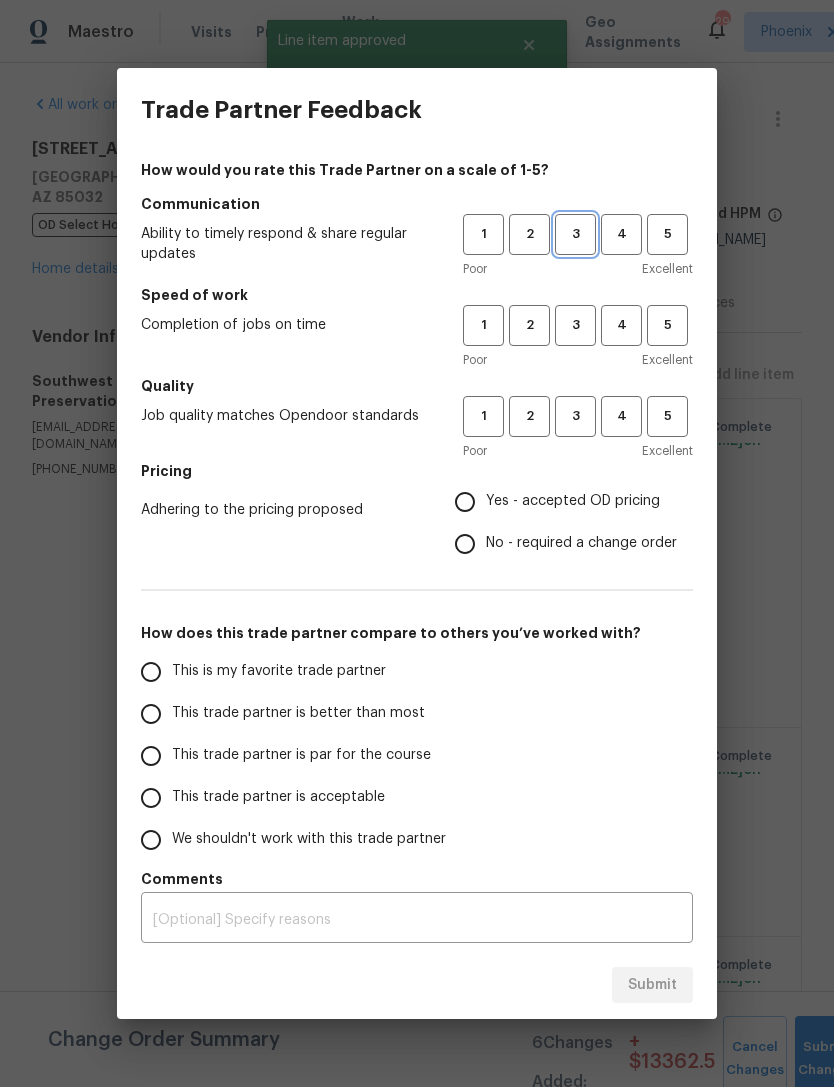 click on "3" at bounding box center (575, 234) 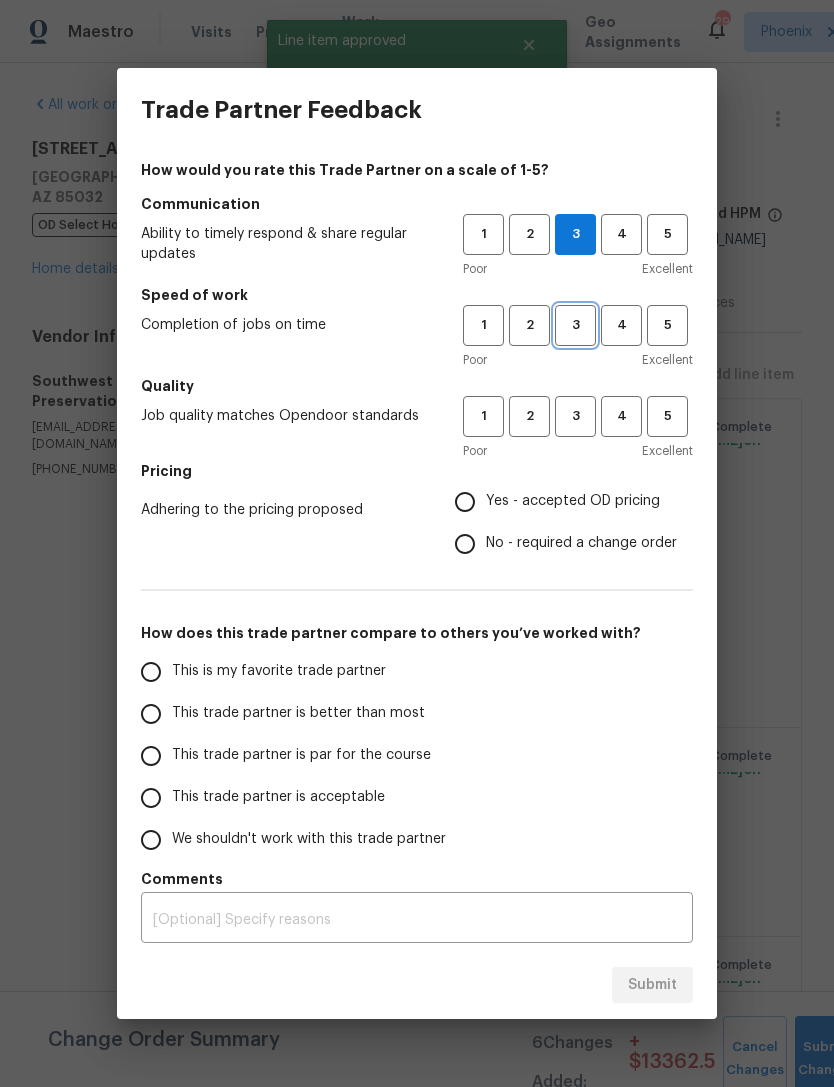 click on "3" at bounding box center (575, 325) 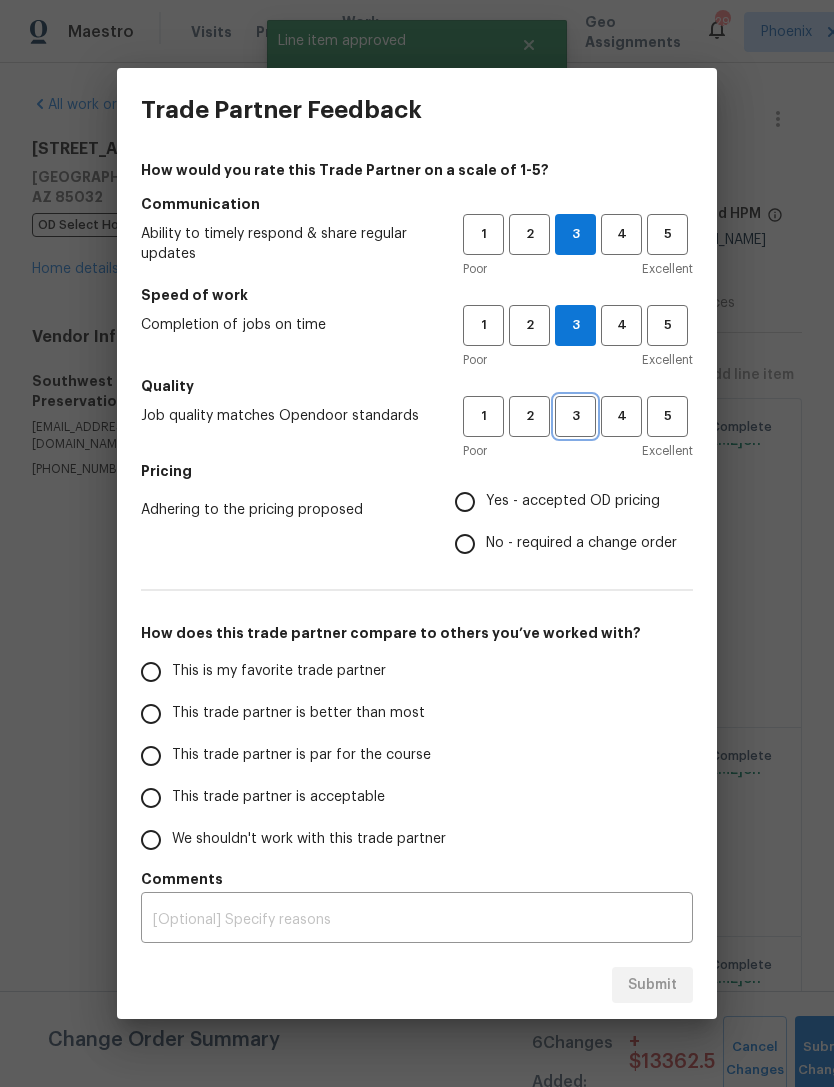 click on "3" at bounding box center [575, 416] 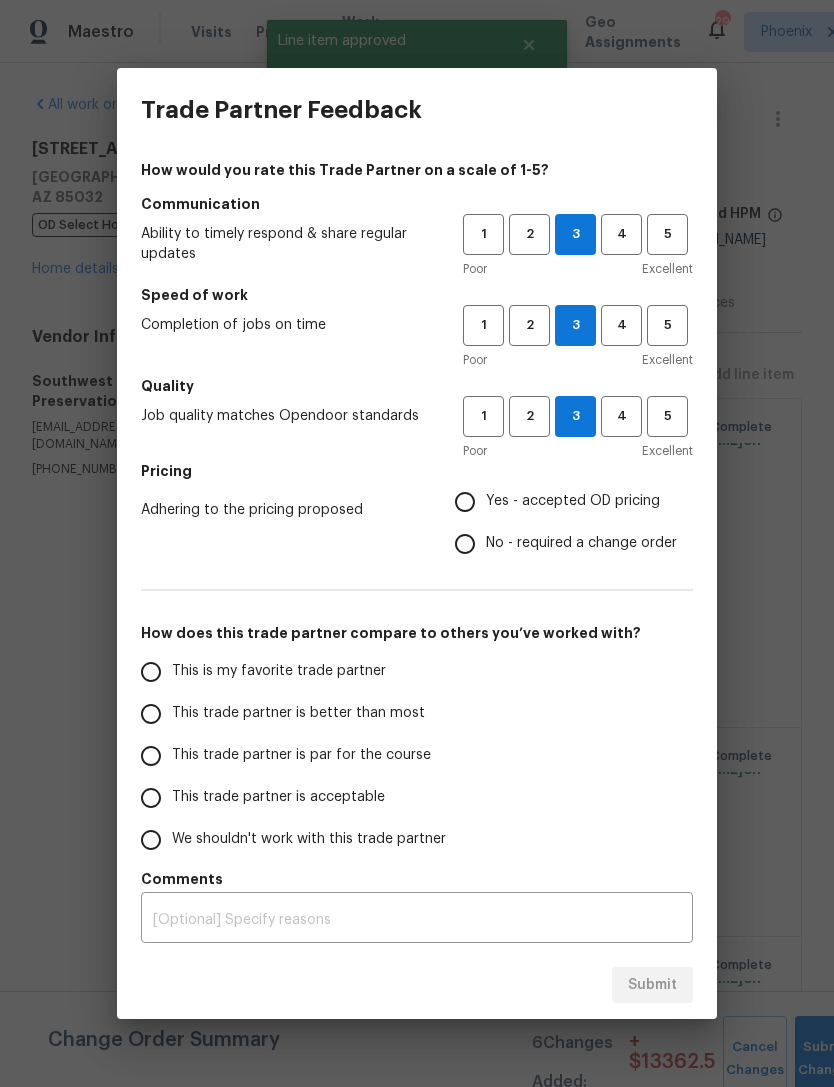 click on "This is my favorite trade partner" at bounding box center (151, 672) 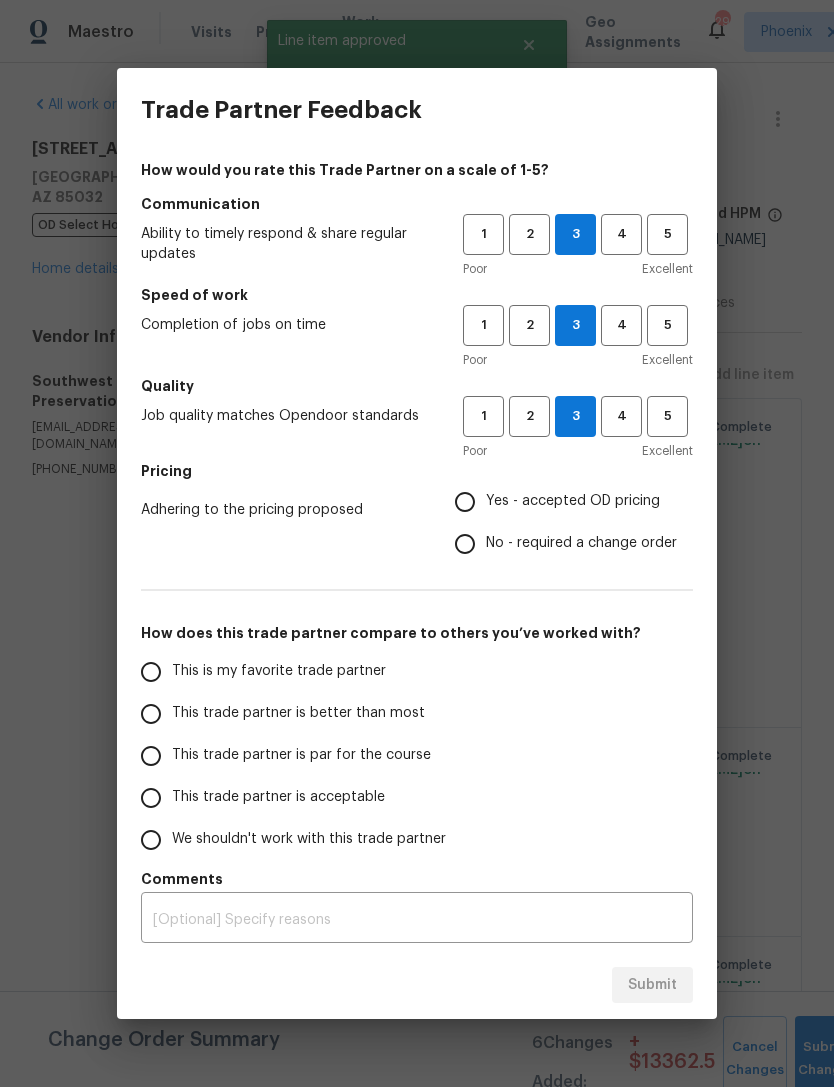 radio on "true" 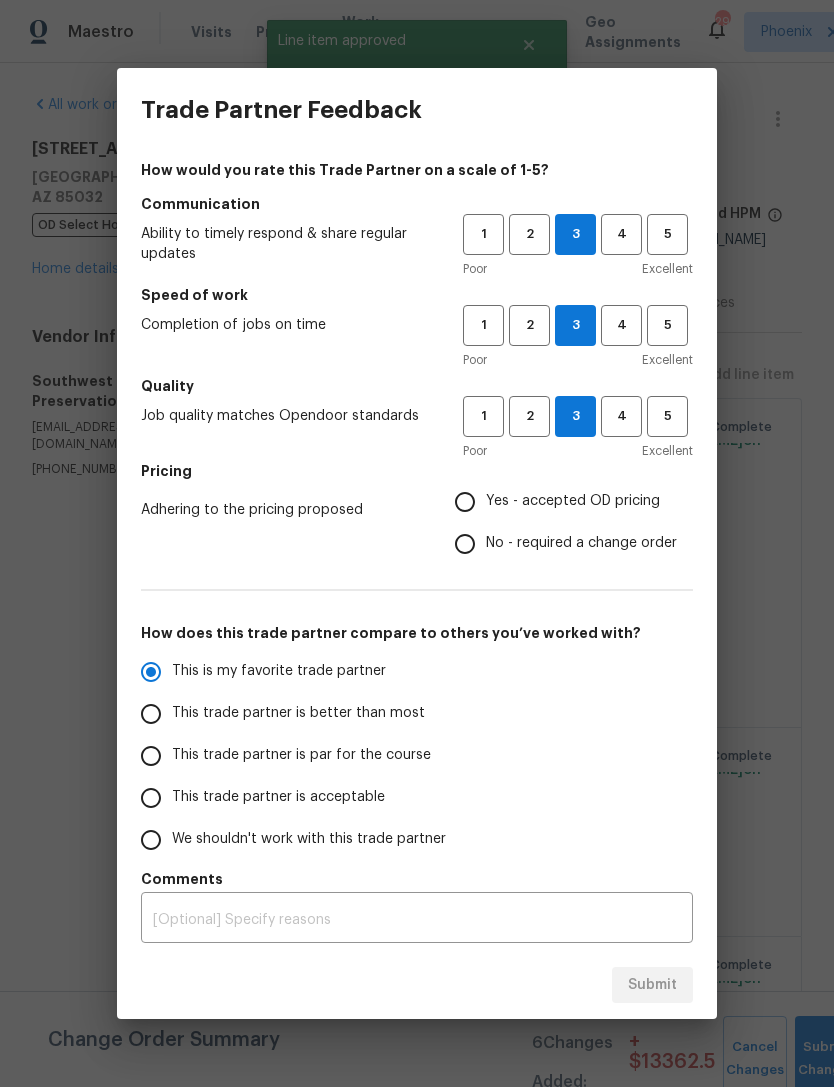 click on "Yes - accepted OD pricing" at bounding box center (465, 502) 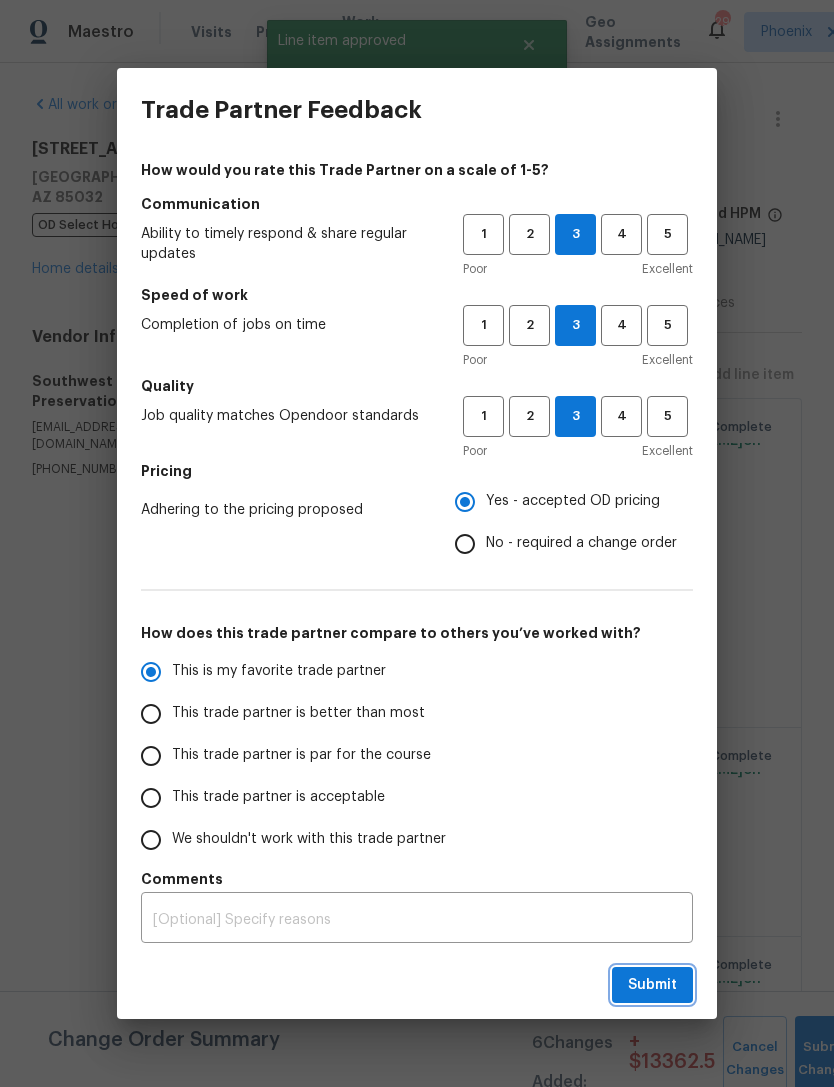 click on "Submit" at bounding box center [652, 985] 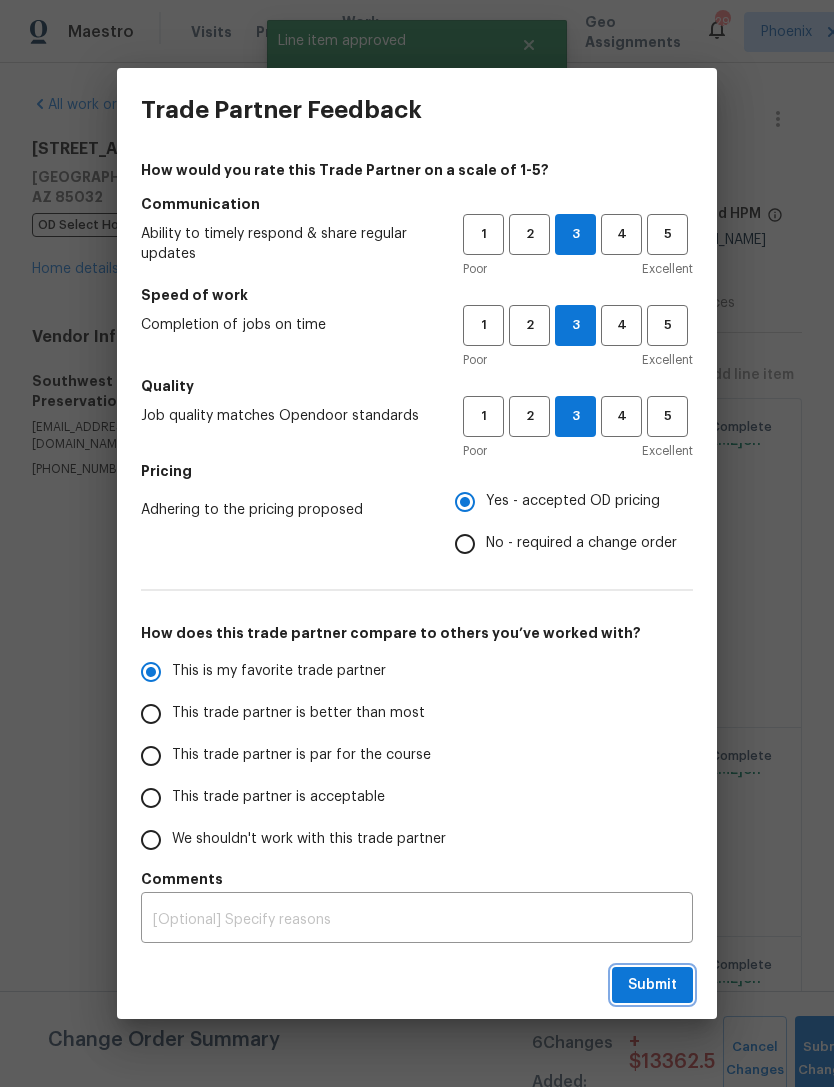 radio on "false" 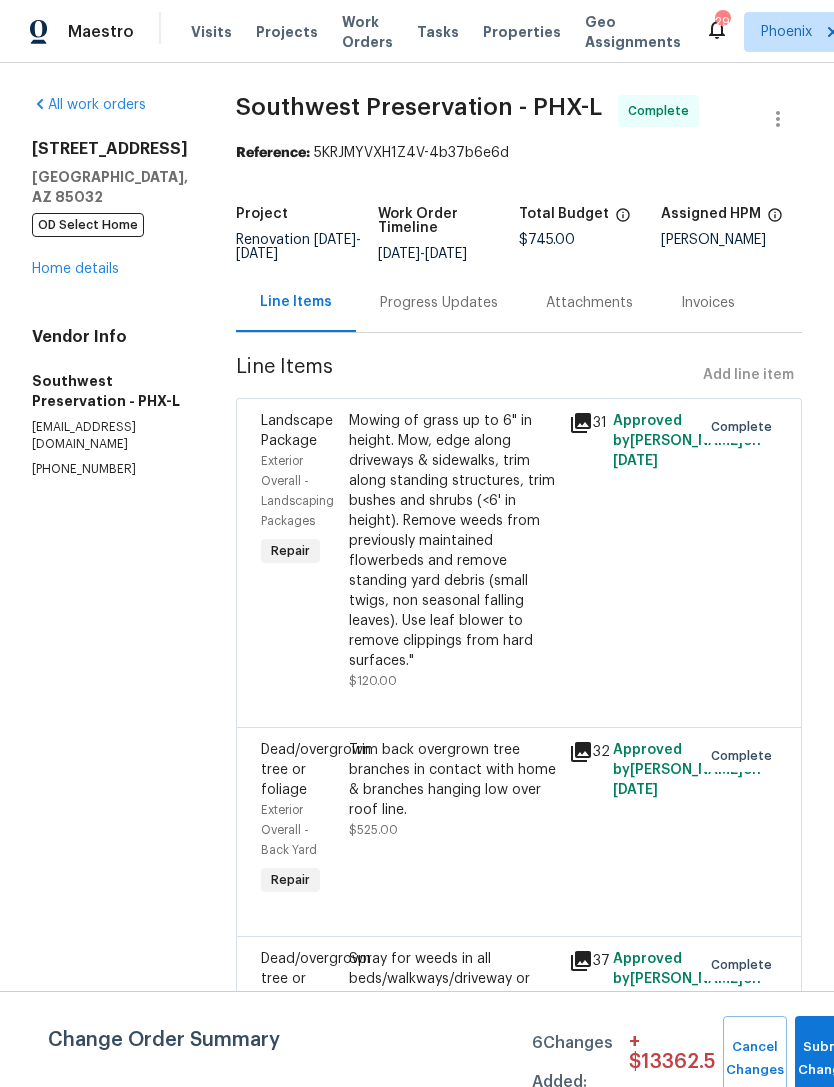 click on "Work Orders" at bounding box center [367, 32] 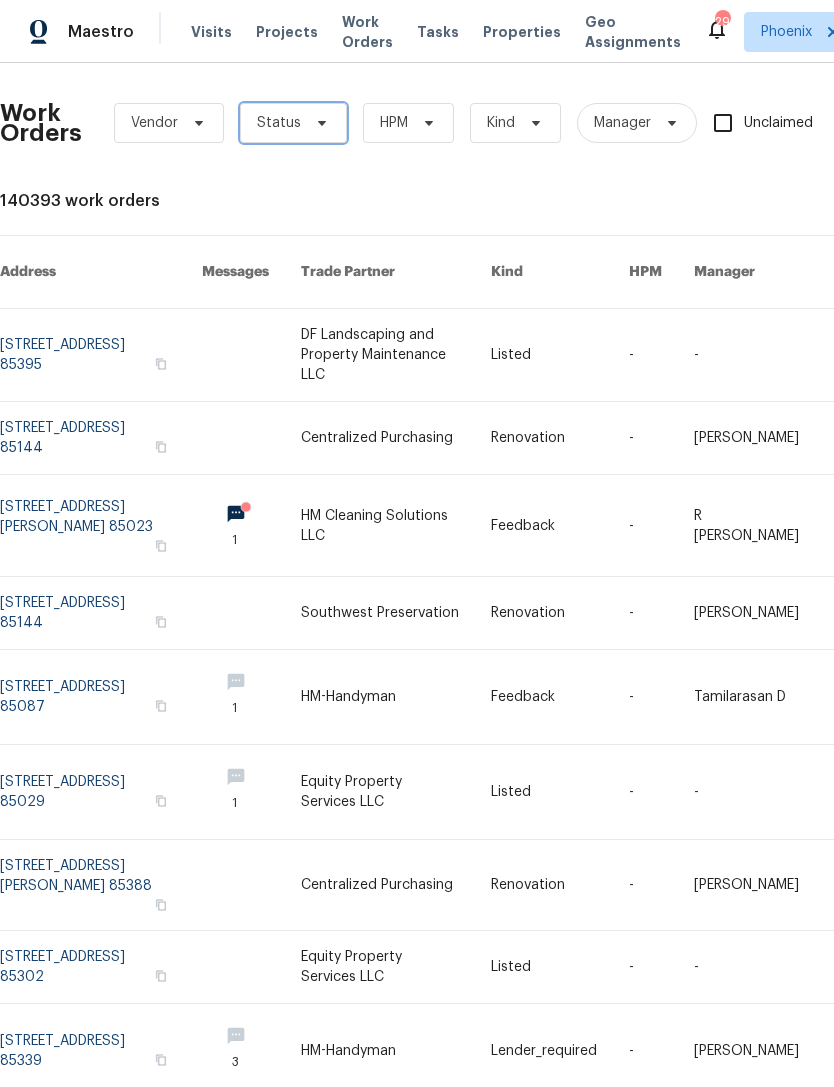 click 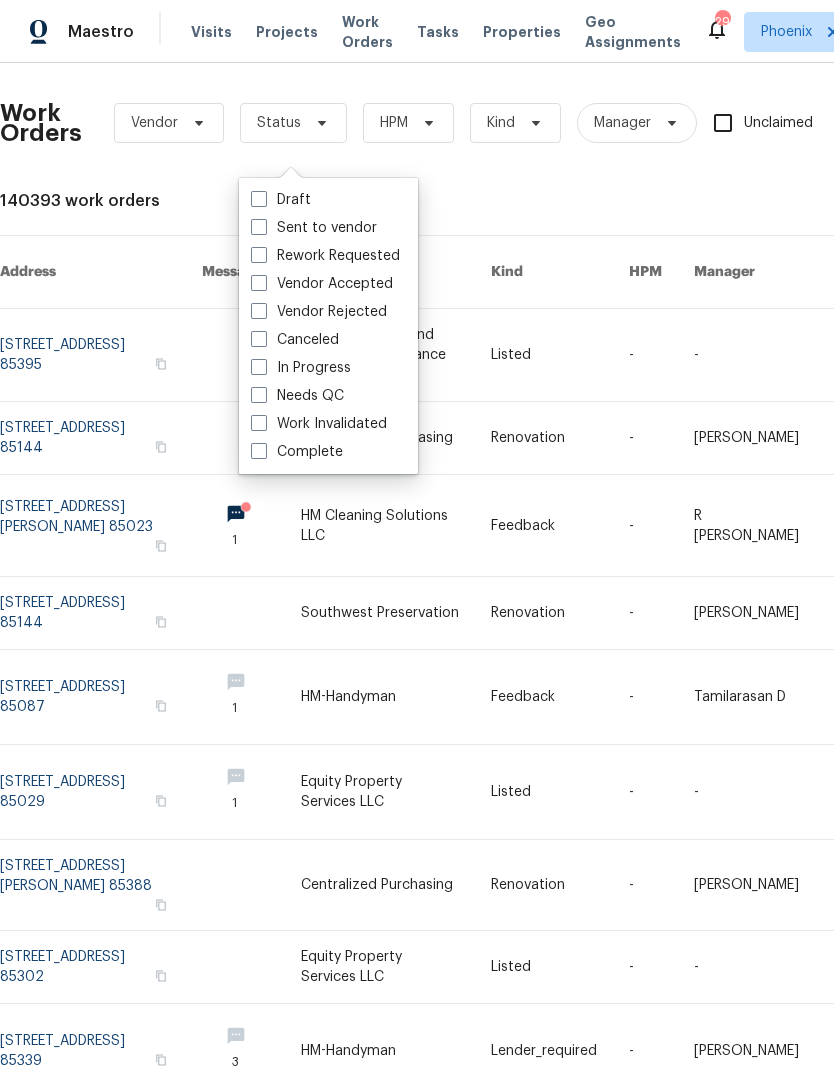 click on "Needs QC" at bounding box center (297, 396) 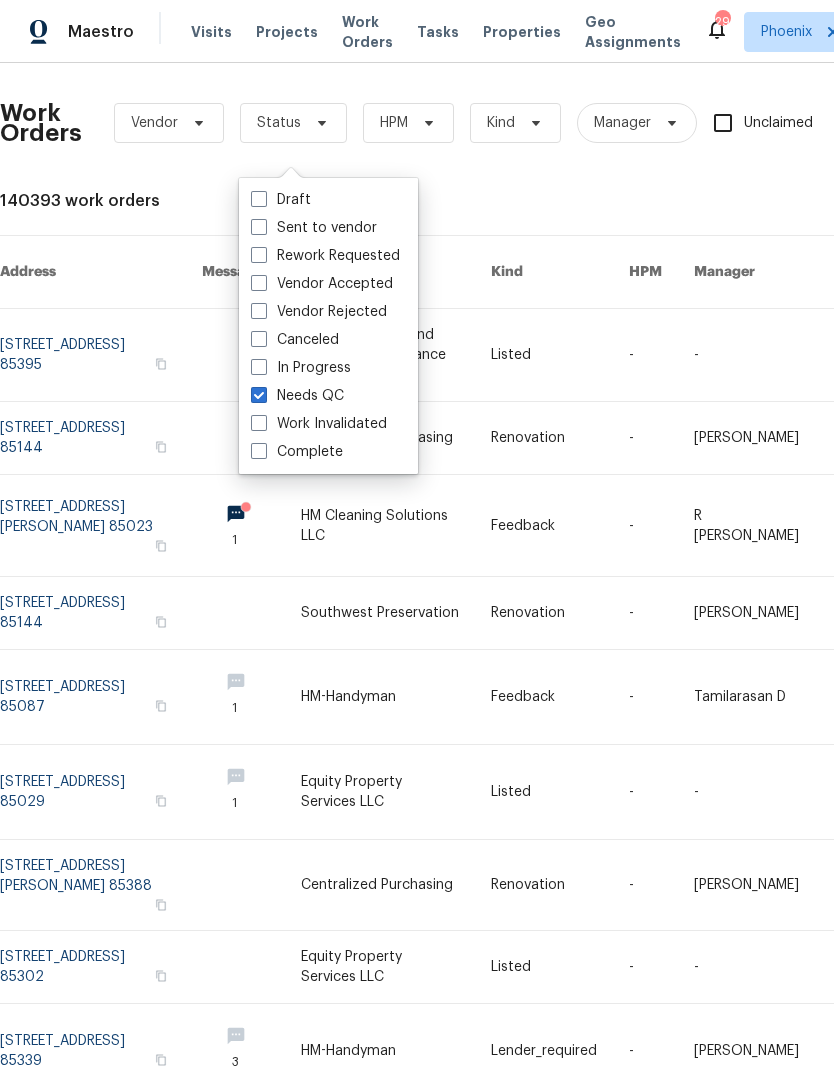 checkbox on "true" 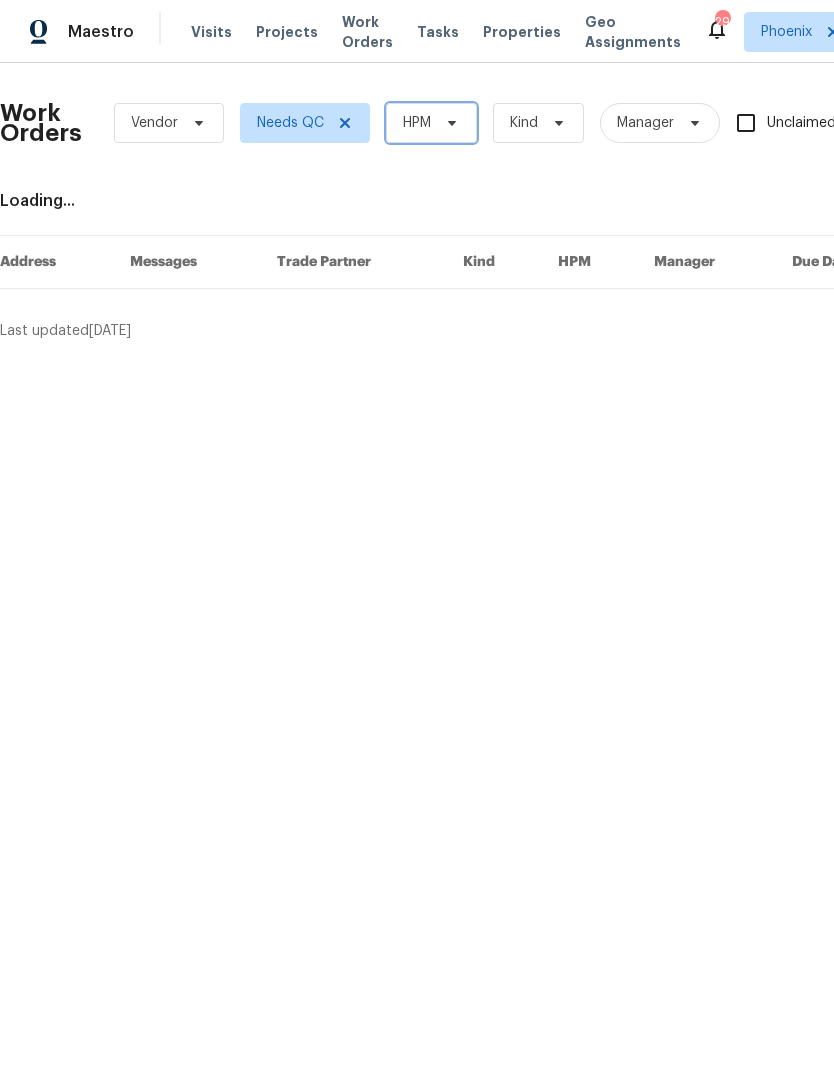 click on "HPM" at bounding box center [431, 123] 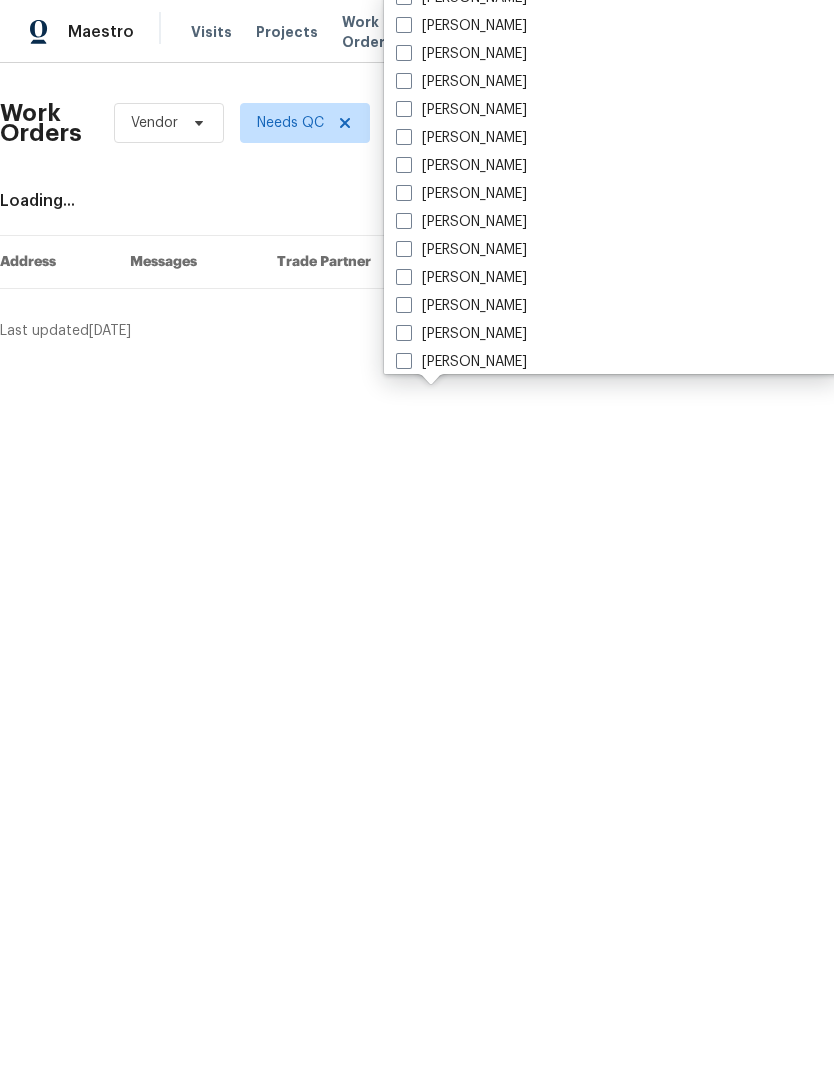 scroll, scrollTop: 527, scrollLeft: 0, axis: vertical 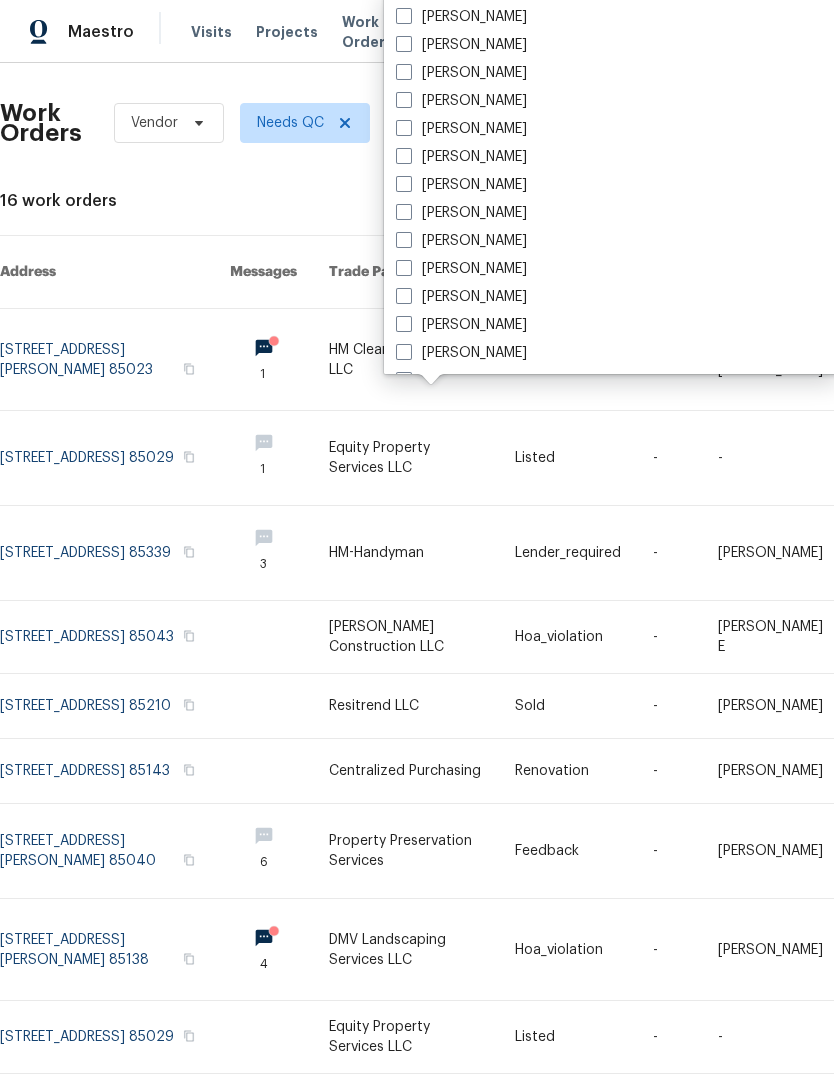 click at bounding box center (404, 240) 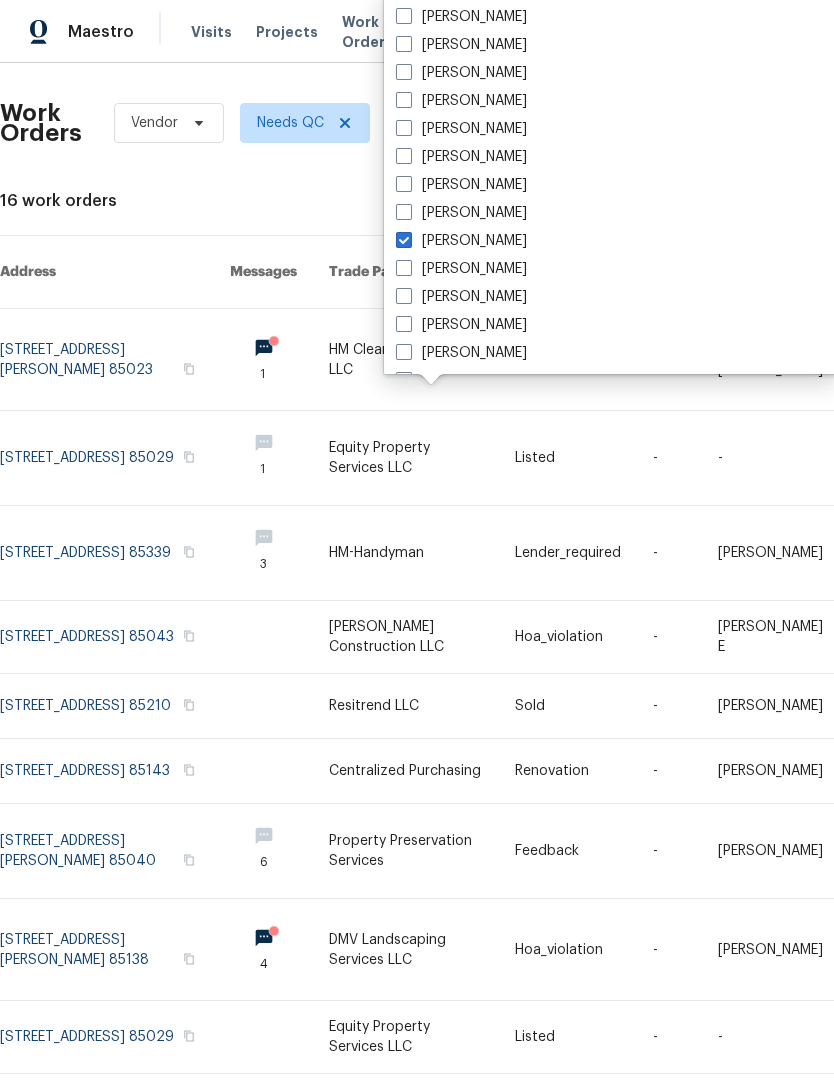 checkbox on "true" 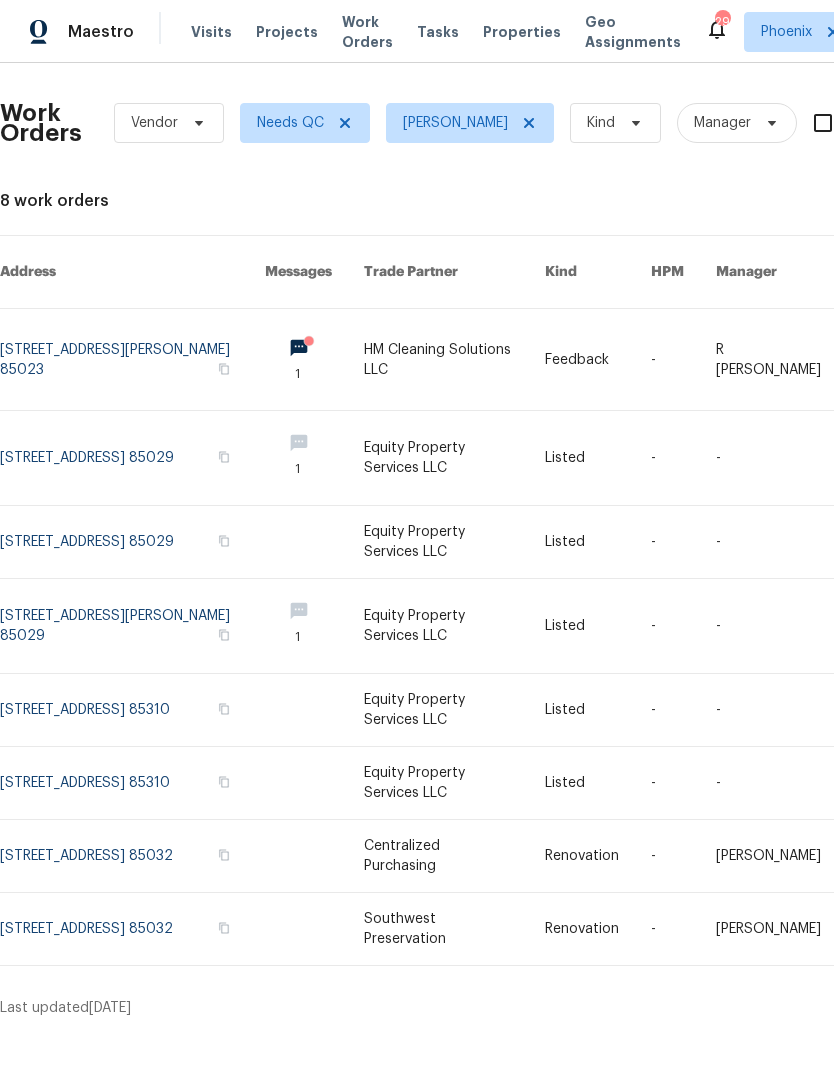 scroll, scrollTop: 0, scrollLeft: 0, axis: both 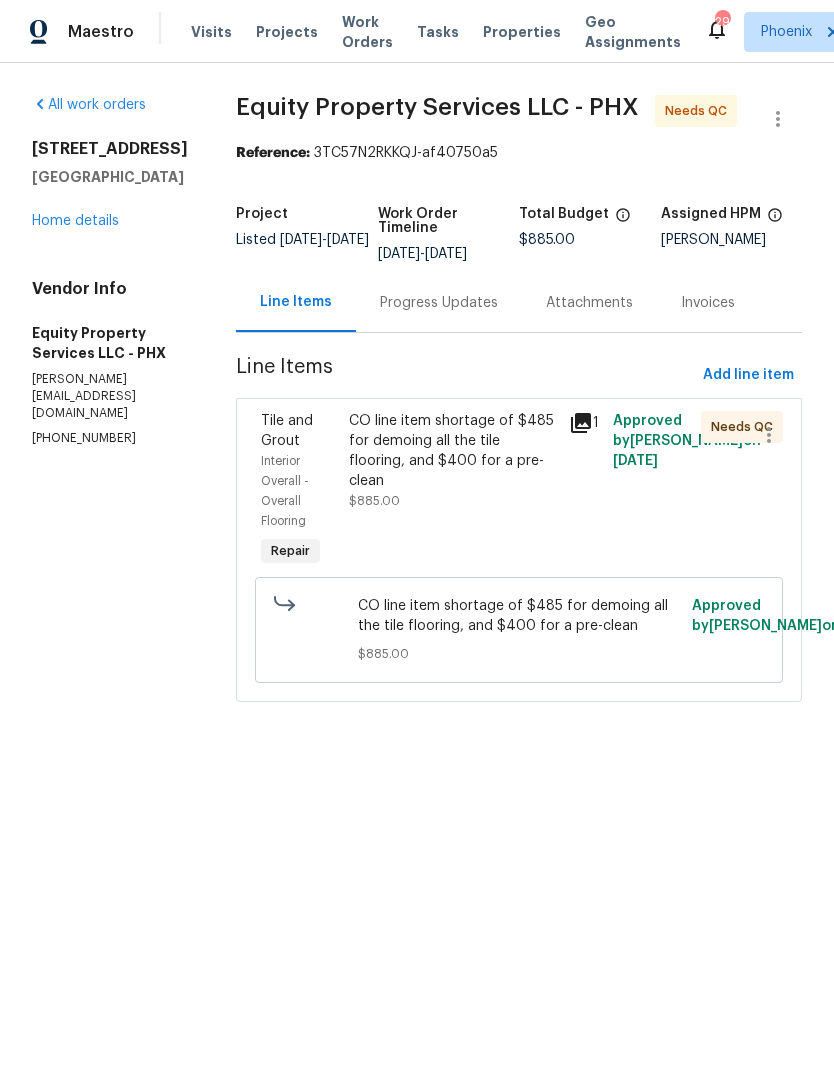 click on "CO line item
shortage of $485 for demoing all the tile flooring, and $400 for a pre-clean" at bounding box center [453, 451] 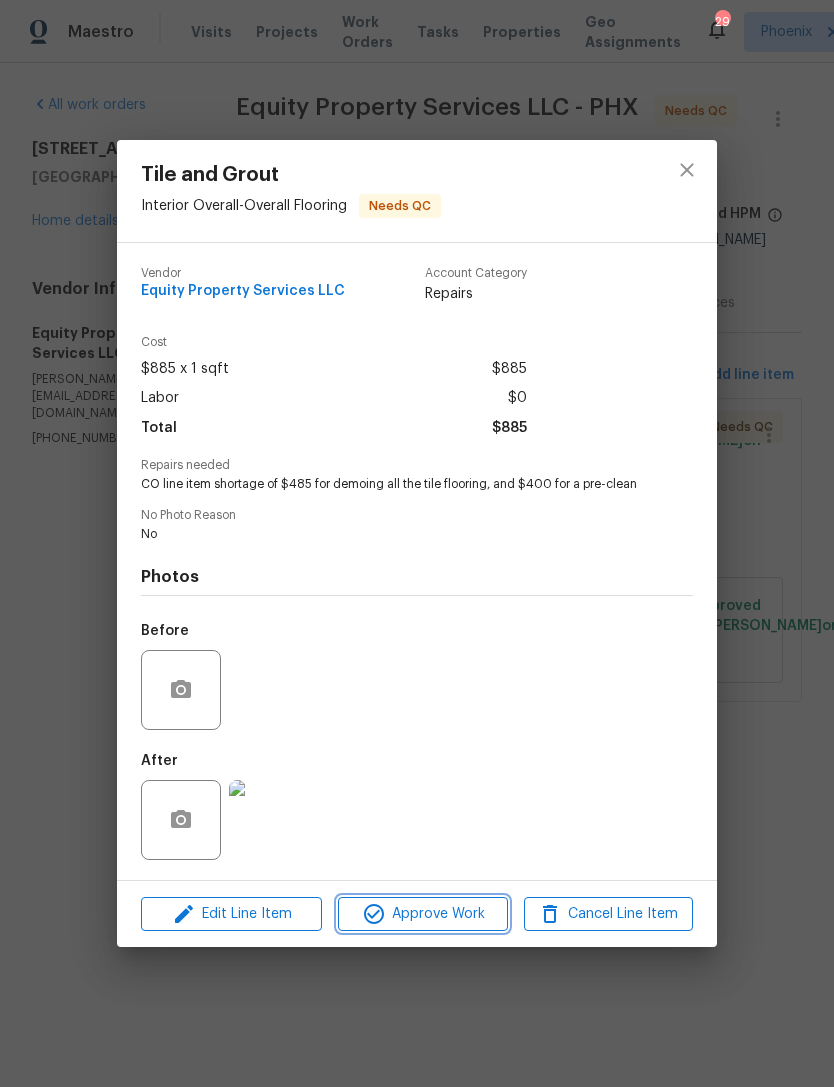 click on "Approve Work" at bounding box center (422, 914) 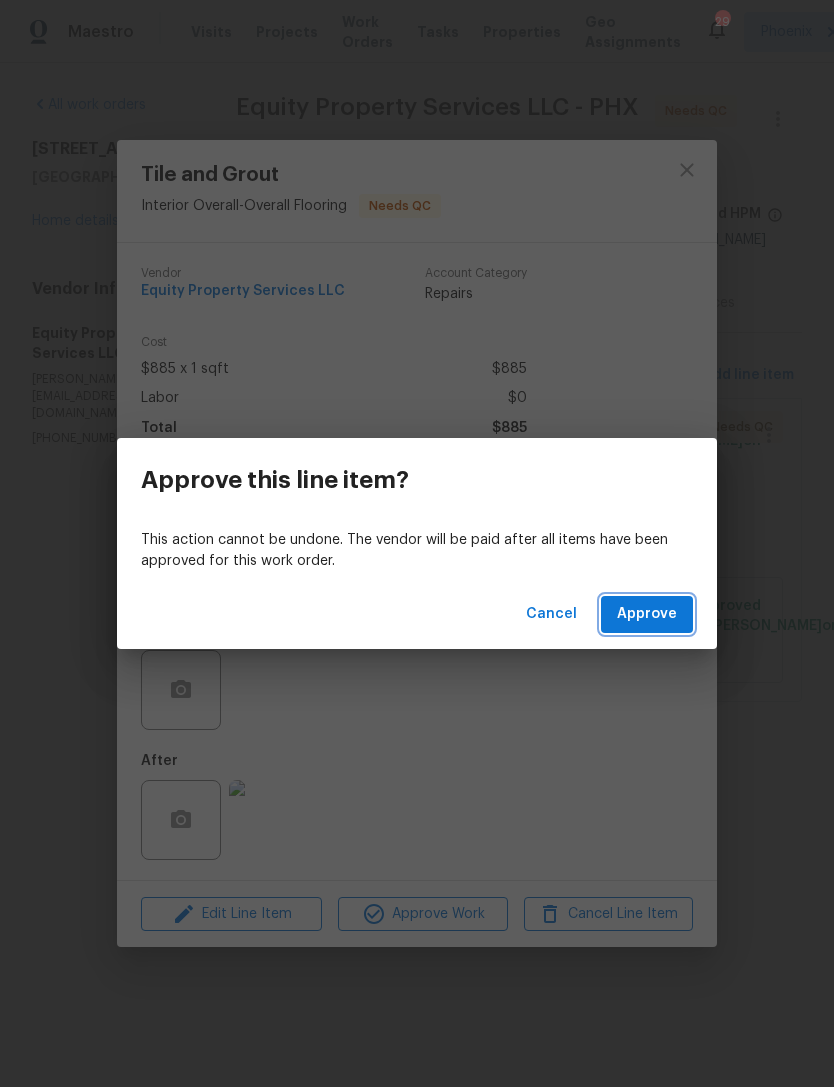 click on "Approve" at bounding box center (647, 614) 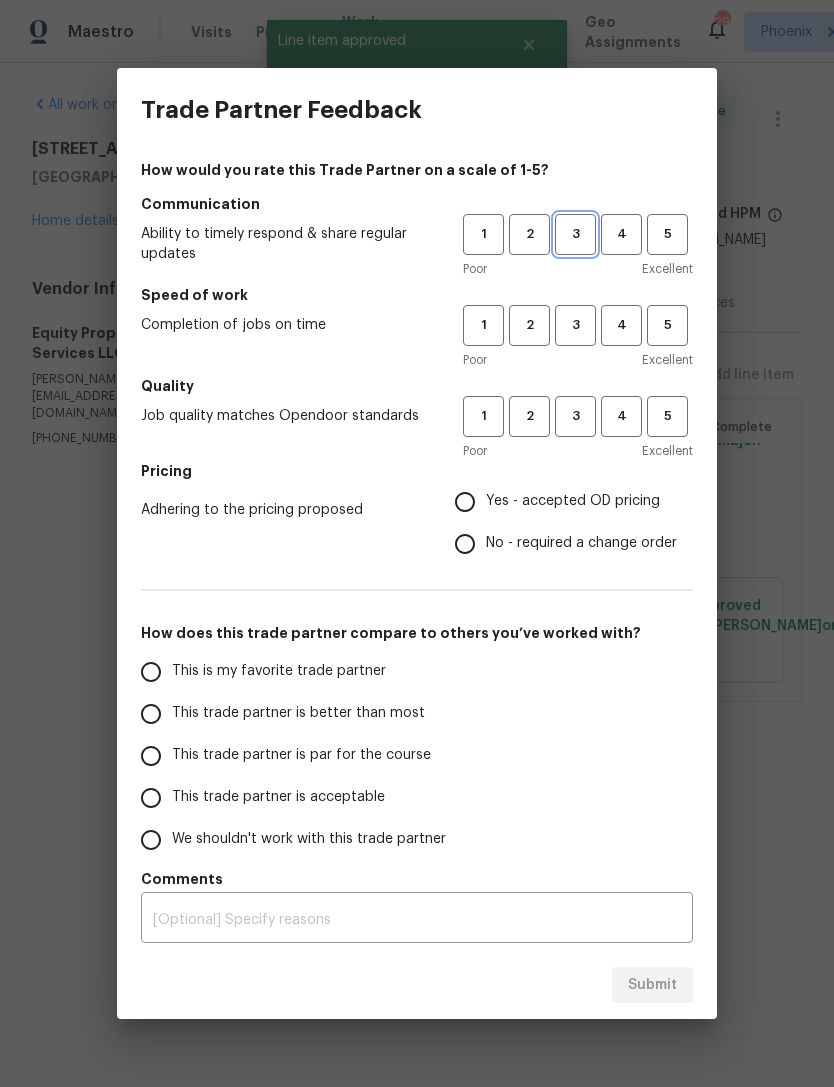 click on "3" at bounding box center (575, 234) 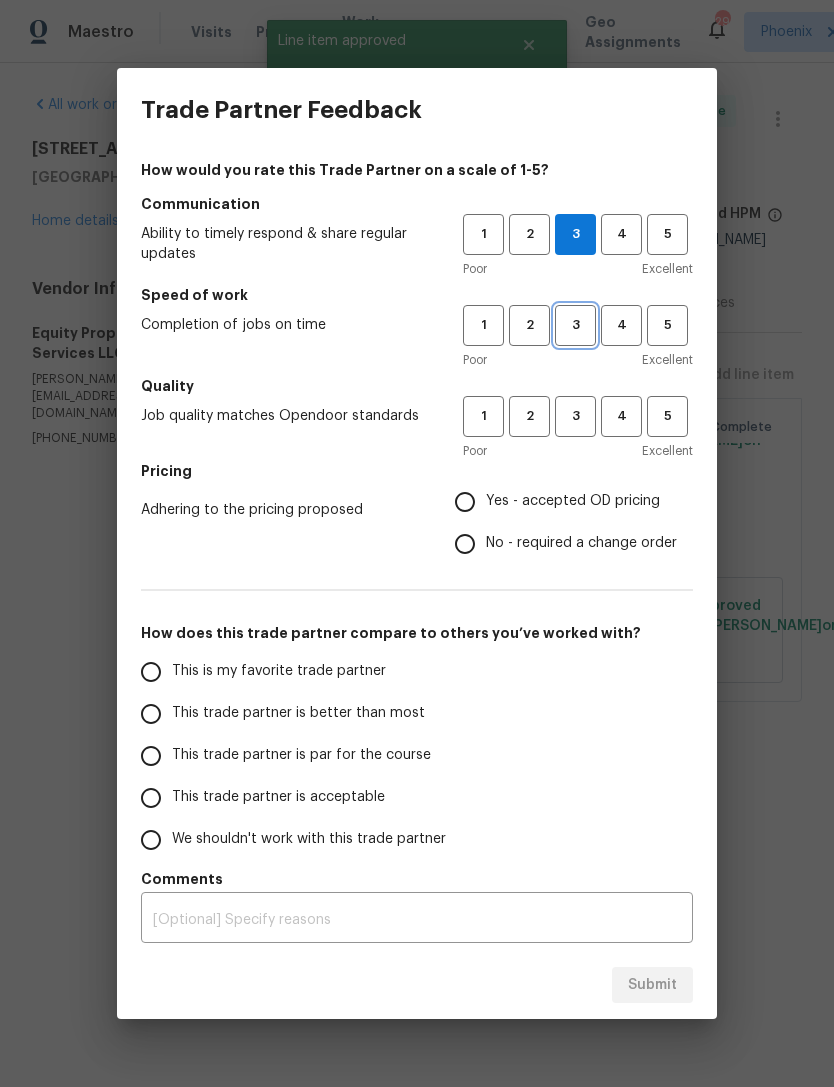 click on "3" at bounding box center (575, 325) 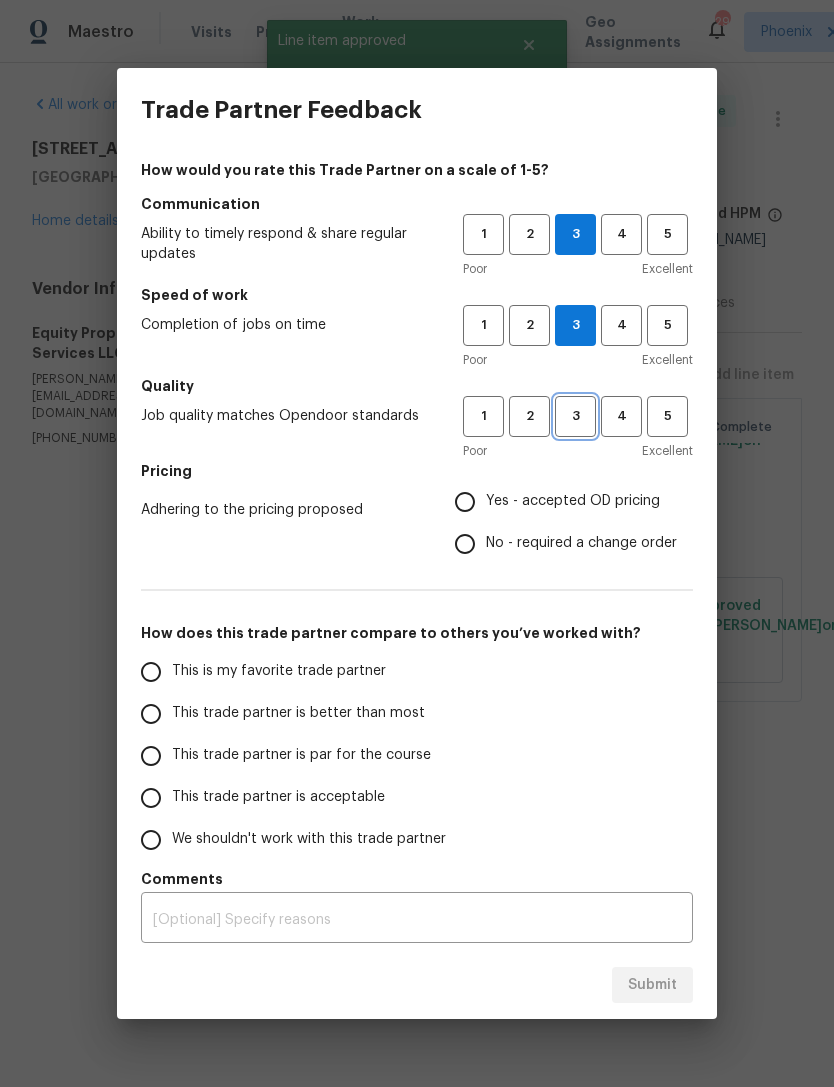 click on "3" at bounding box center [575, 416] 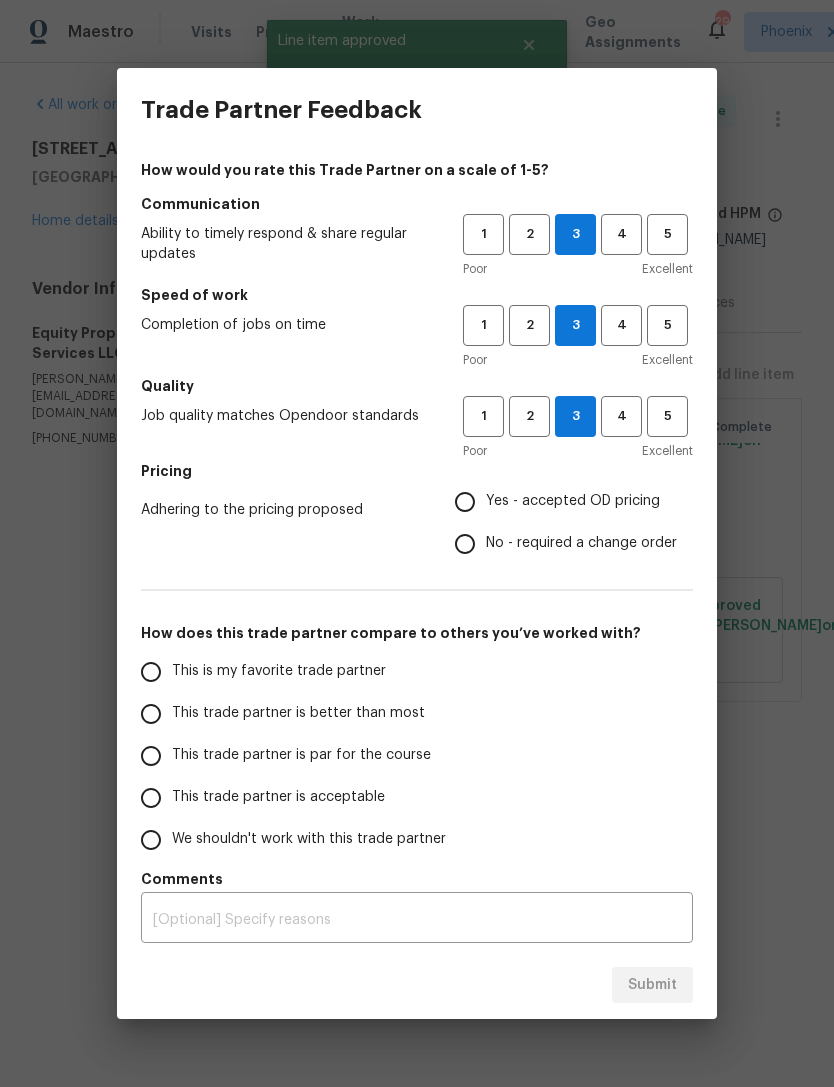 click on "Yes - accepted OD pricing" at bounding box center (465, 502) 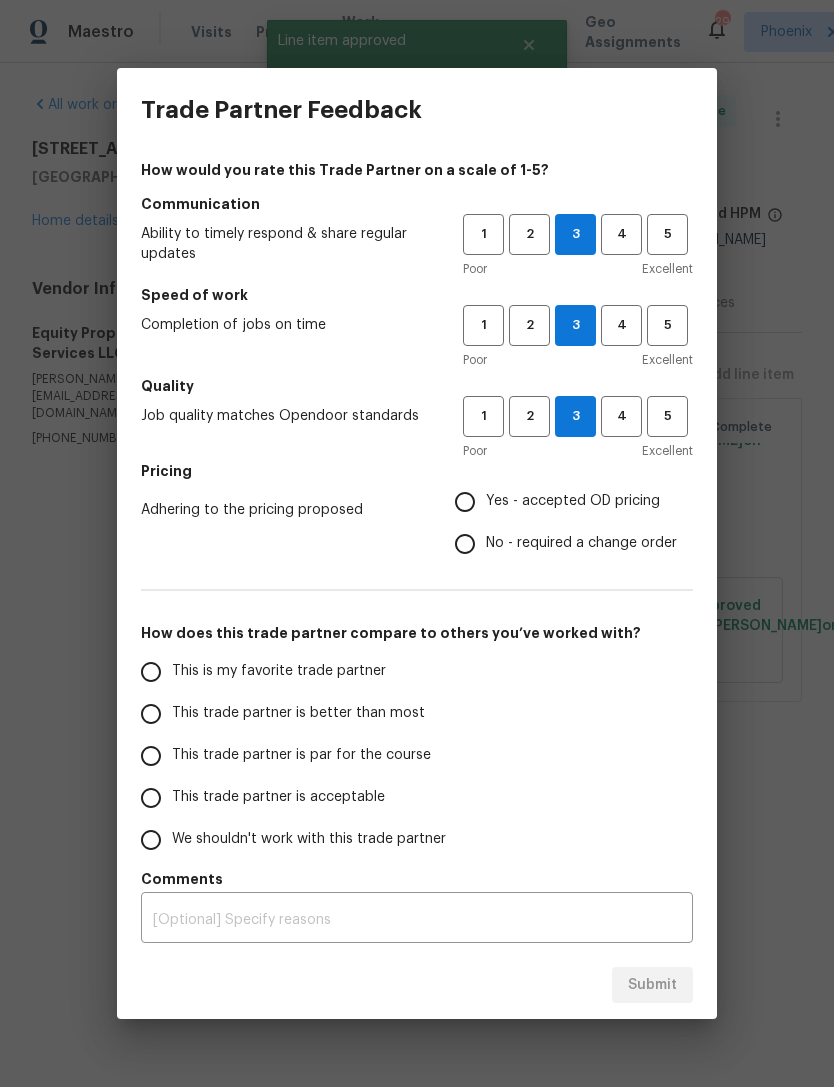 radio on "true" 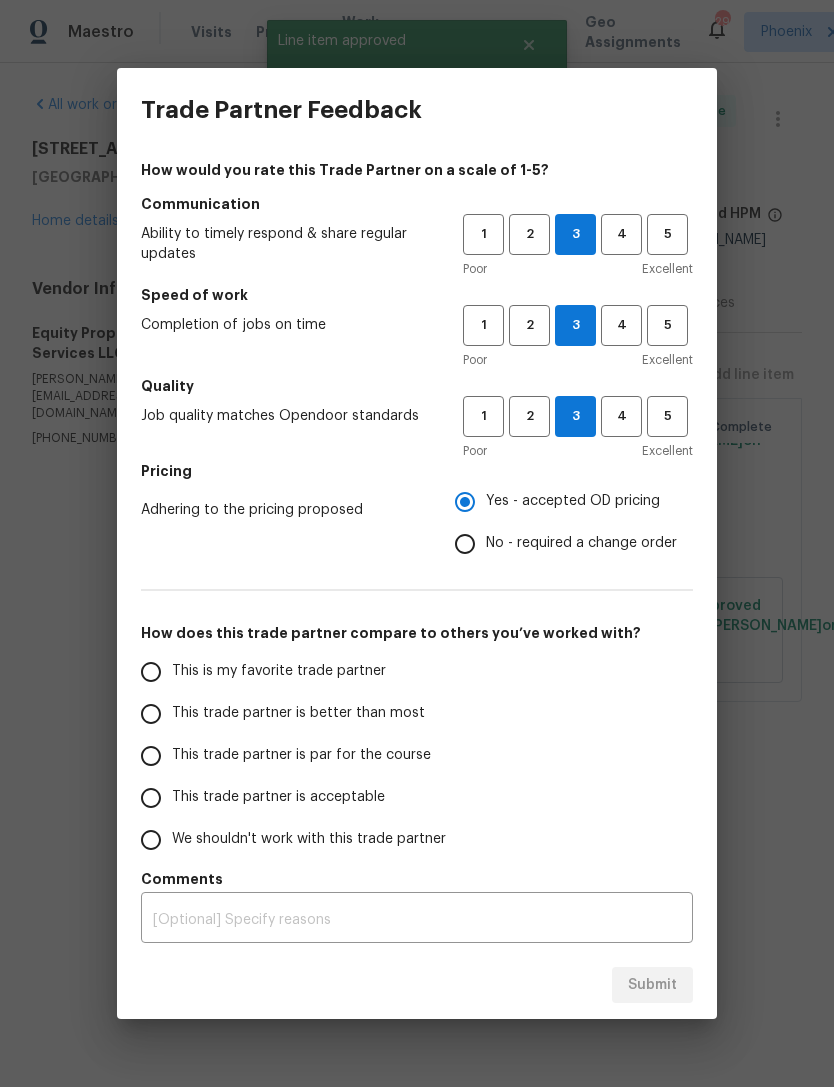 click on "This is my favorite trade partner" at bounding box center [151, 672] 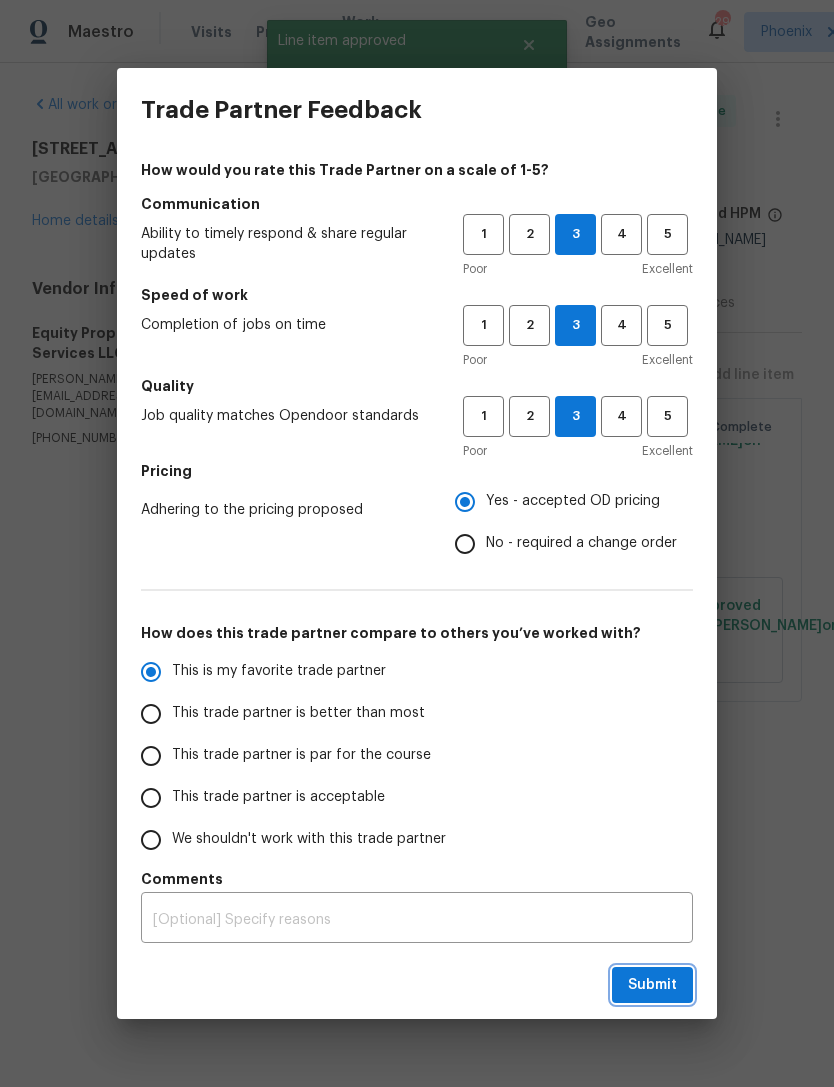 click on "Submit" at bounding box center [652, 985] 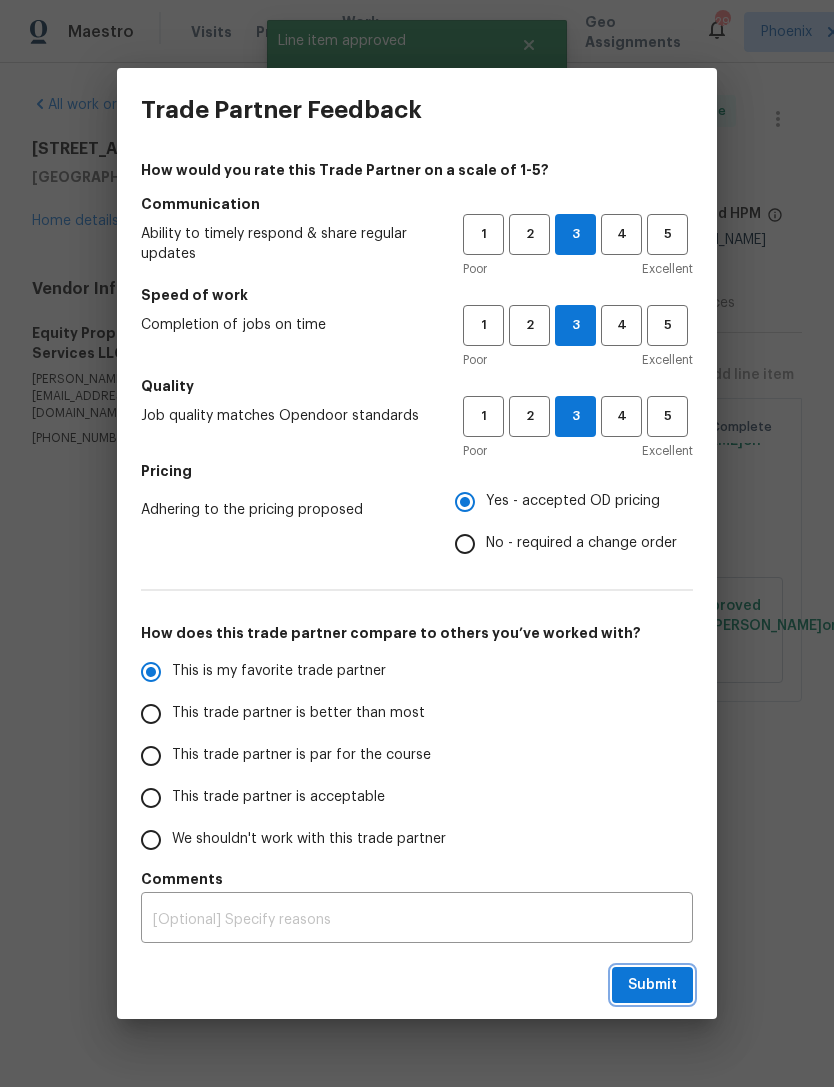 radio on "true" 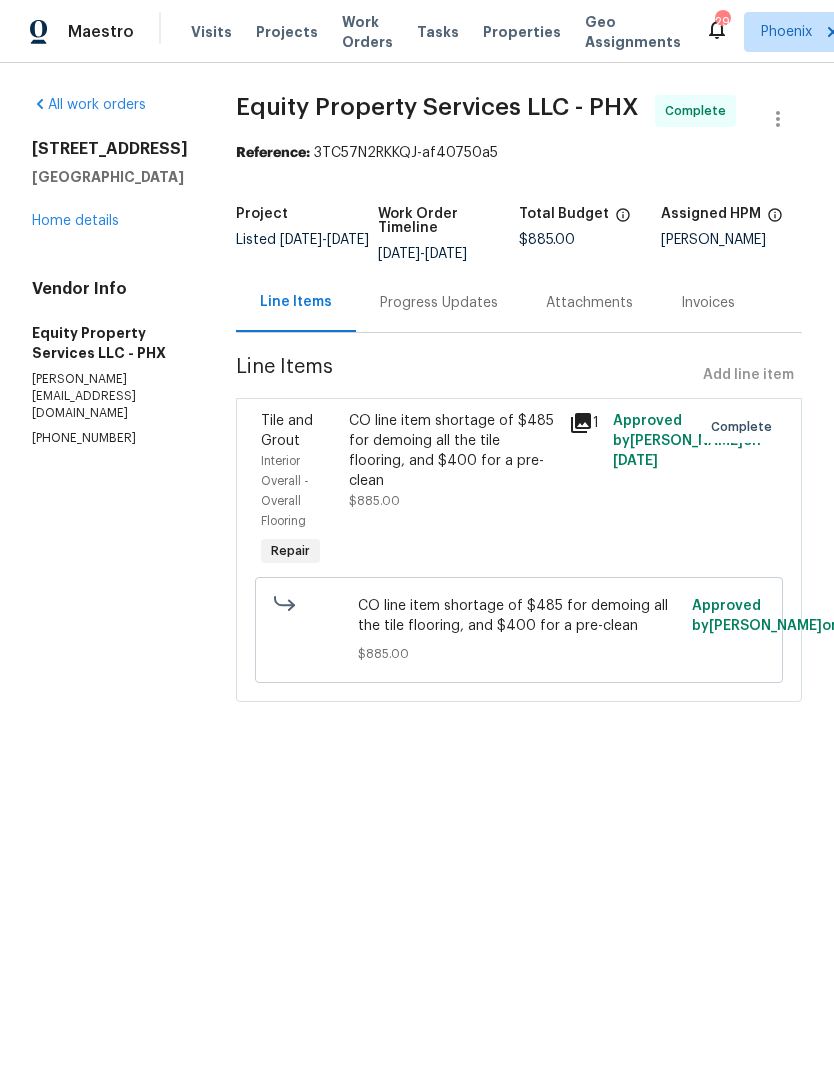 click on "Work Orders" at bounding box center (367, 32) 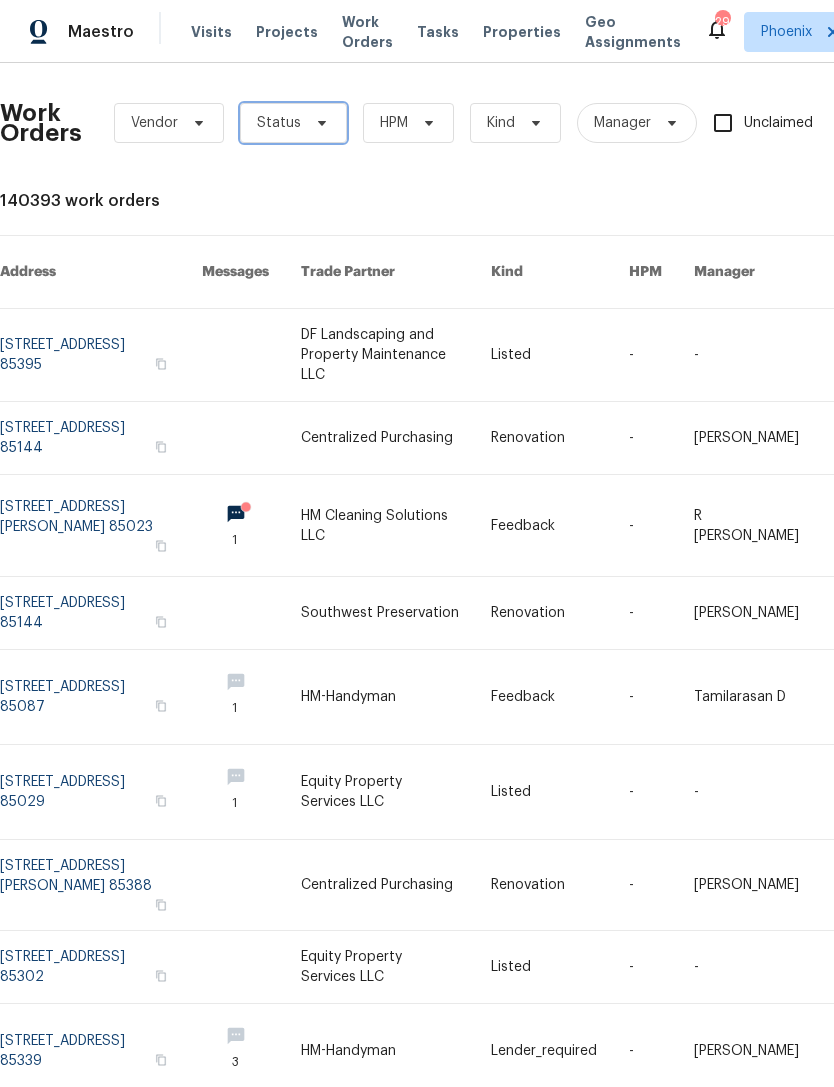 click 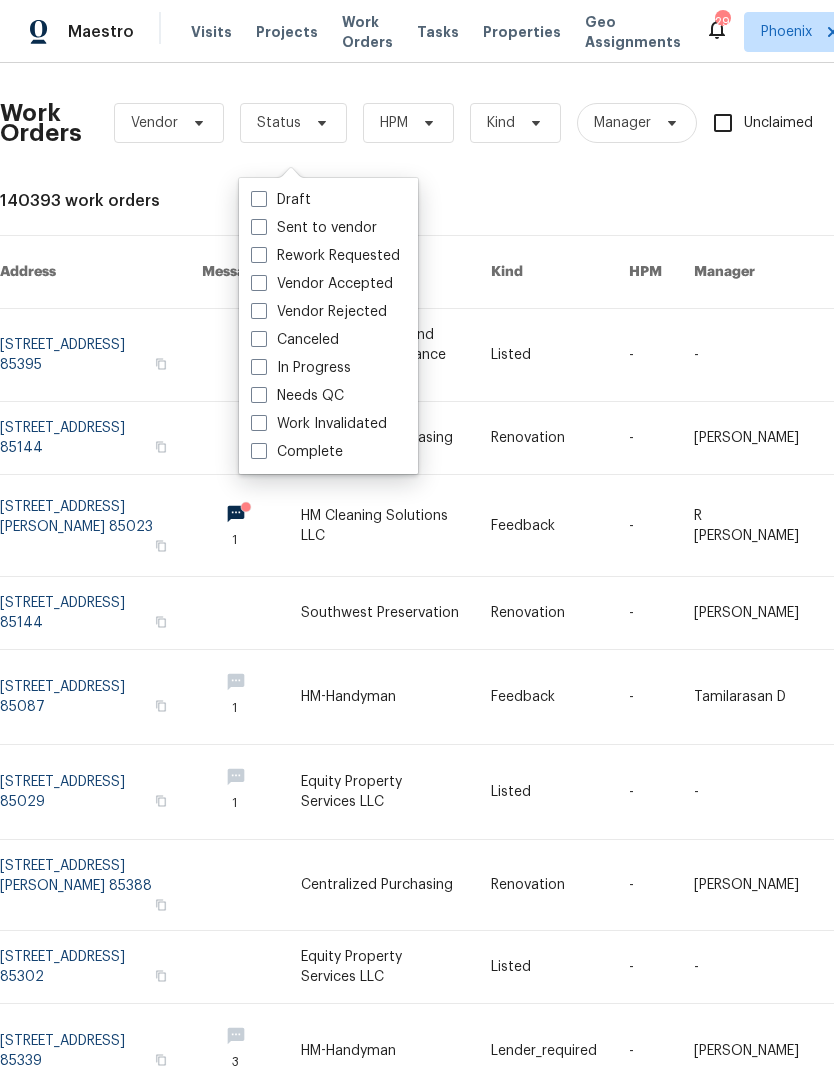 click on "Needs QC" at bounding box center (297, 396) 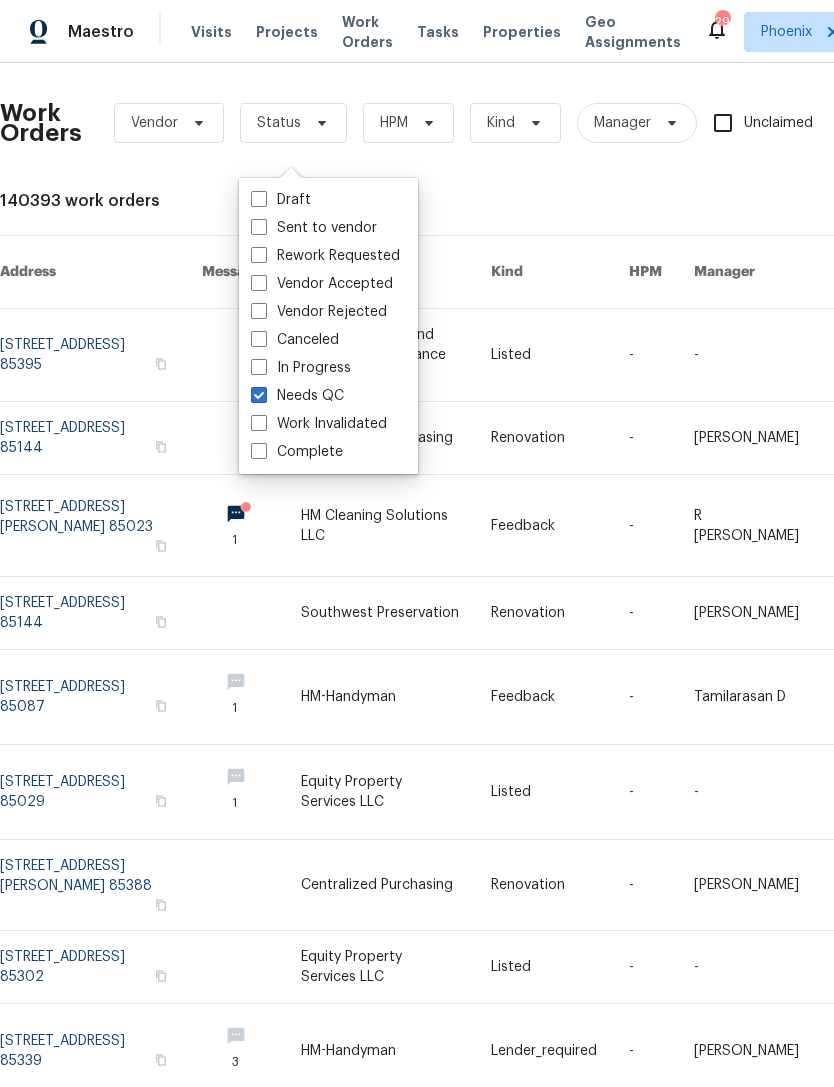 checkbox on "true" 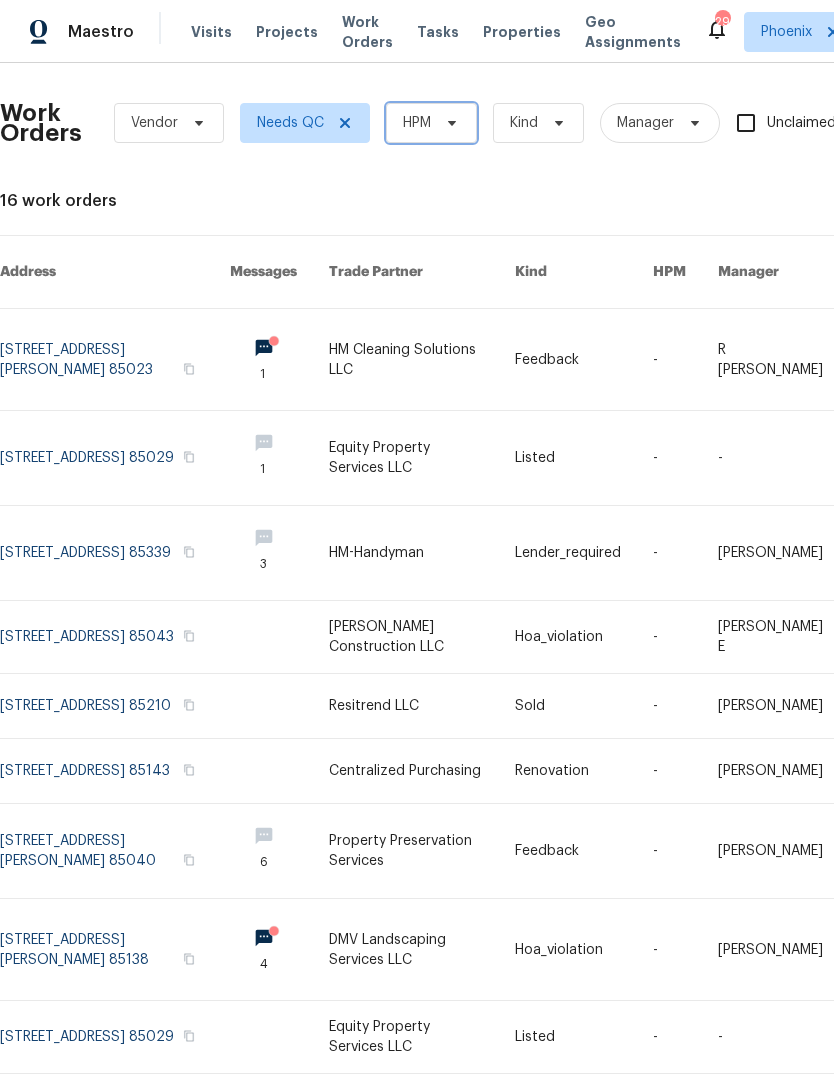 click on "HPM" at bounding box center (431, 123) 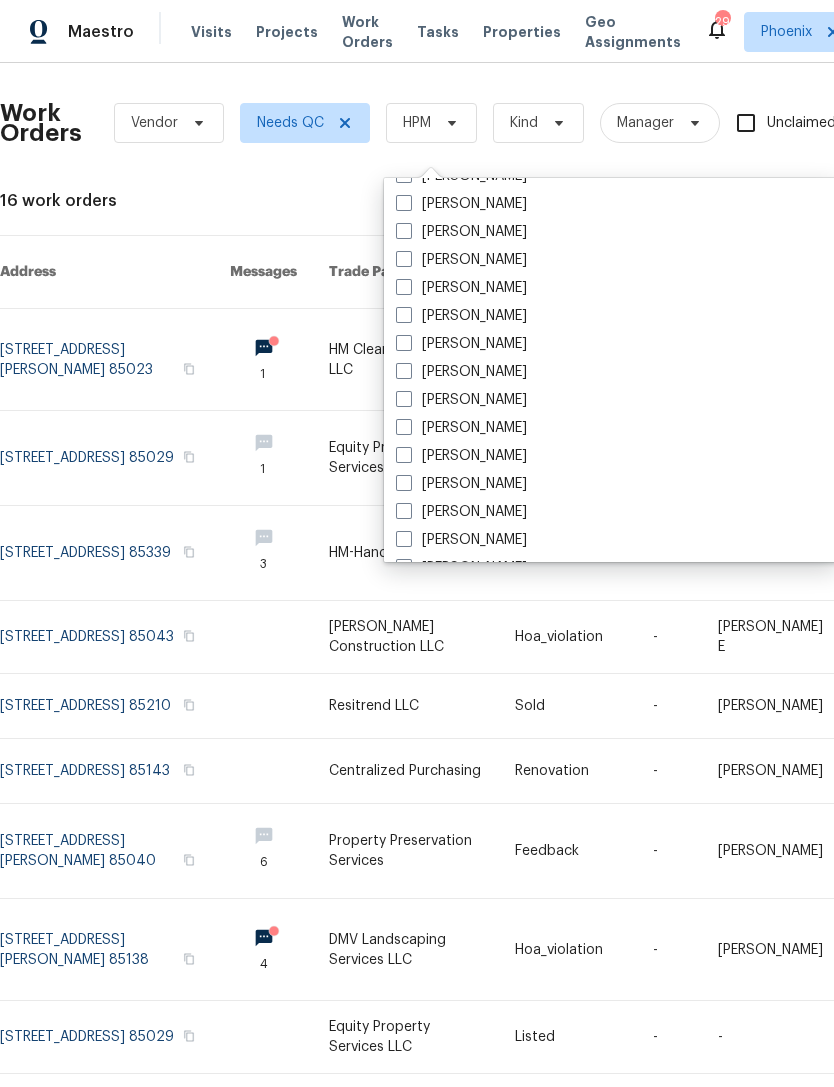 scroll, scrollTop: 529, scrollLeft: 0, axis: vertical 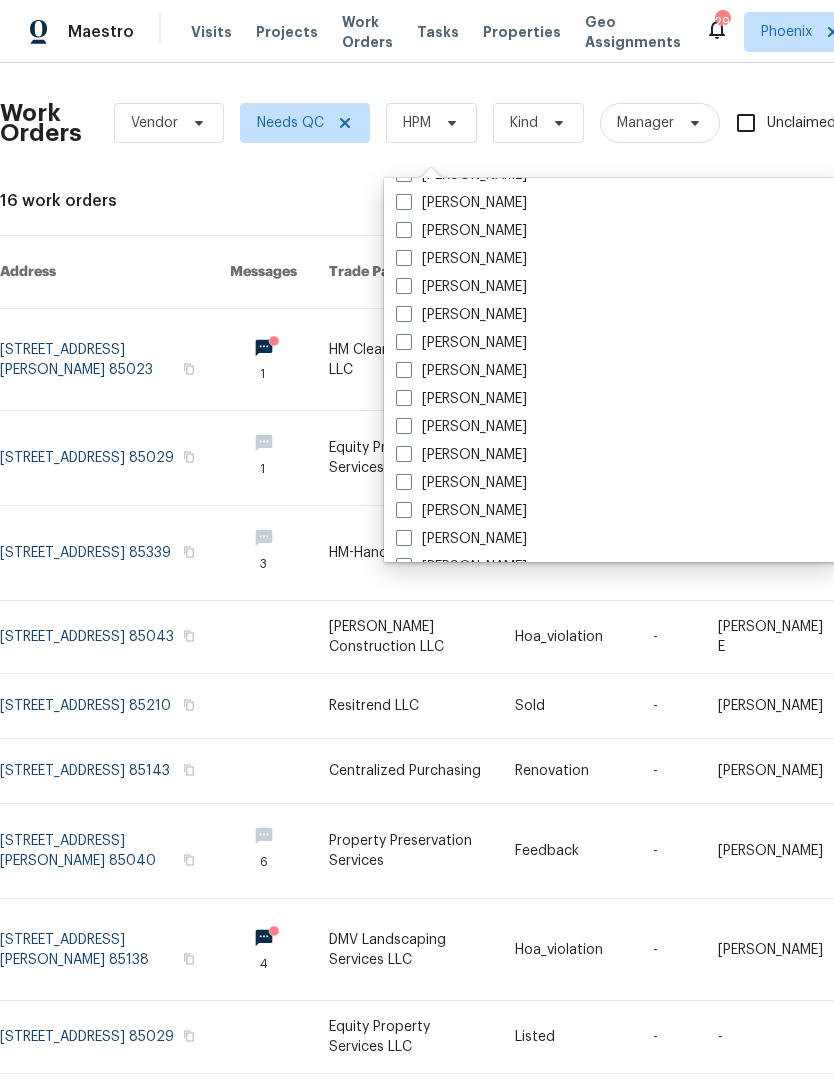 click on "[PERSON_NAME]" at bounding box center [461, 427] 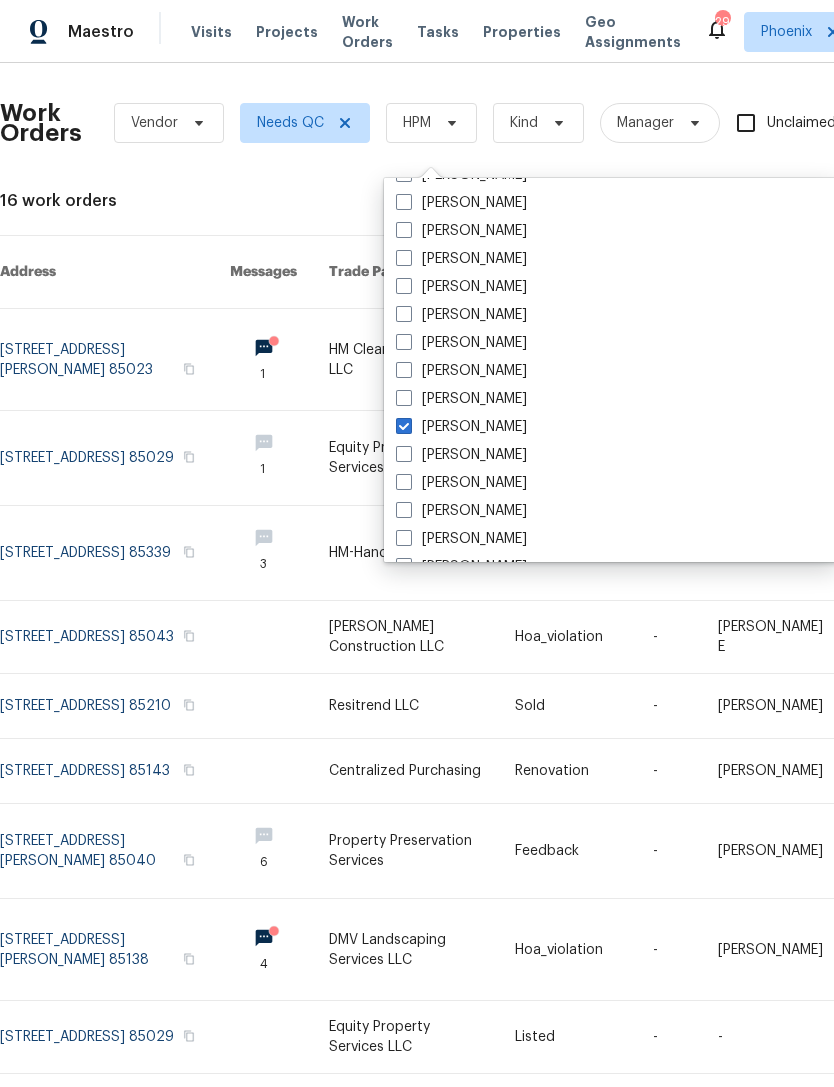checkbox on "true" 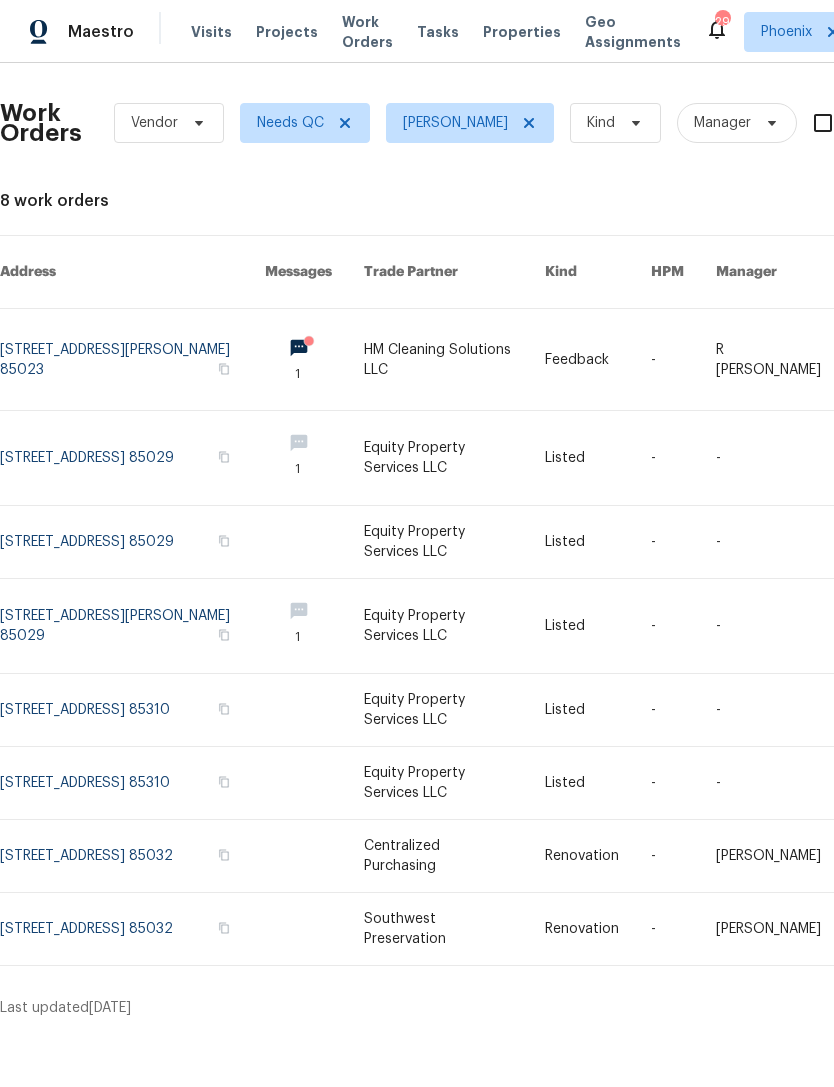 click at bounding box center (132, 710) 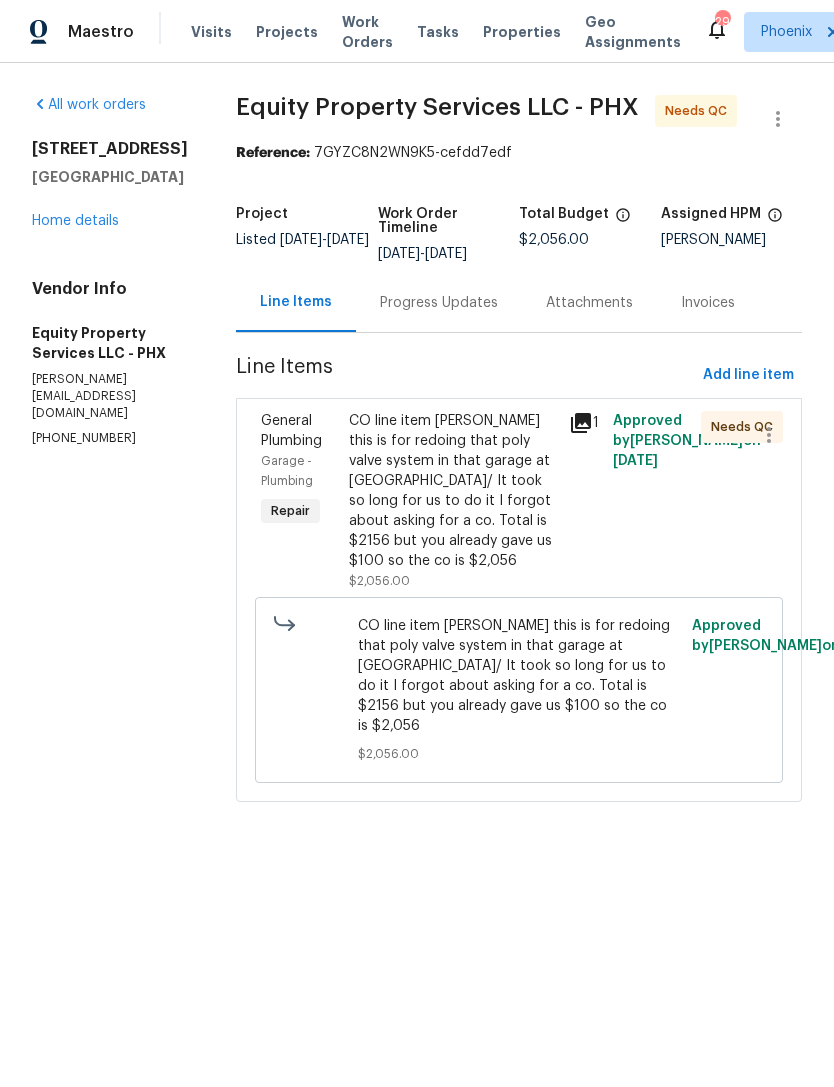 click on "CO line item
Jeremy this is for redoing that poly valve system in that garage at Alameda/ It took so long for us to do it I forgot about asking for a co.
Total is $2156 but you already gave us $100 so the co is $2,056" at bounding box center [453, 491] 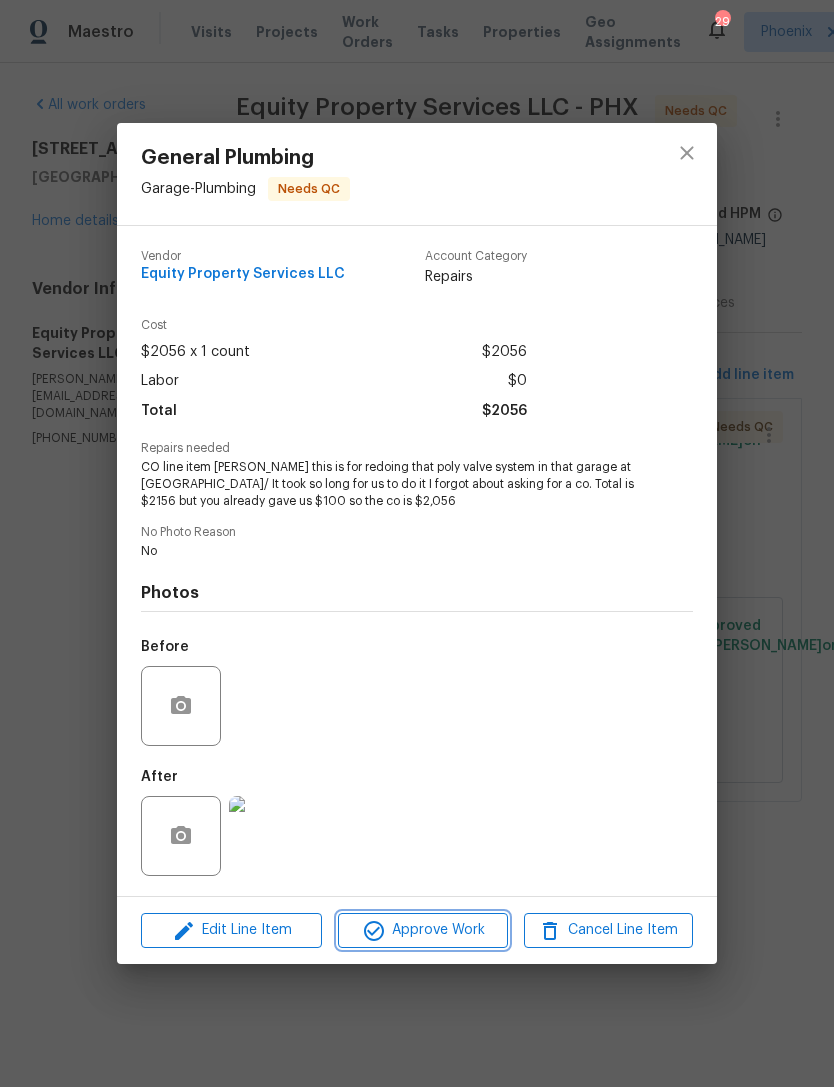 click on "Approve Work" at bounding box center (422, 930) 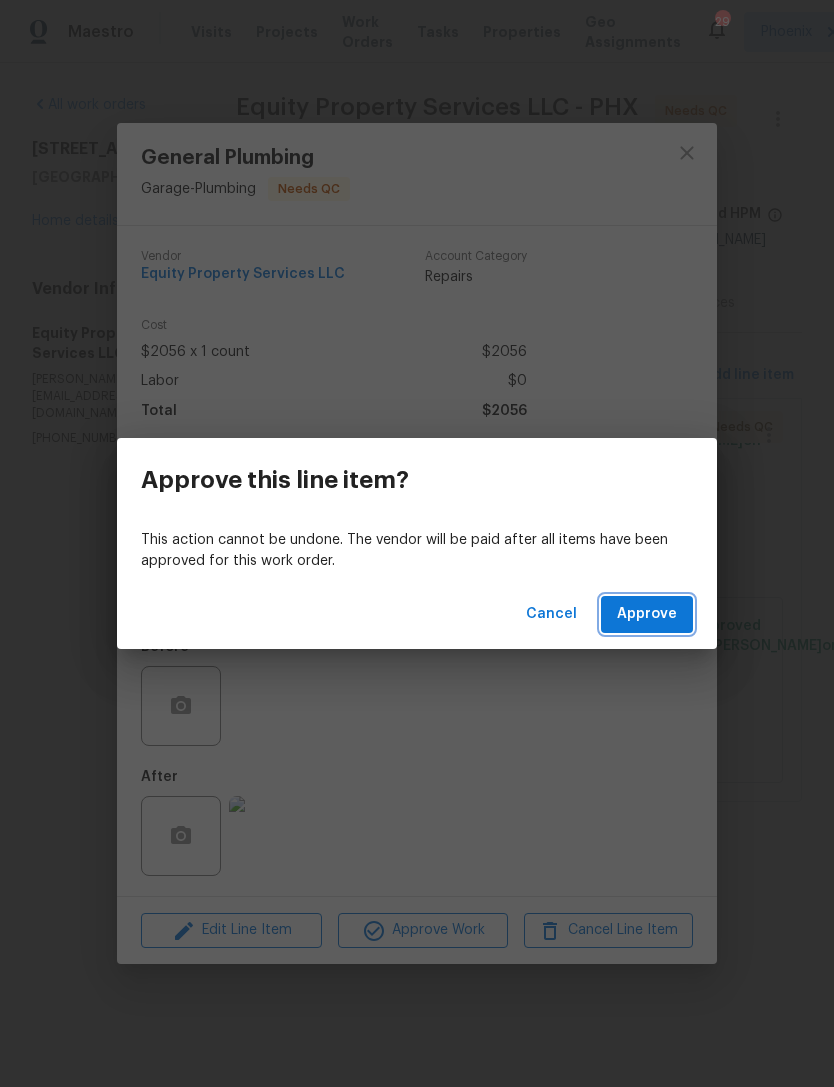 click on "Approve" at bounding box center [647, 614] 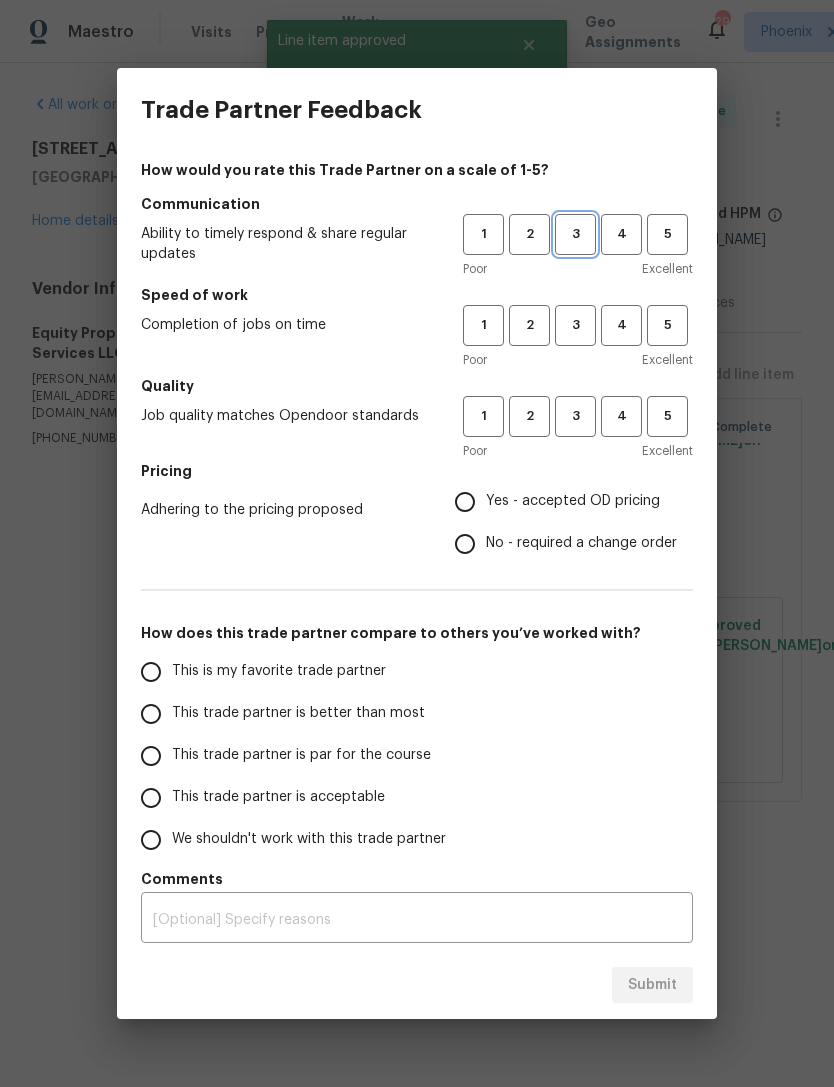 click on "3" at bounding box center [575, 234] 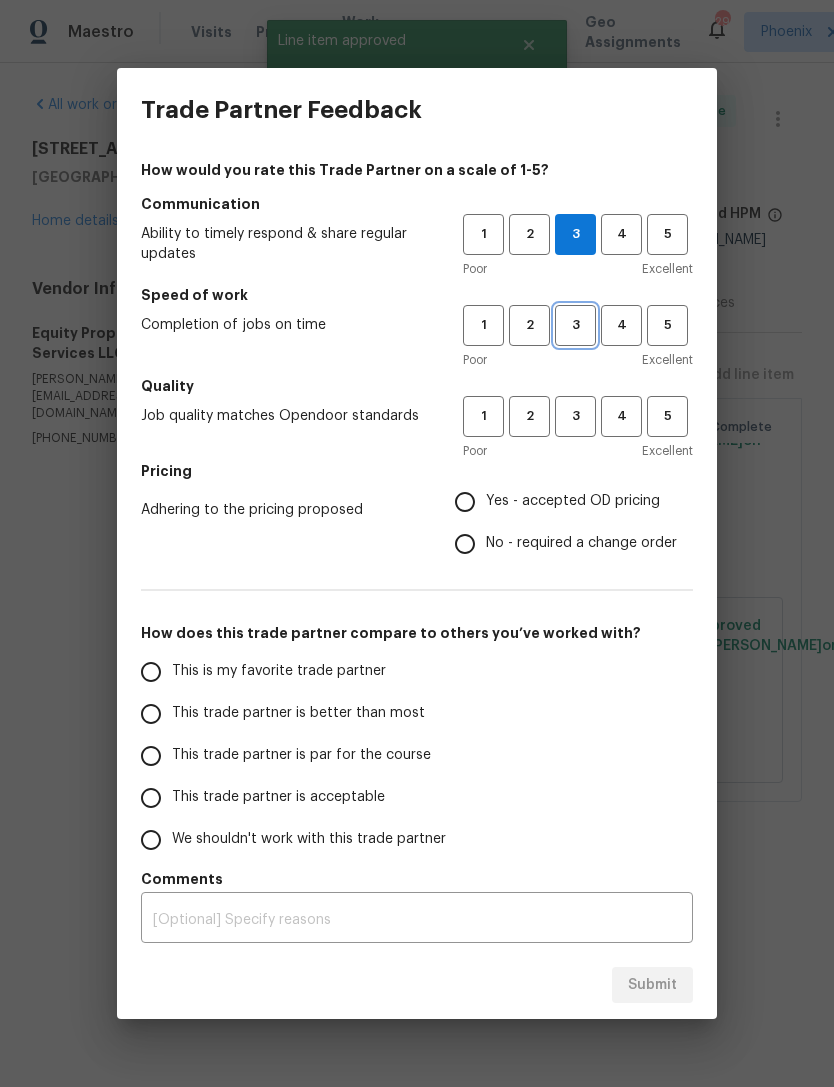 click on "3" at bounding box center (575, 325) 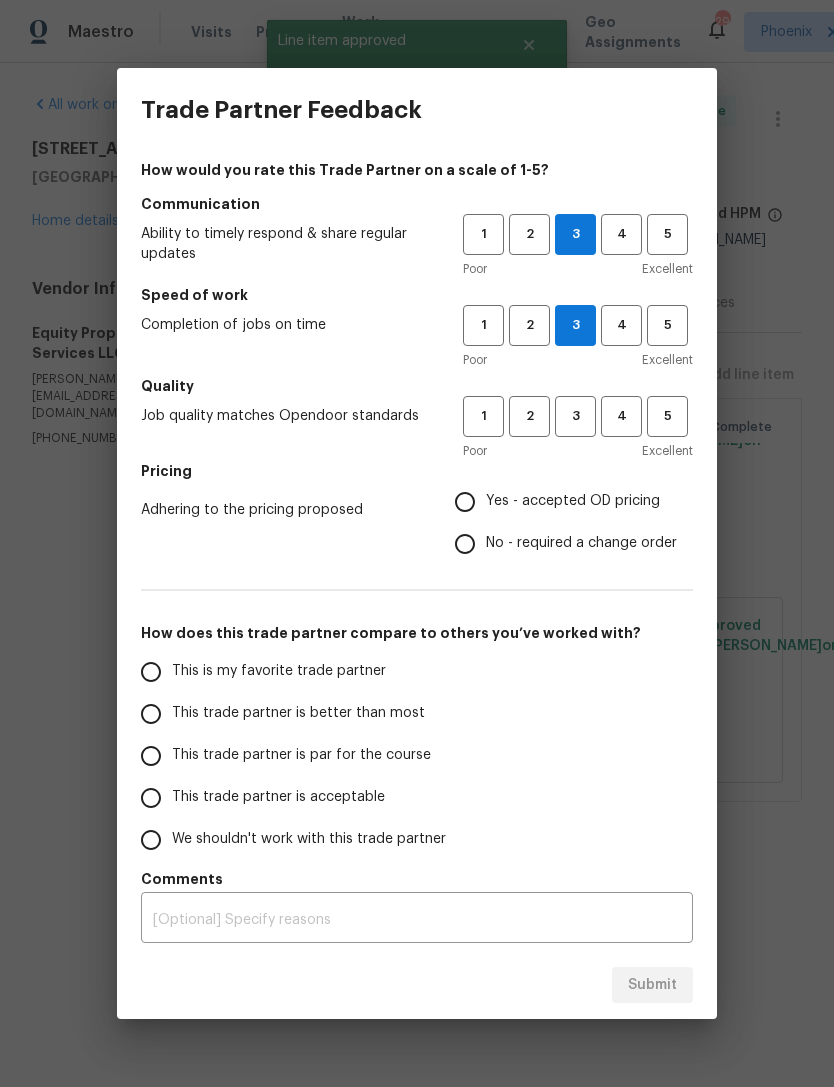 click on "Quality" at bounding box center (417, 386) 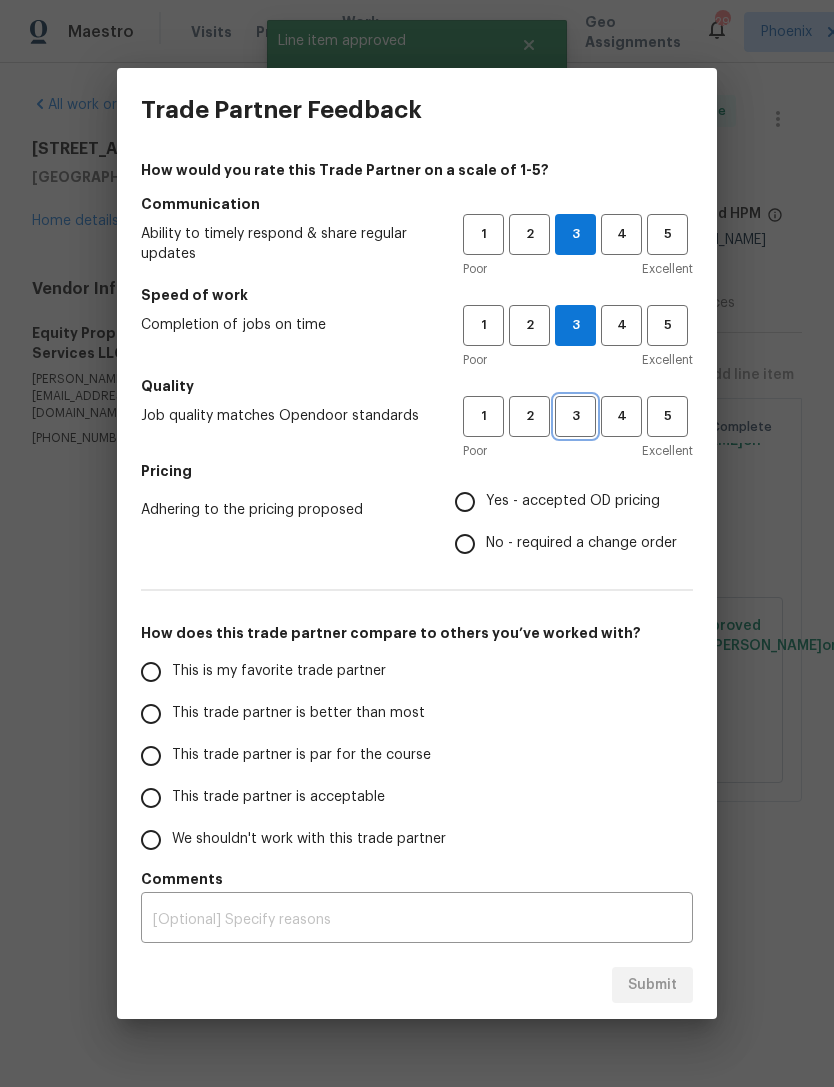 click on "3" at bounding box center [575, 416] 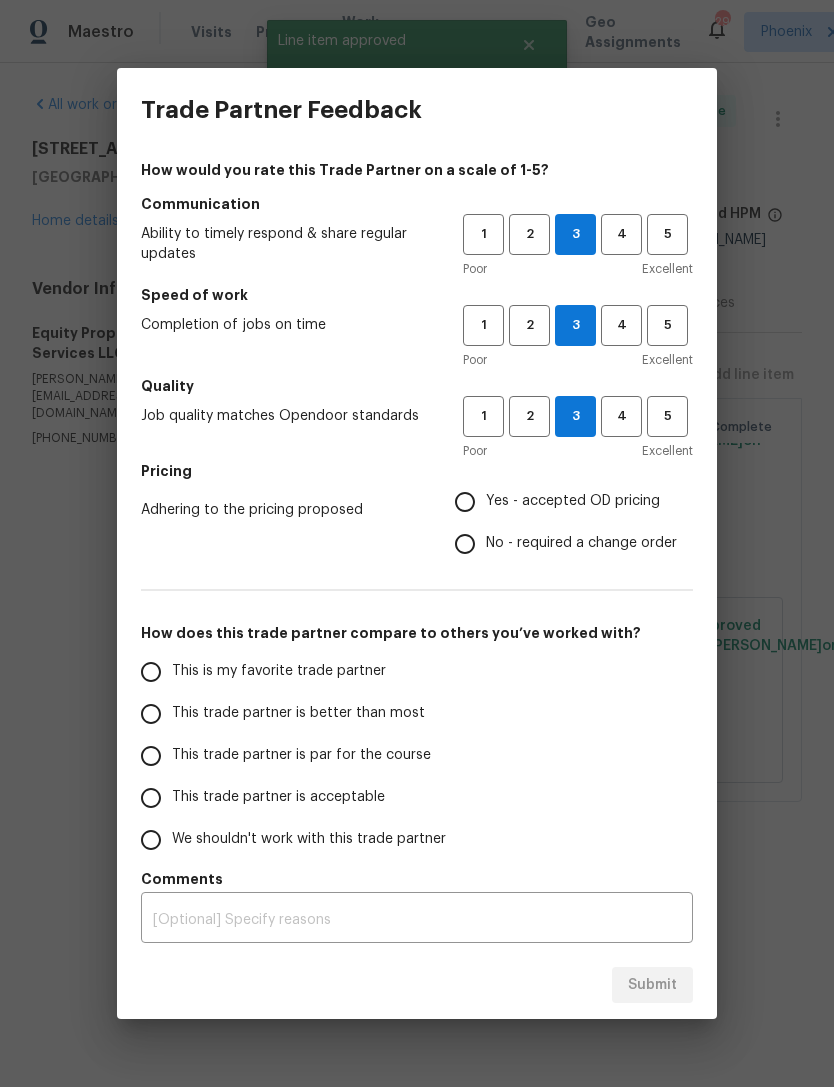 click on "No - required a change order" at bounding box center [560, 544] 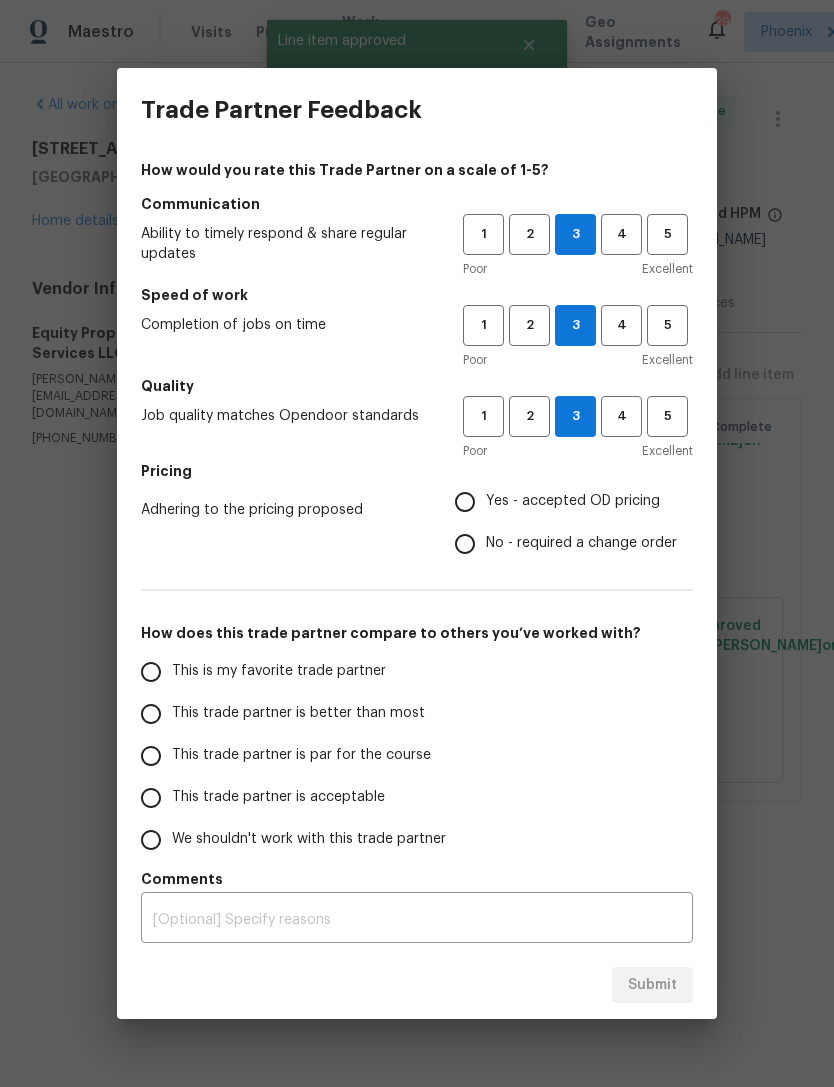 click on "No - required a change order" at bounding box center (465, 544) 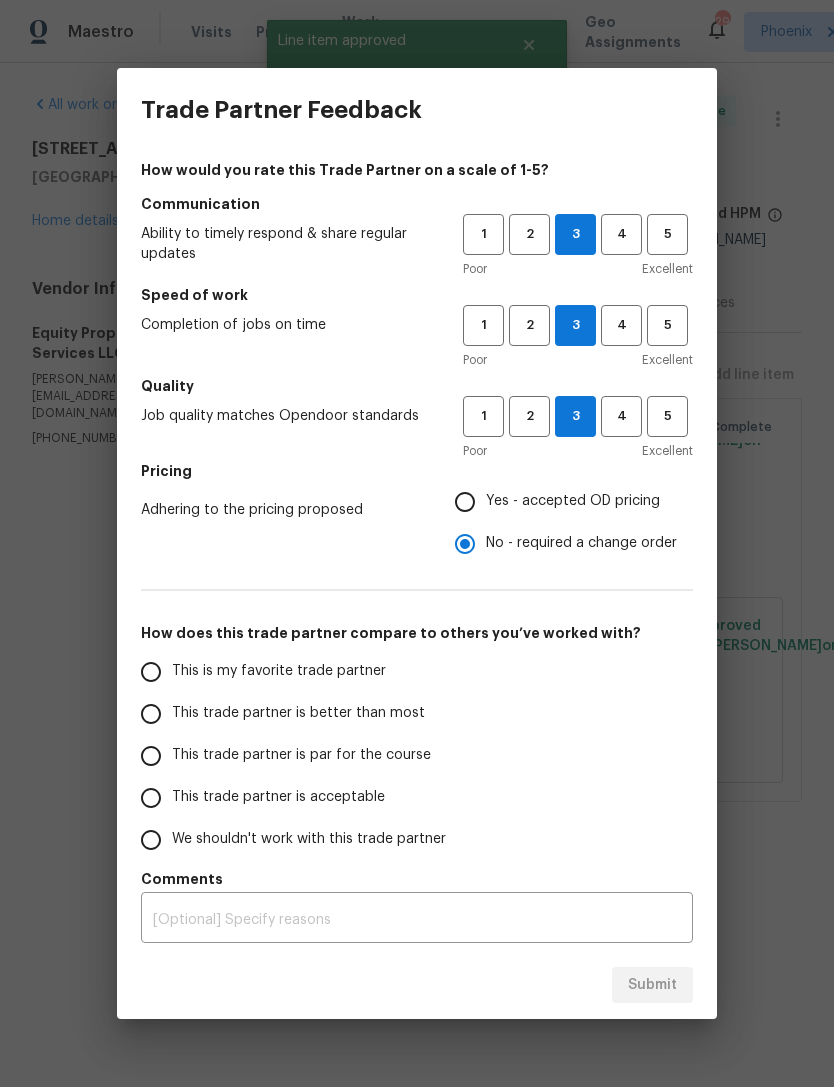 click on "Yes - accepted OD pricing" at bounding box center (465, 502) 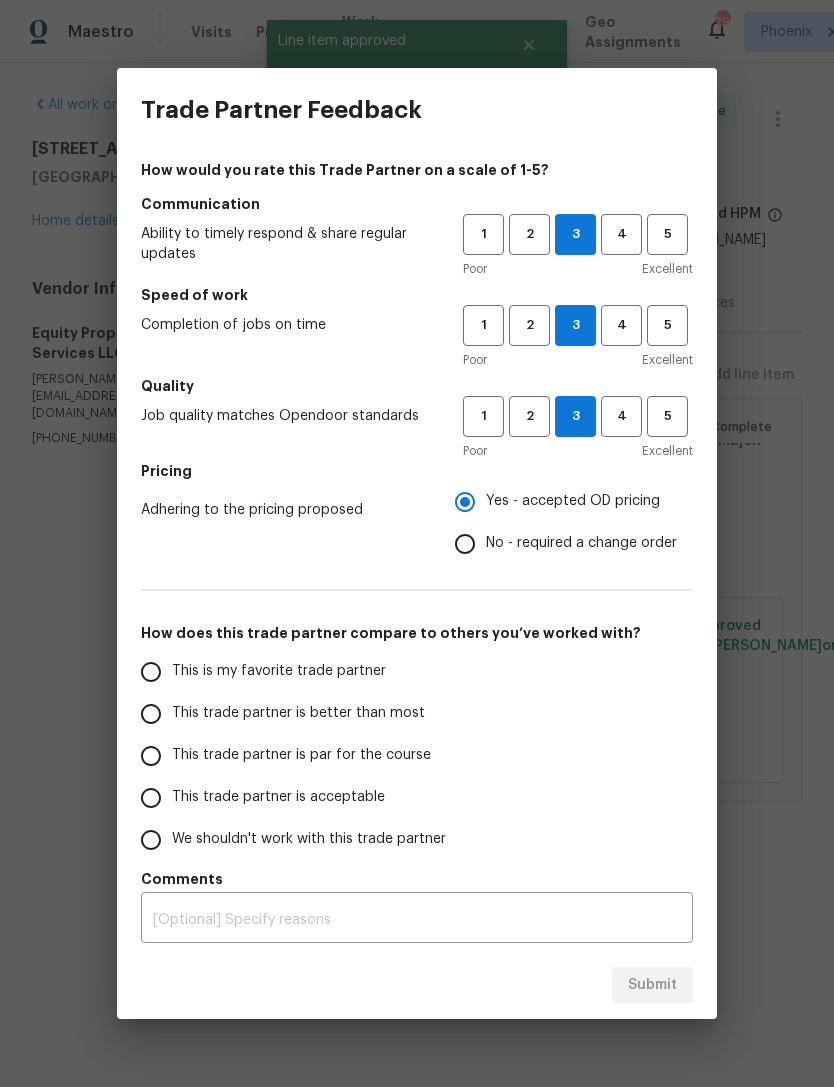 click on "This is my favorite trade partner" at bounding box center (151, 672) 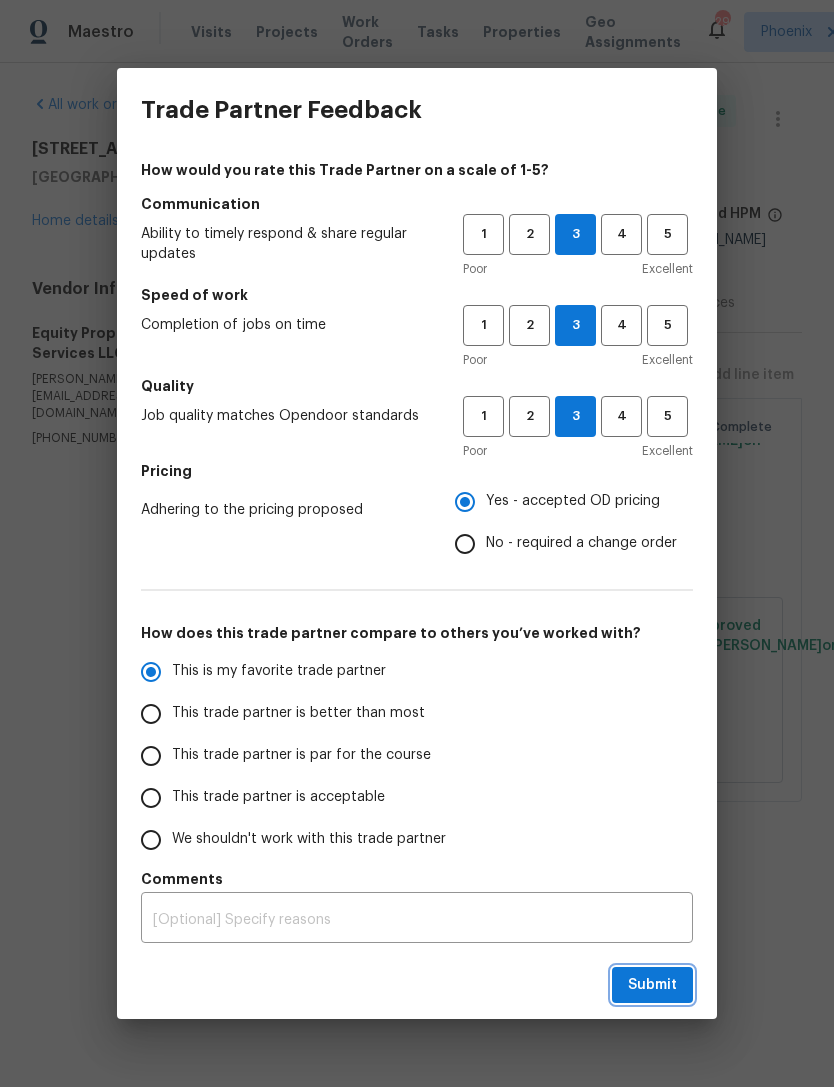 click on "Submit" at bounding box center (652, 985) 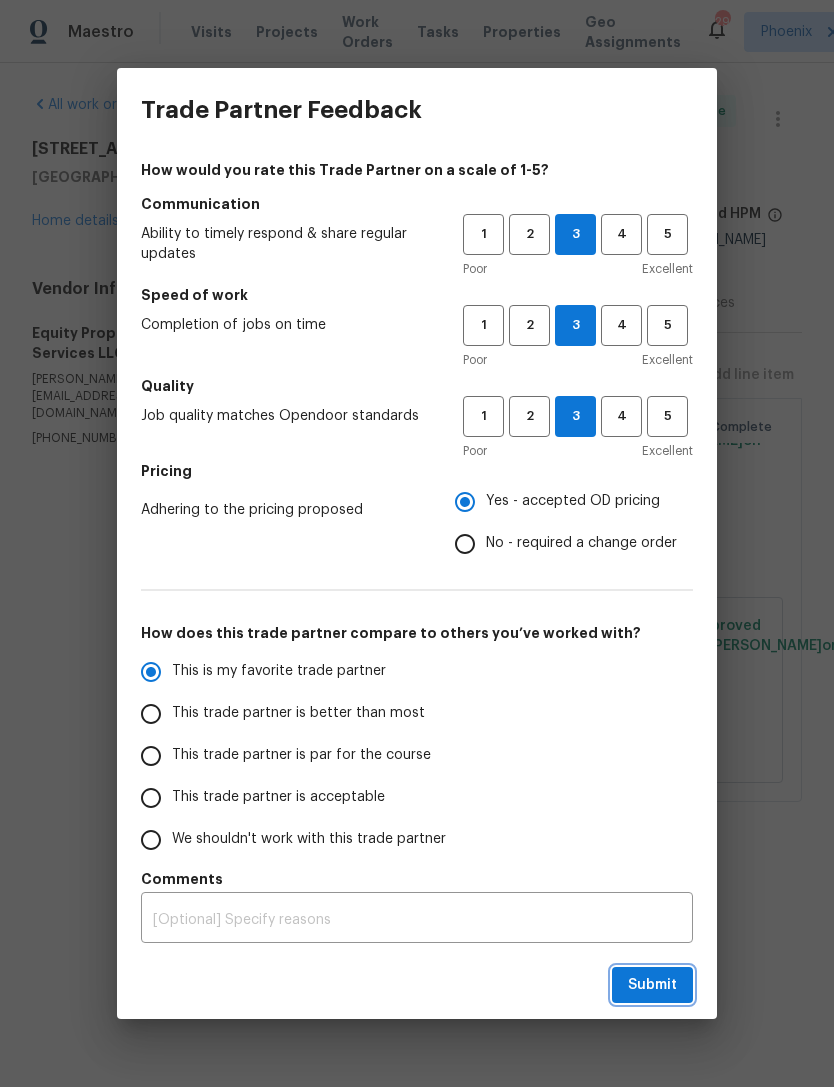 radio on "true" 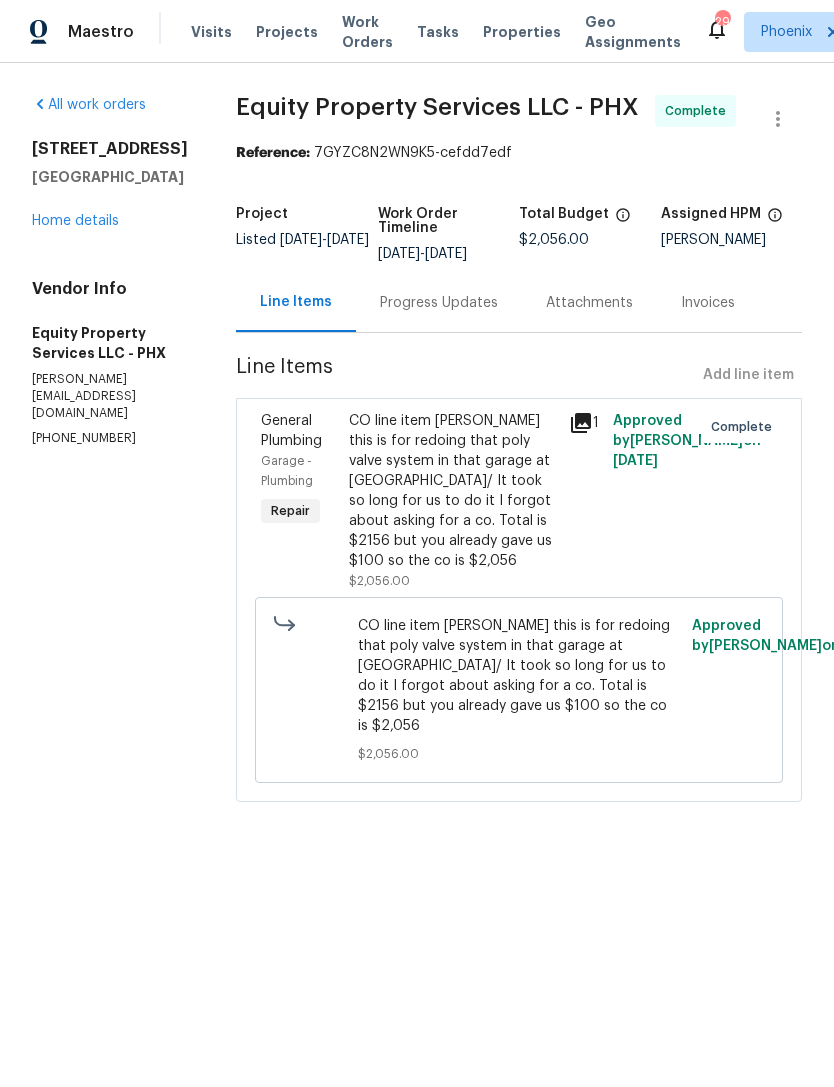 click on "Work Orders" at bounding box center (367, 32) 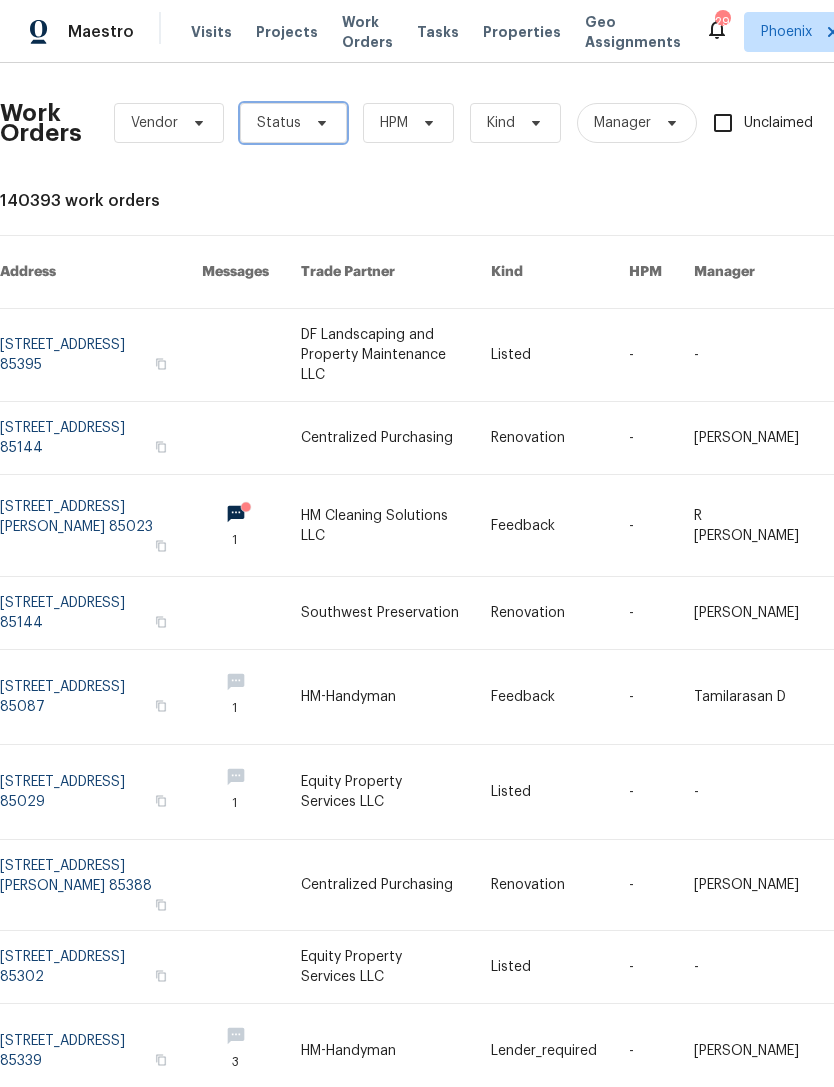 click at bounding box center [319, 123] 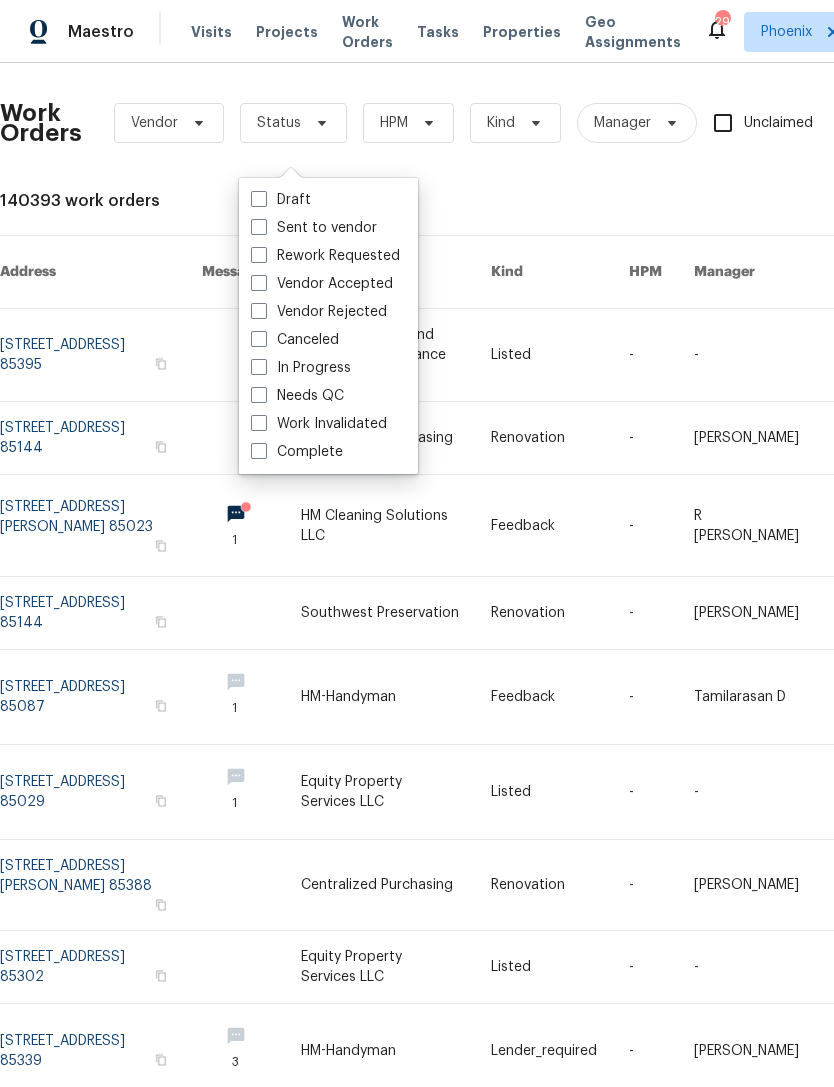click on "Needs QC" at bounding box center [297, 396] 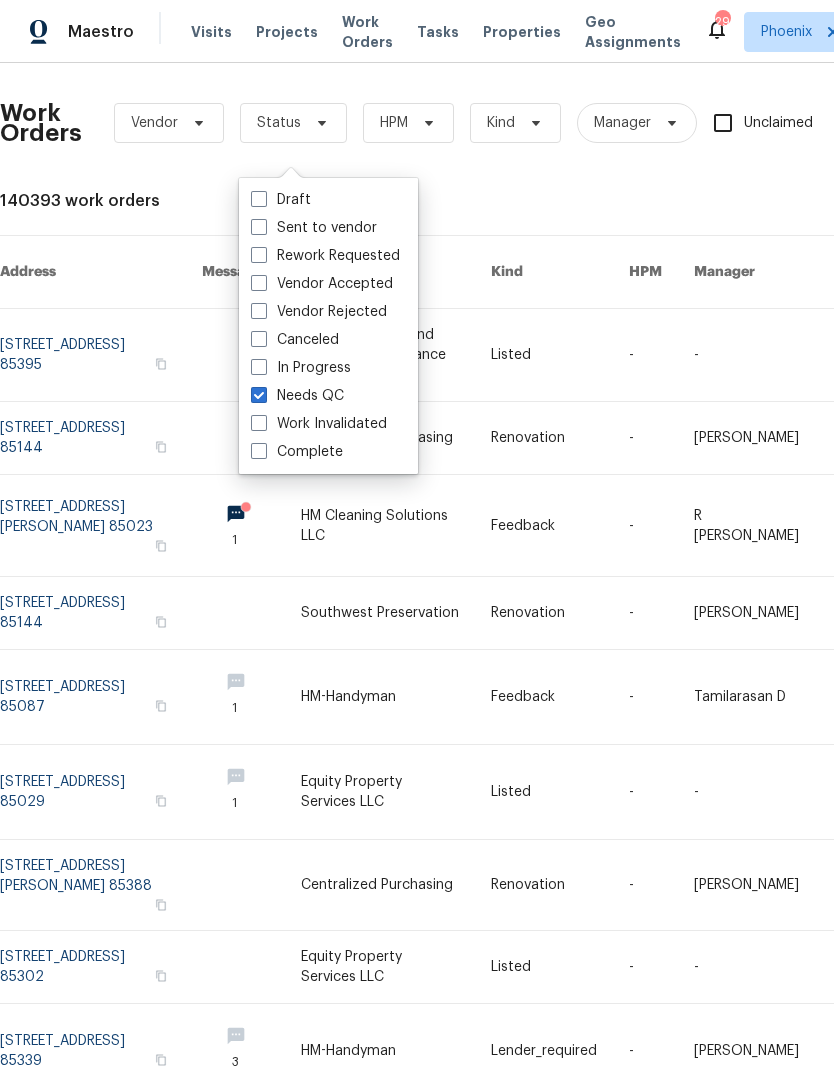 checkbox on "true" 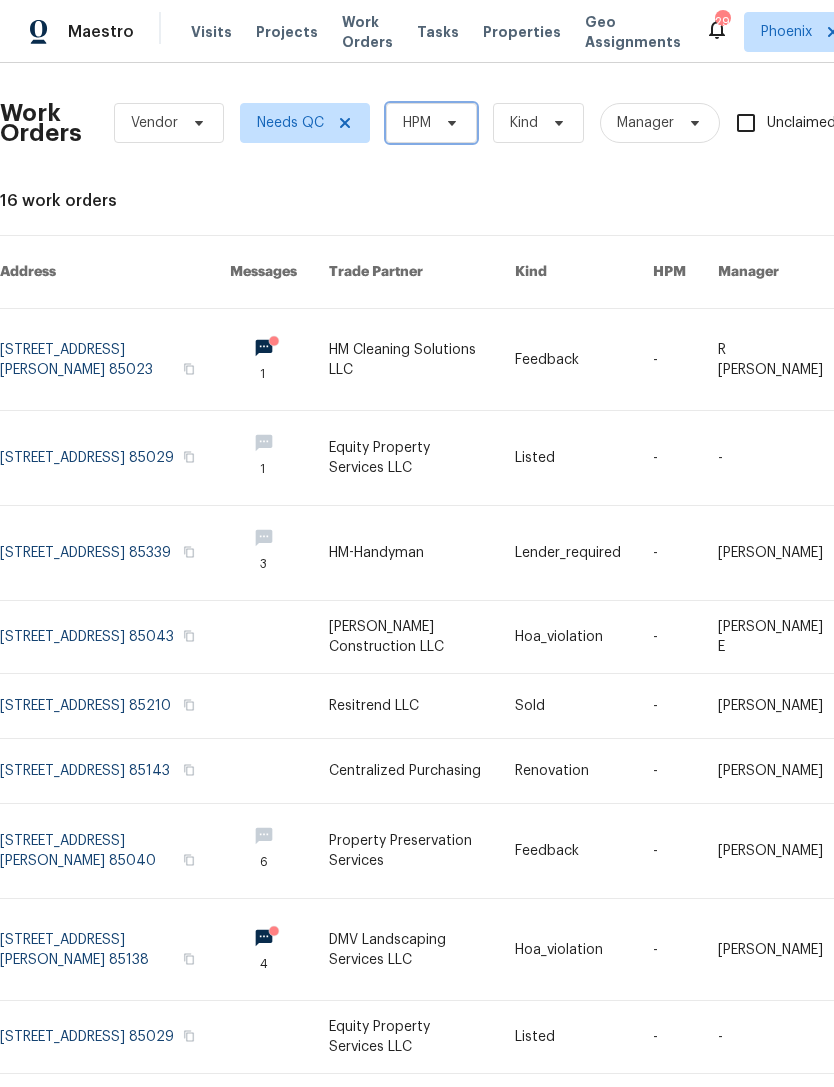click on "HPM" at bounding box center [431, 123] 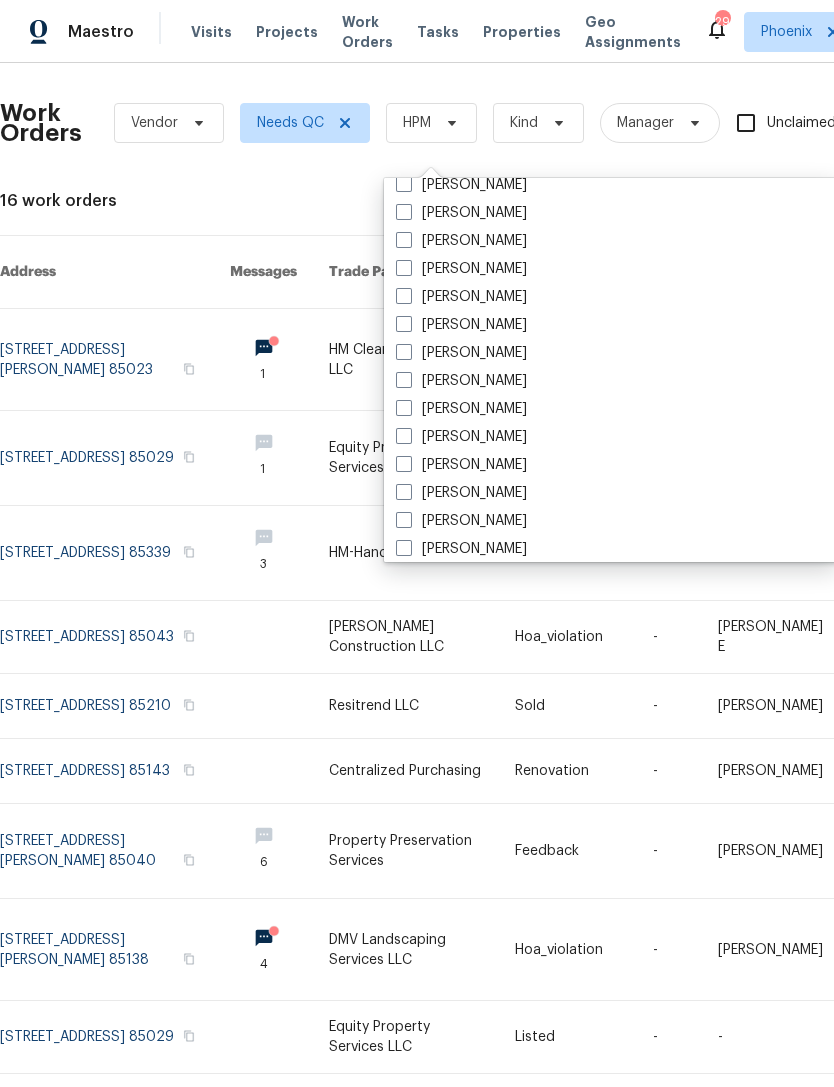 scroll, scrollTop: 578, scrollLeft: 0, axis: vertical 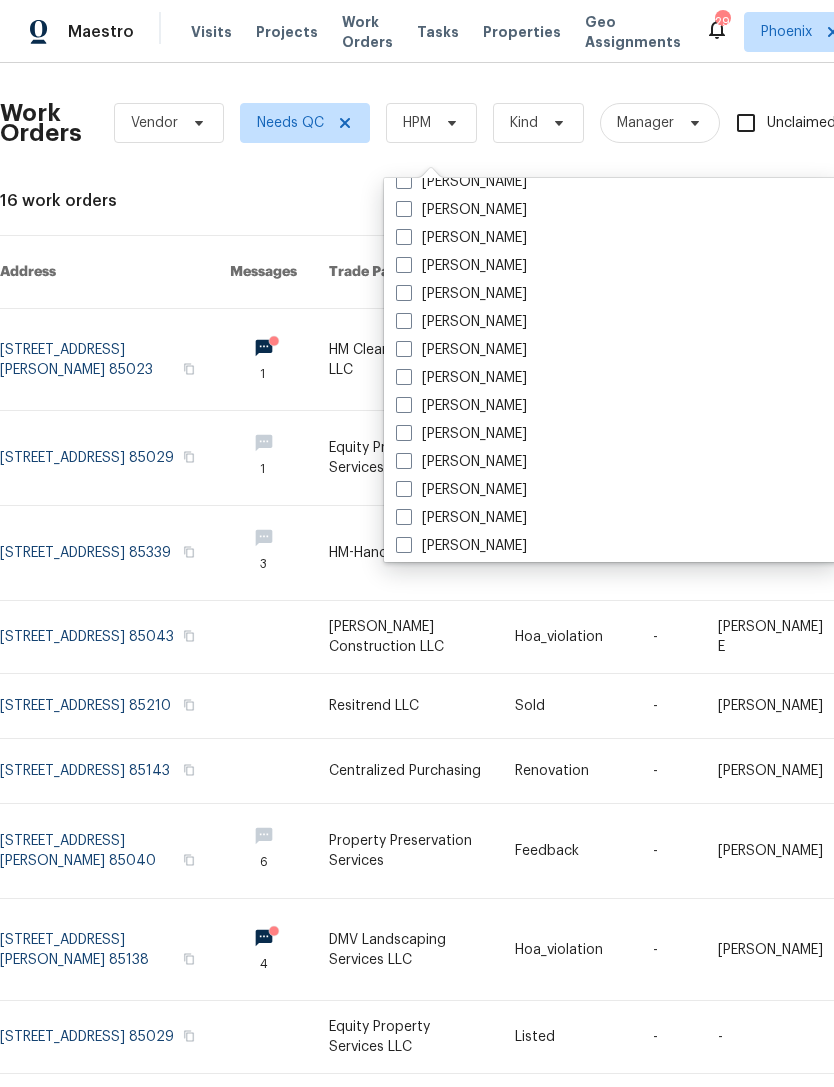 click at bounding box center (404, 377) 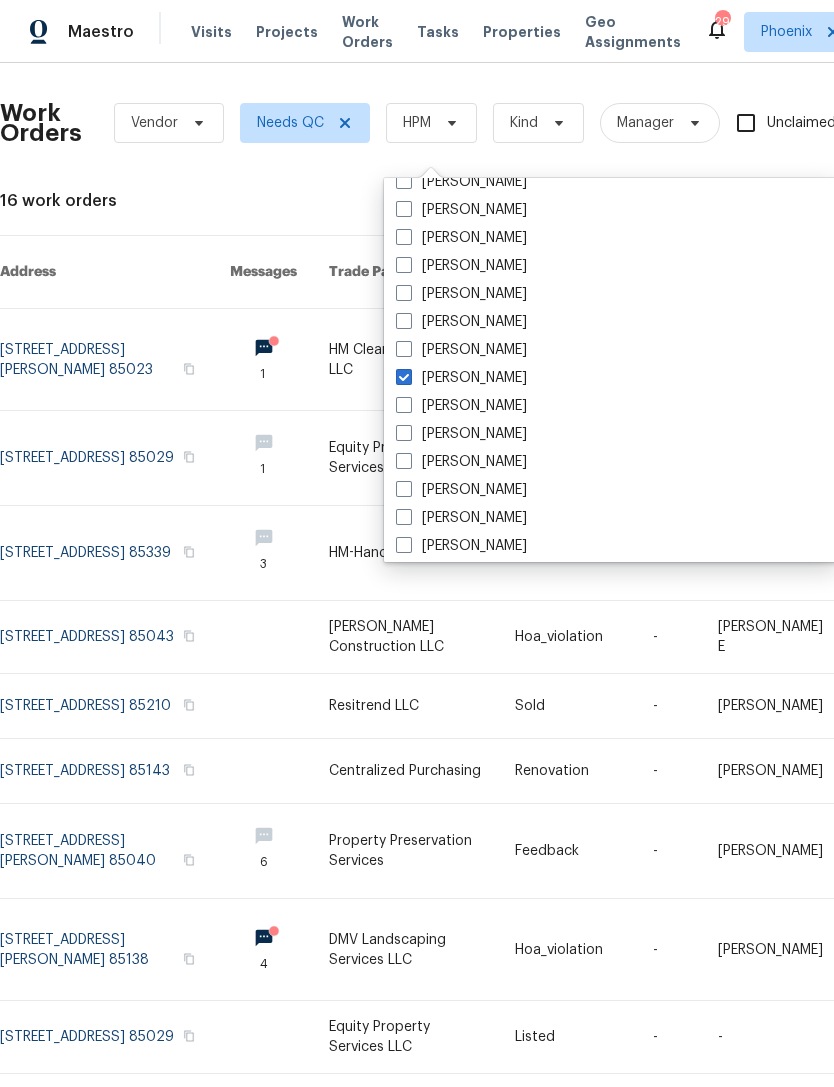 checkbox on "true" 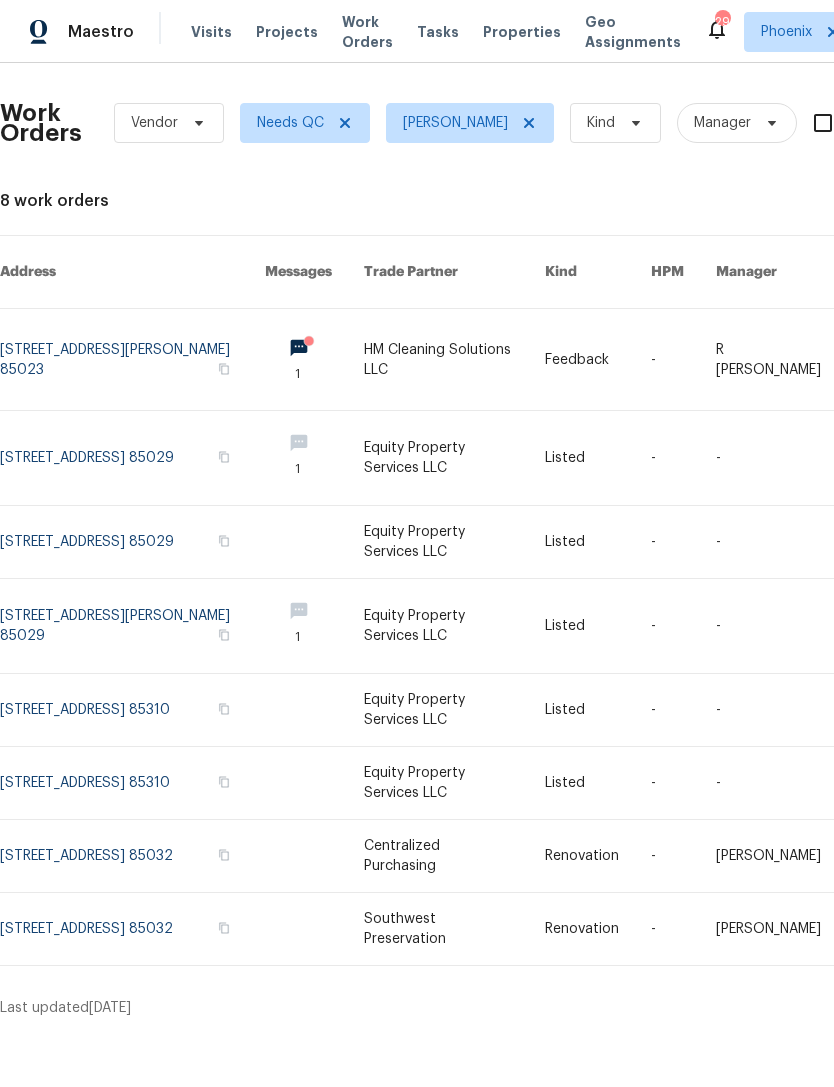 scroll, scrollTop: 0, scrollLeft: 0, axis: both 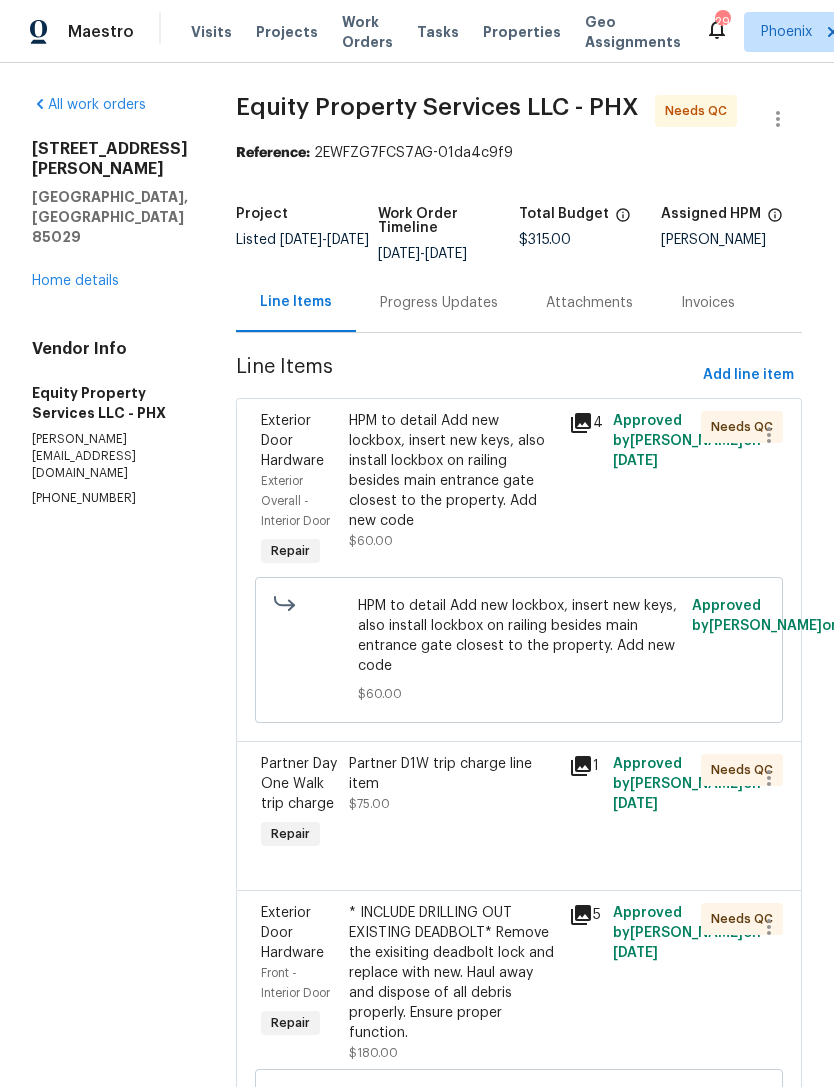 click on "Progress Updates" at bounding box center [439, 303] 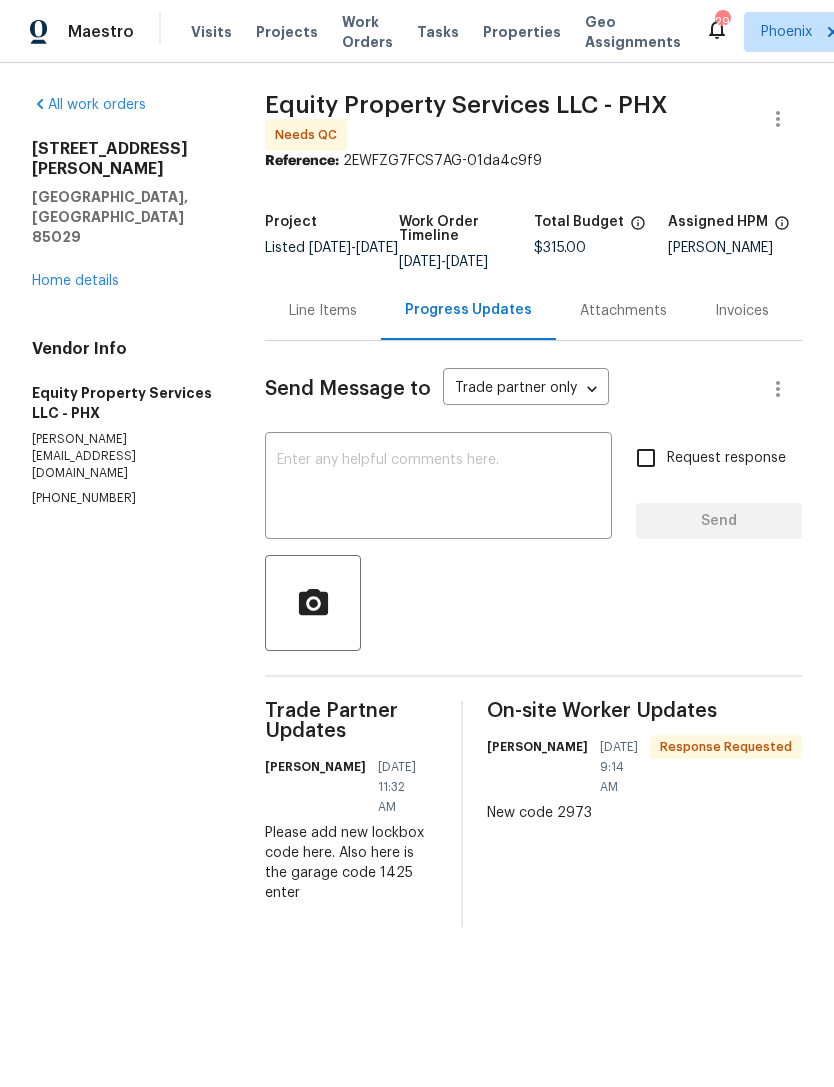 click on "Line Items" at bounding box center [323, 311] 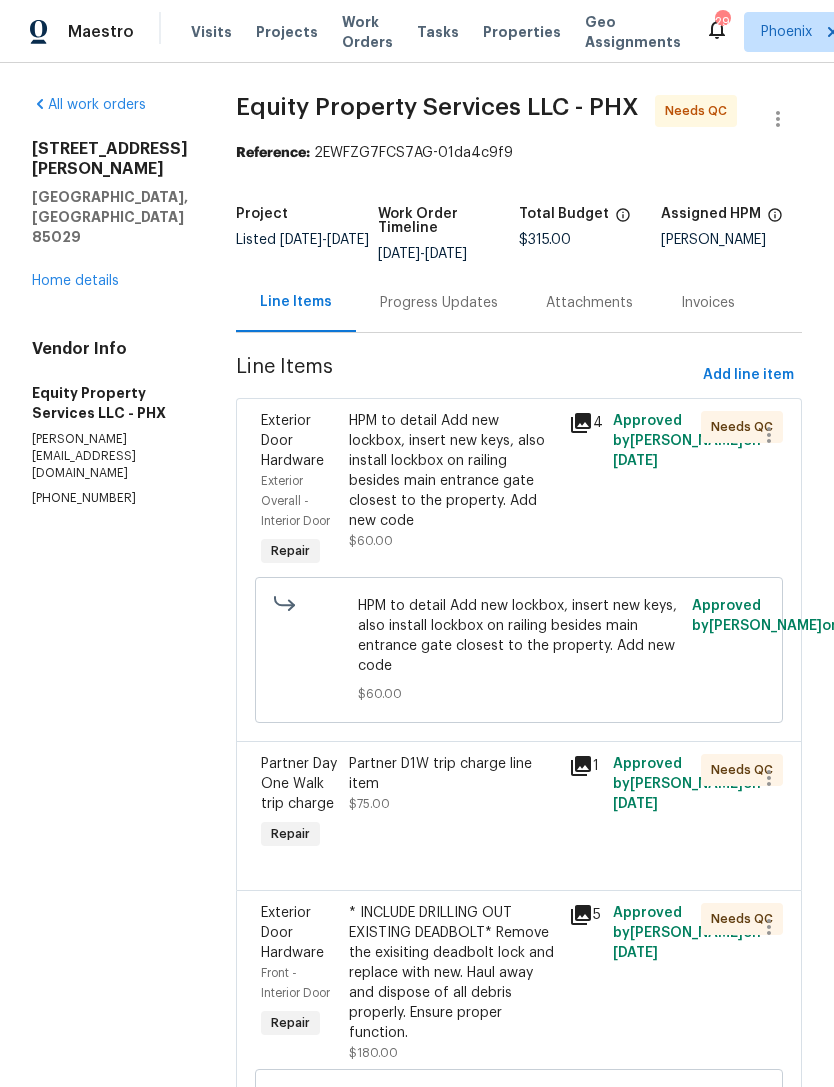 click on "HPM to detail
Add new lockbox, insert new keys, also install lockbox on railing besides main entrance gate closest to the property.
Add new code" at bounding box center [453, 471] 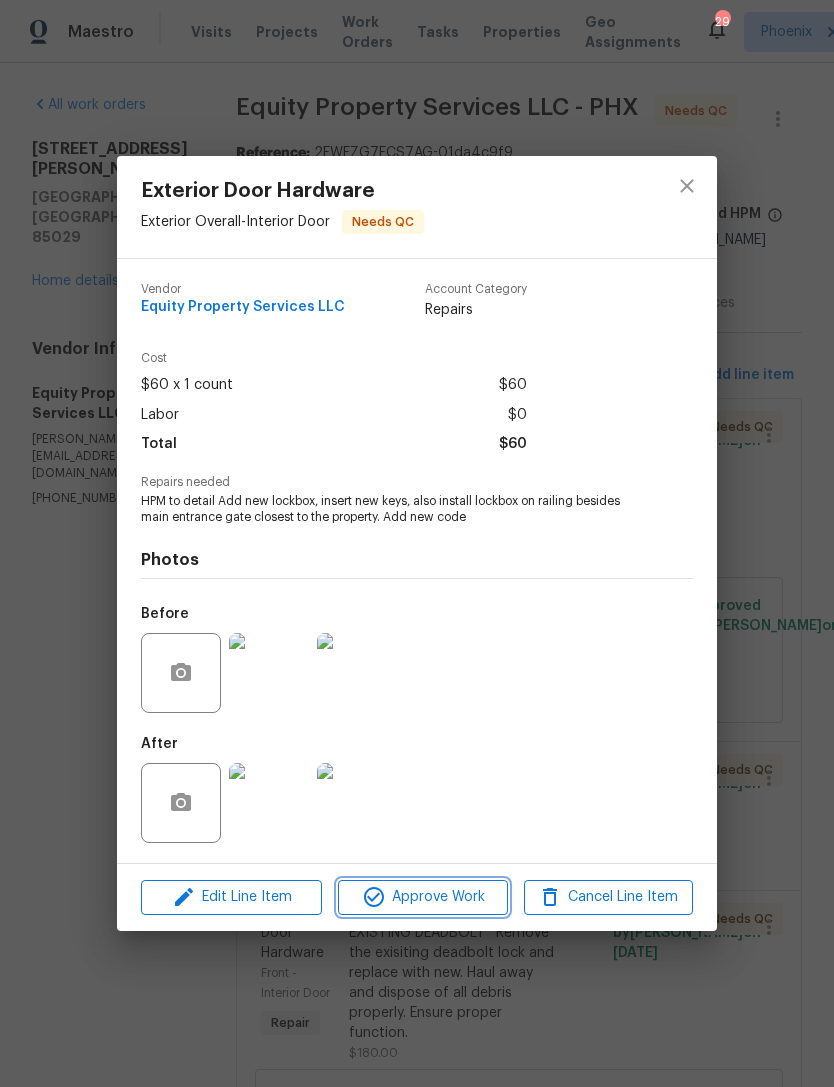 click on "Approve Work" at bounding box center [422, 897] 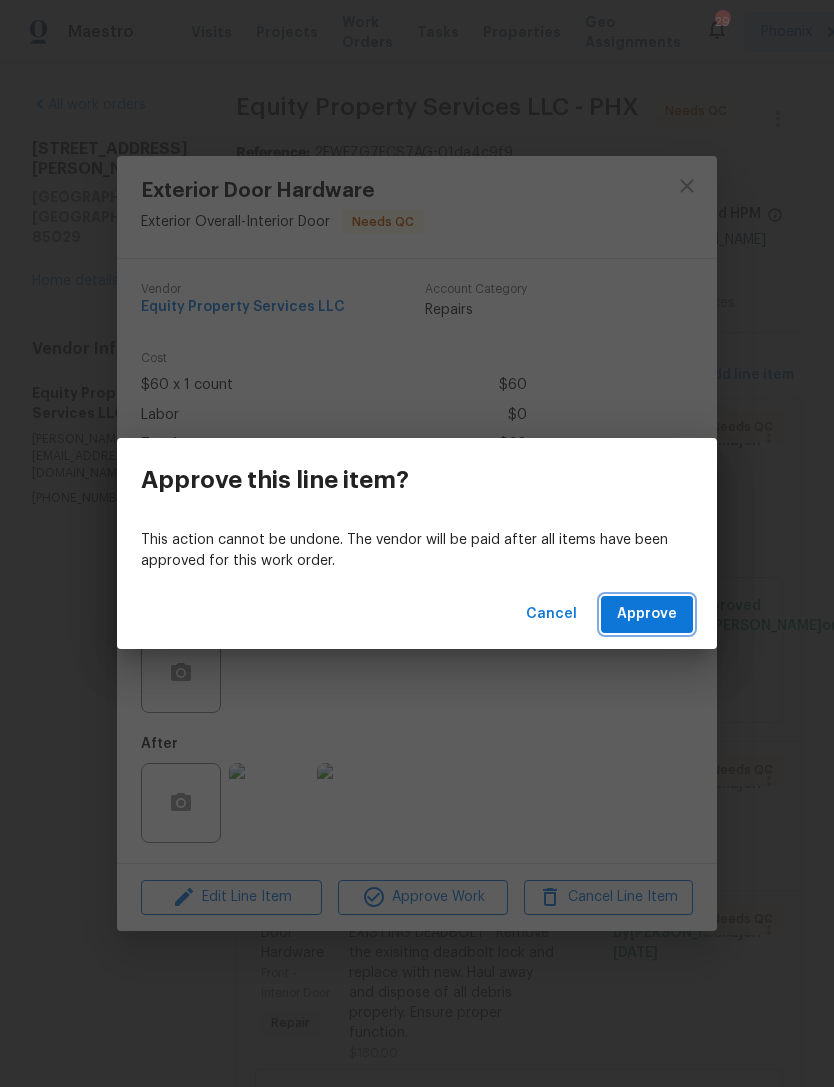 click on "Approve" at bounding box center (647, 614) 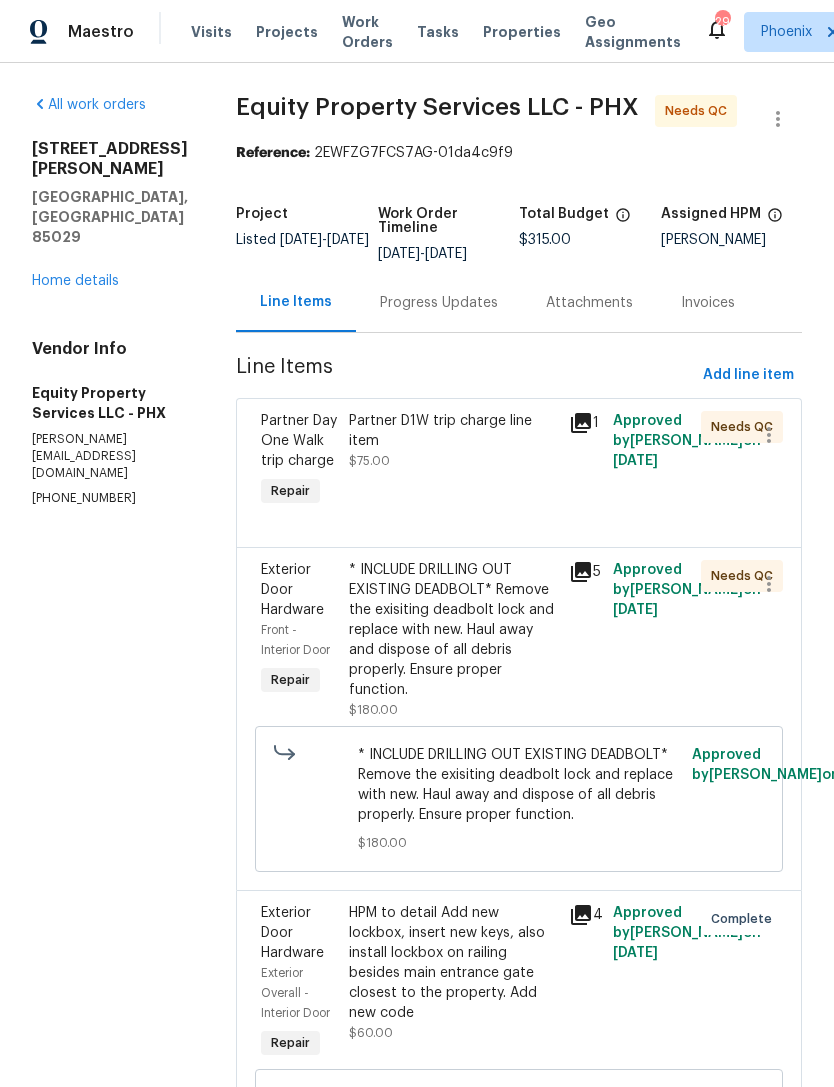 click on "Progress Updates" at bounding box center (439, 303) 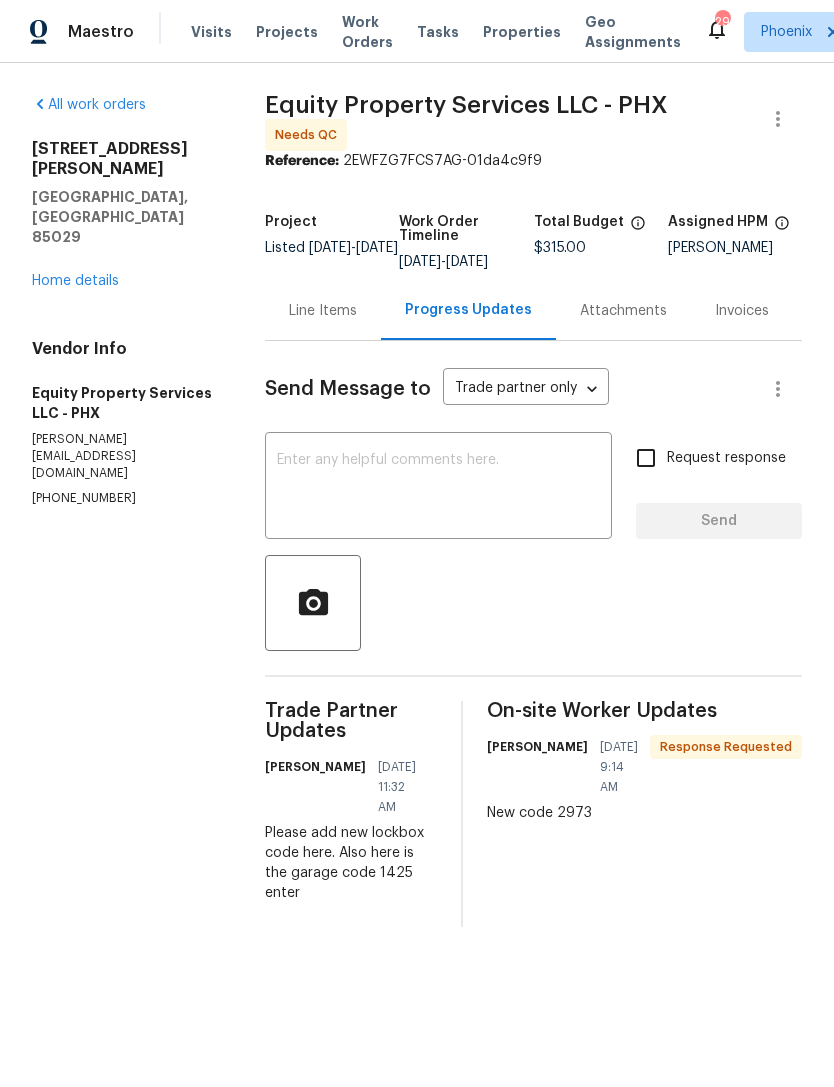 click on "Line Items" at bounding box center [323, 311] 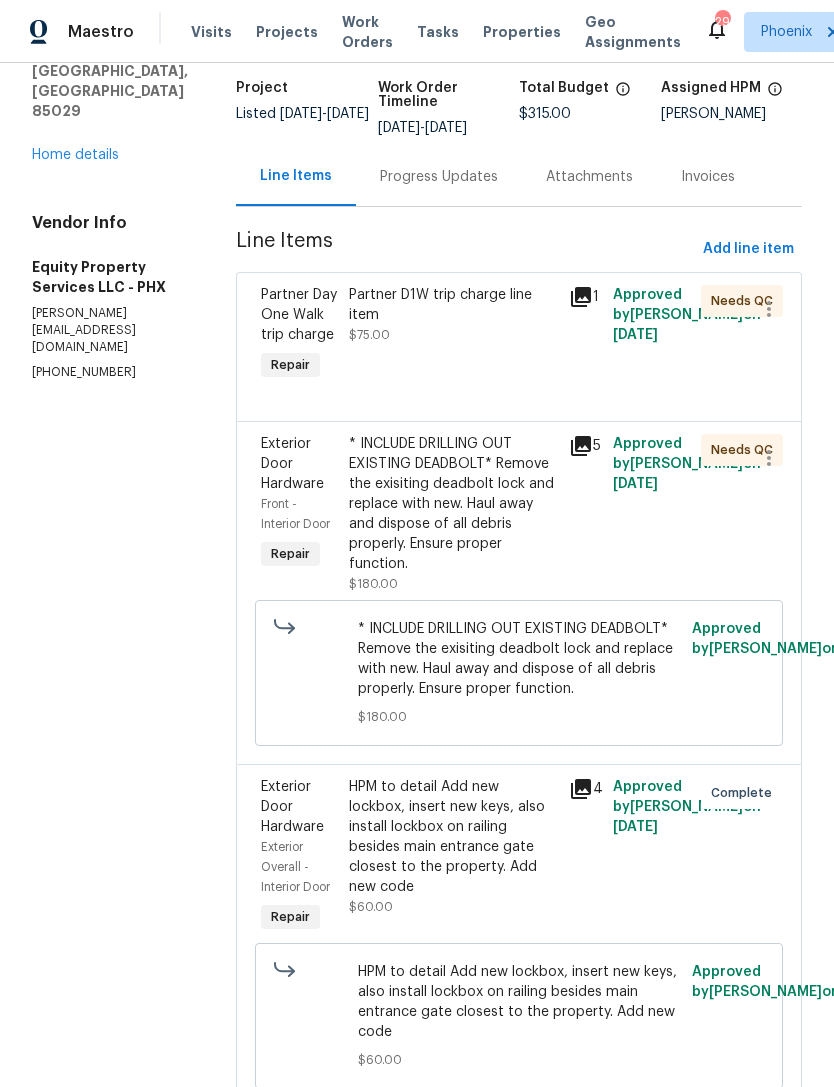 scroll, scrollTop: 124, scrollLeft: 0, axis: vertical 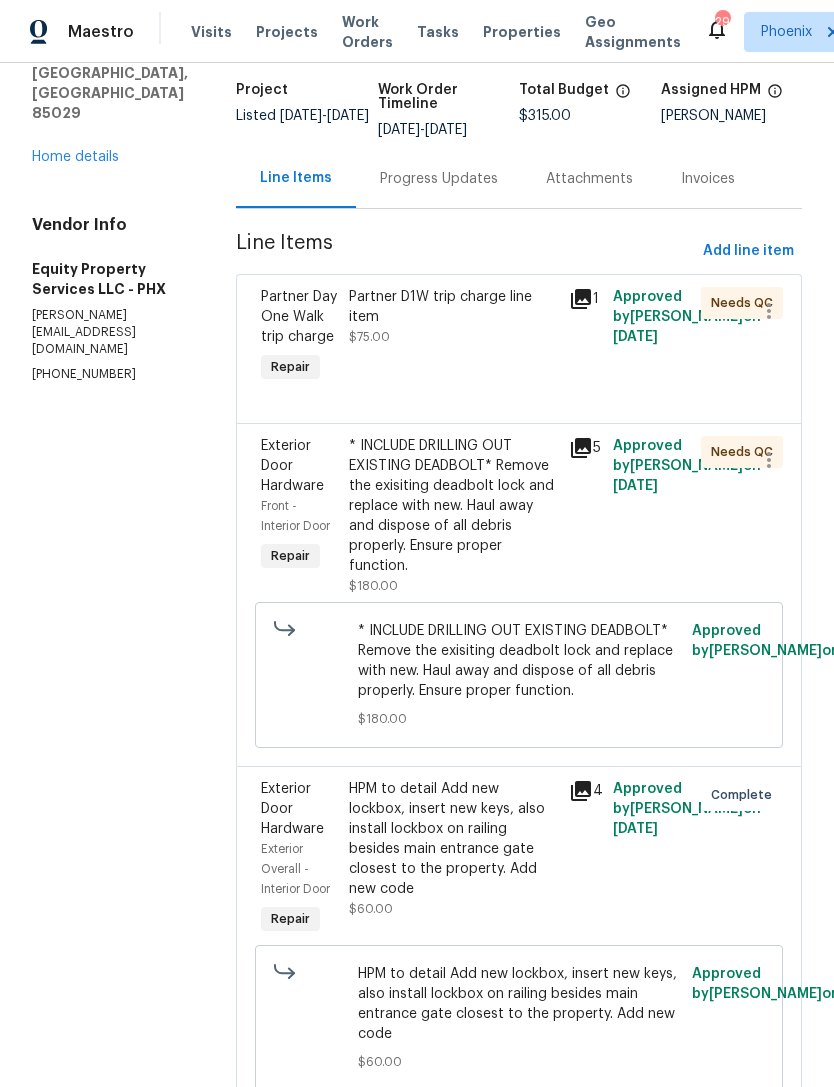click 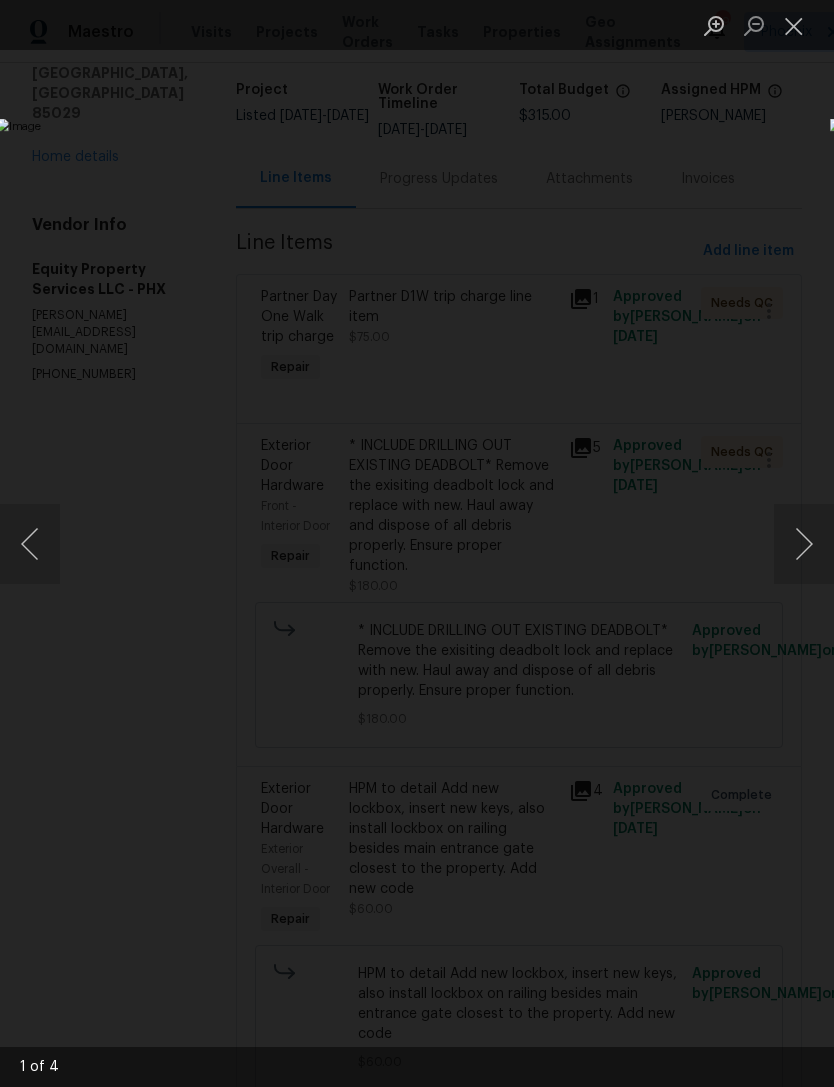 click at bounding box center (804, 544) 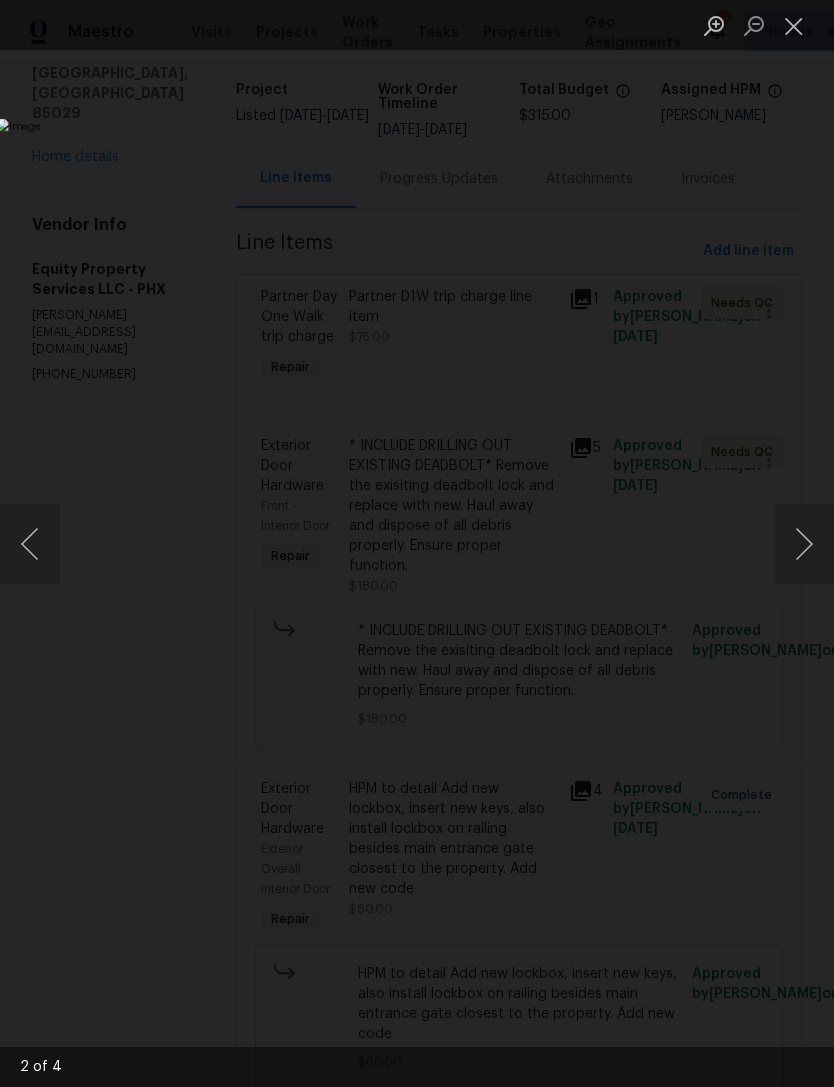 click at bounding box center [804, 544] 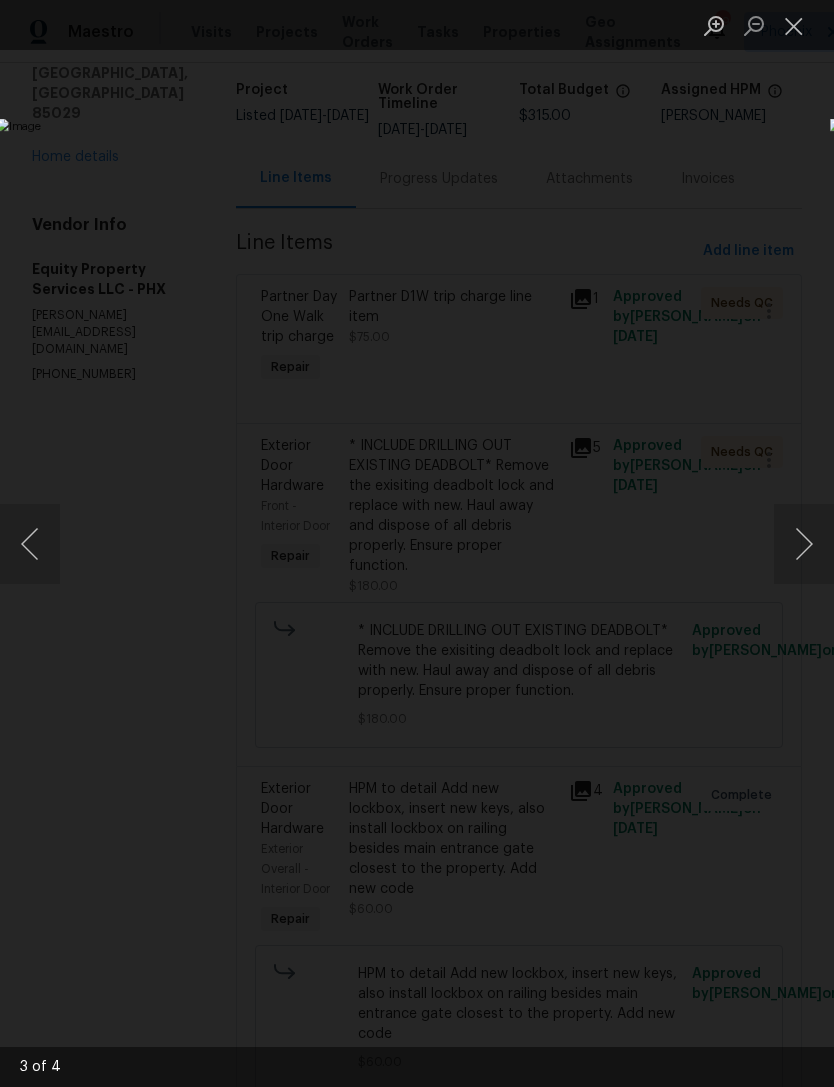click at bounding box center (804, 544) 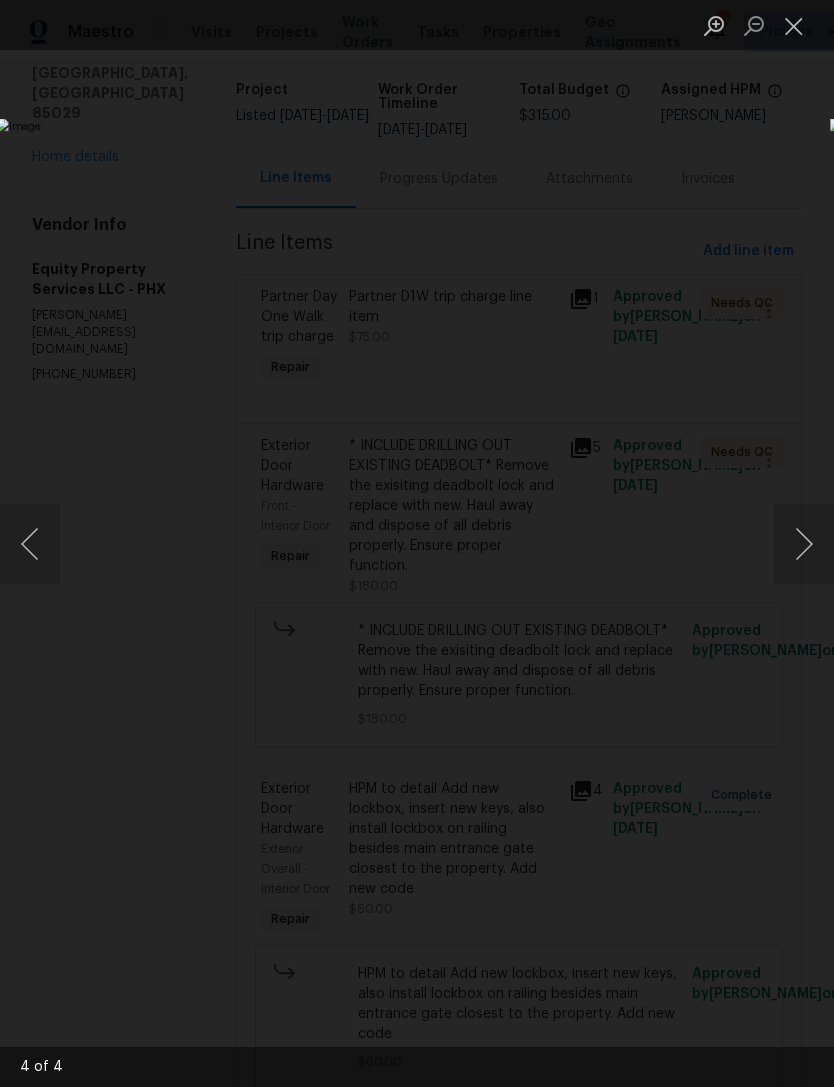 click at bounding box center [794, 25] 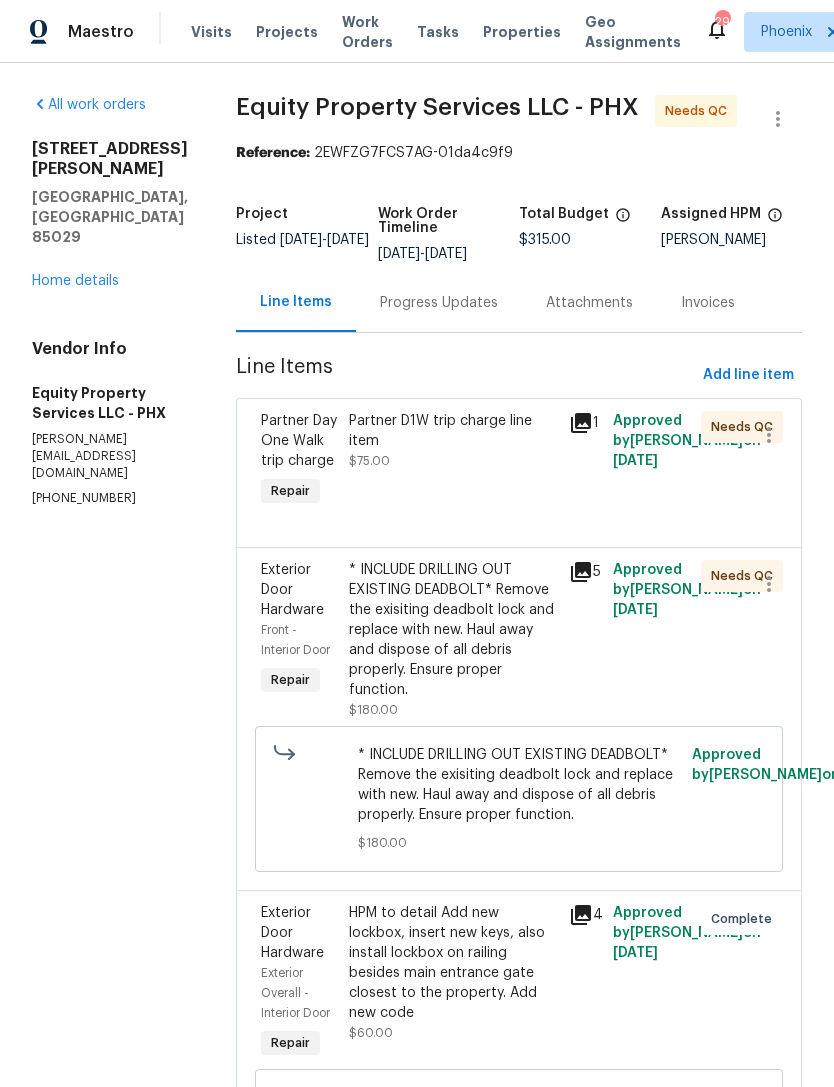 scroll, scrollTop: 0, scrollLeft: 0, axis: both 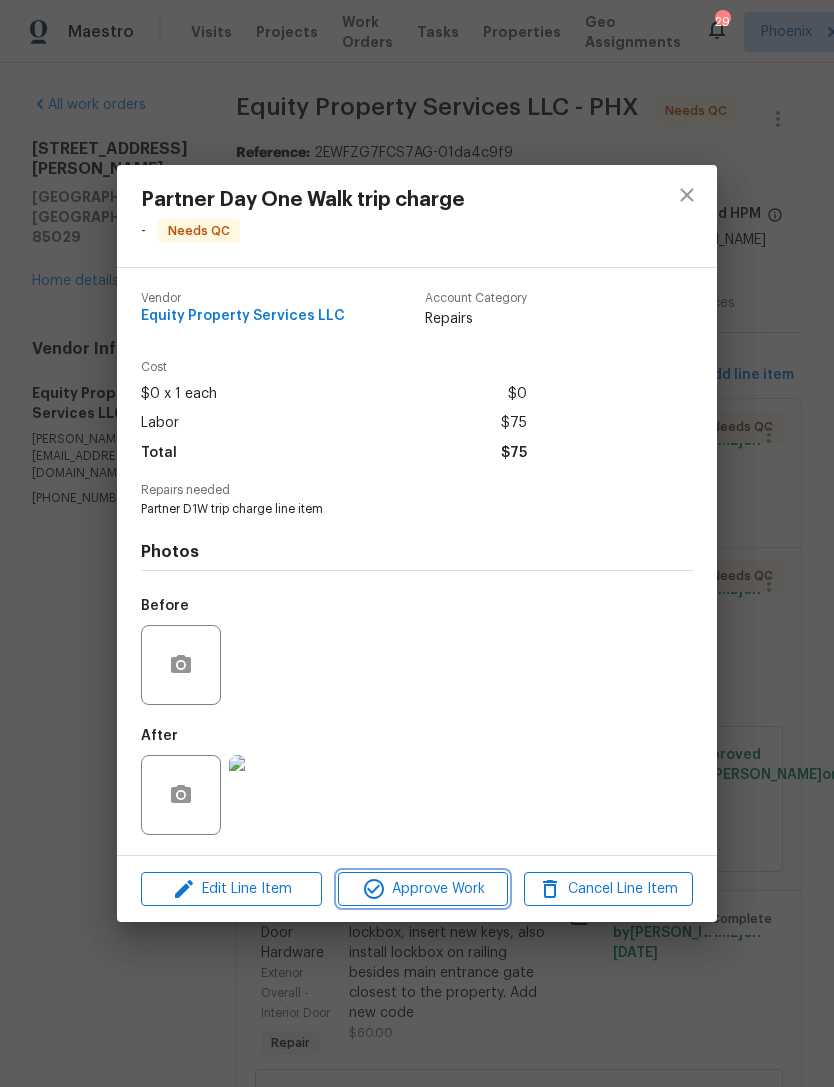 click on "Approve Work" at bounding box center [422, 889] 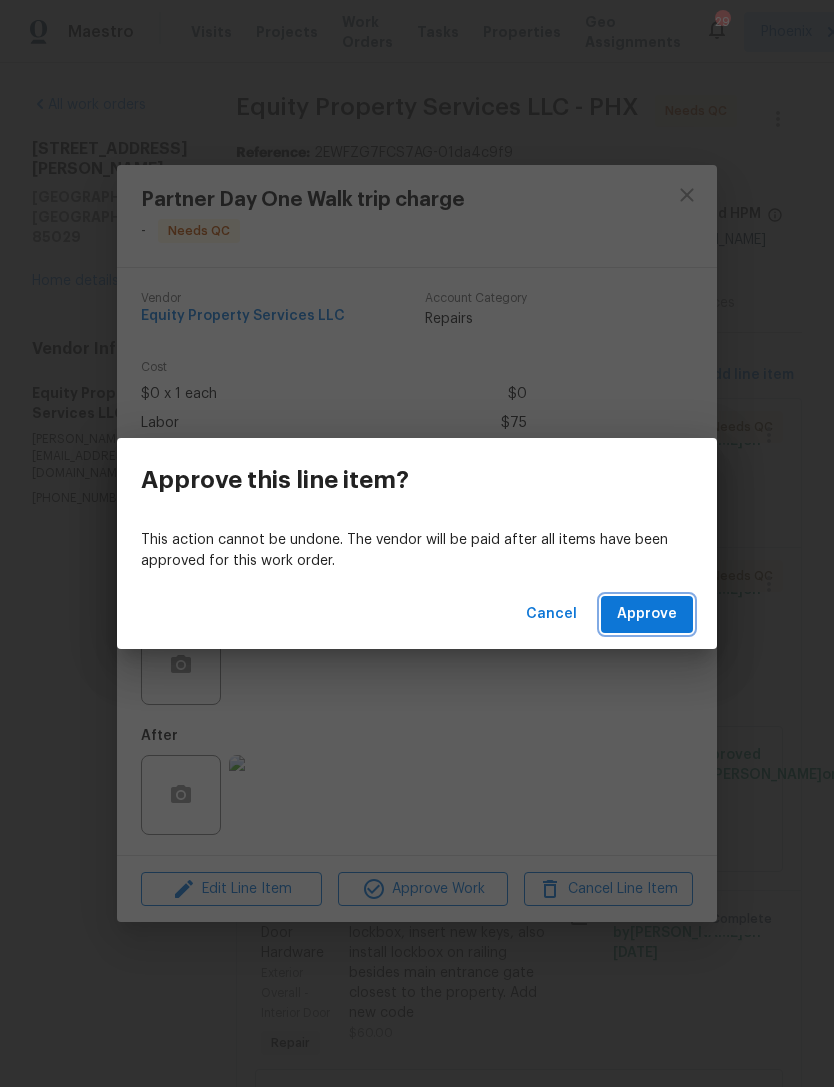 click on "Approve" at bounding box center (647, 614) 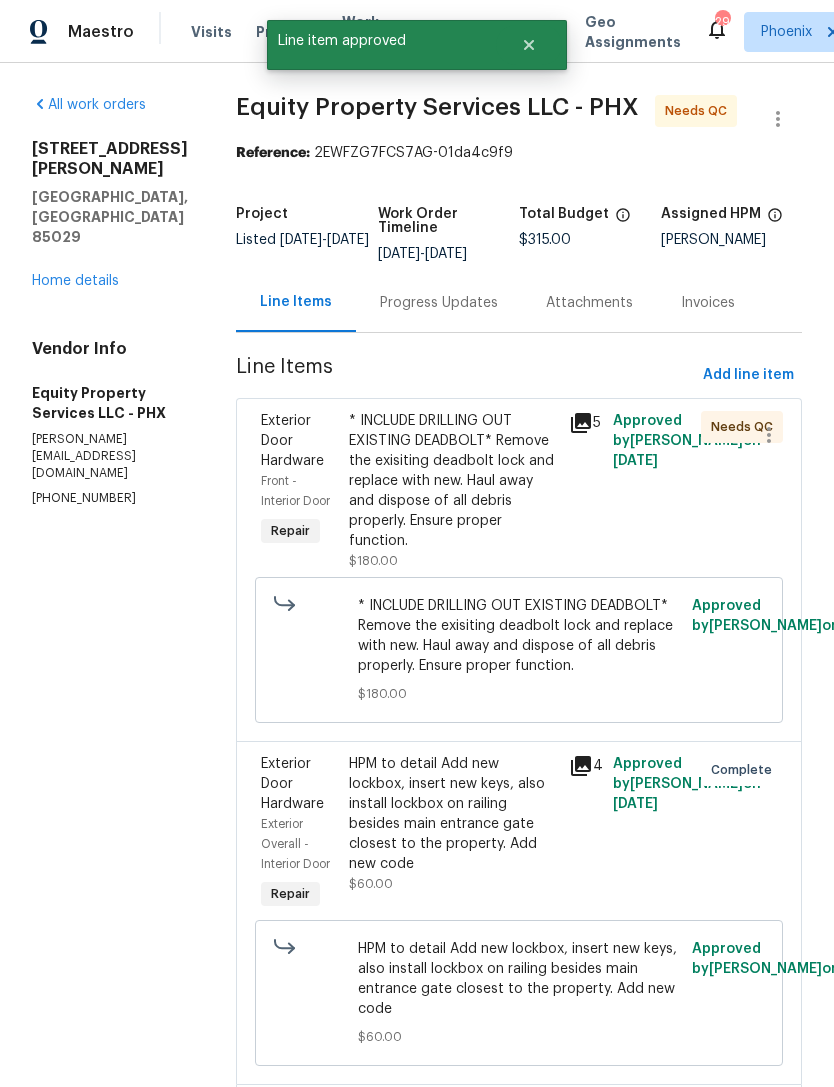click on "* INCLUDE DRILLING OUT EXISTING DEADBOLT*
Remove the exisiting deadbolt lock and replace with new. Haul away and dispose of all debris properly. Ensure proper function." at bounding box center (453, 481) 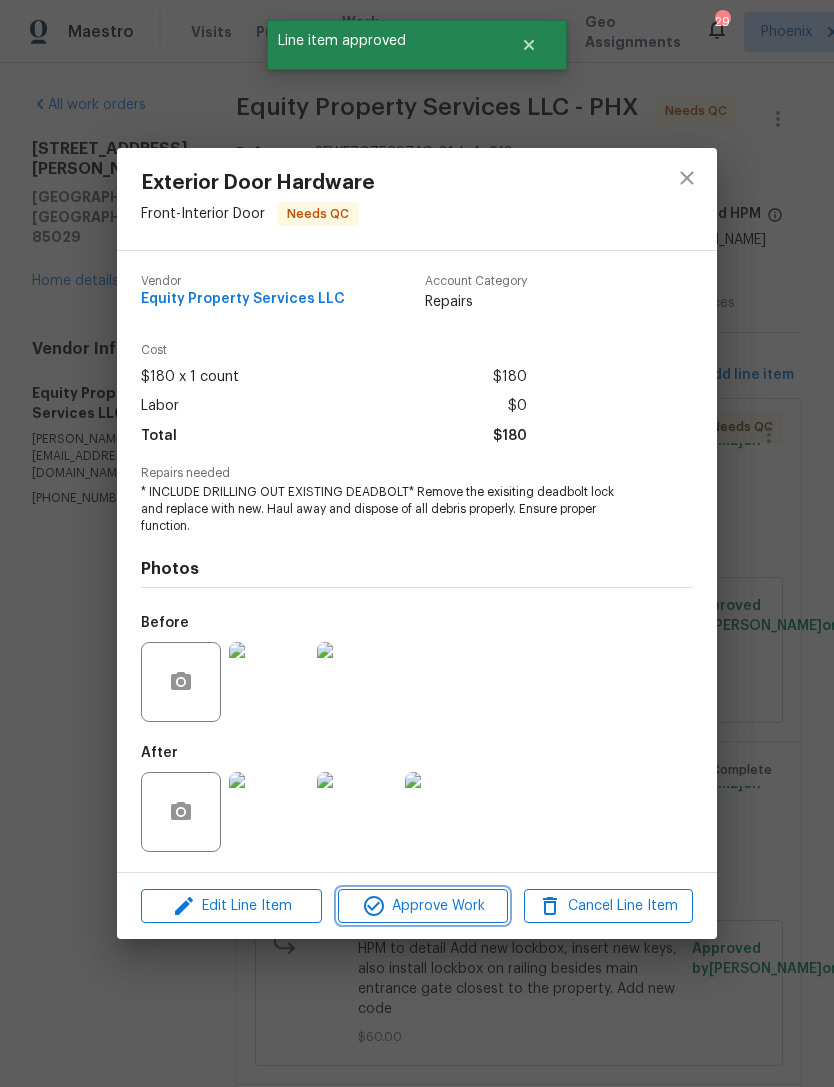 click on "Approve Work" at bounding box center [422, 906] 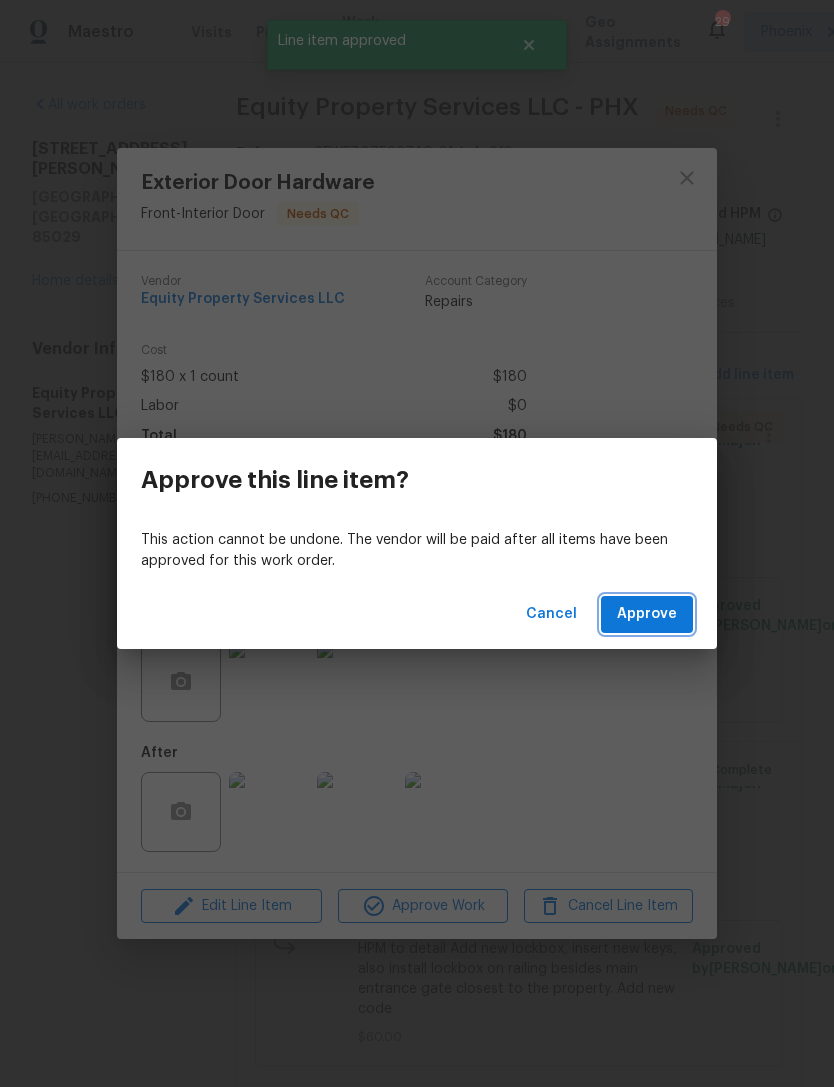 click on "Approve" at bounding box center (647, 614) 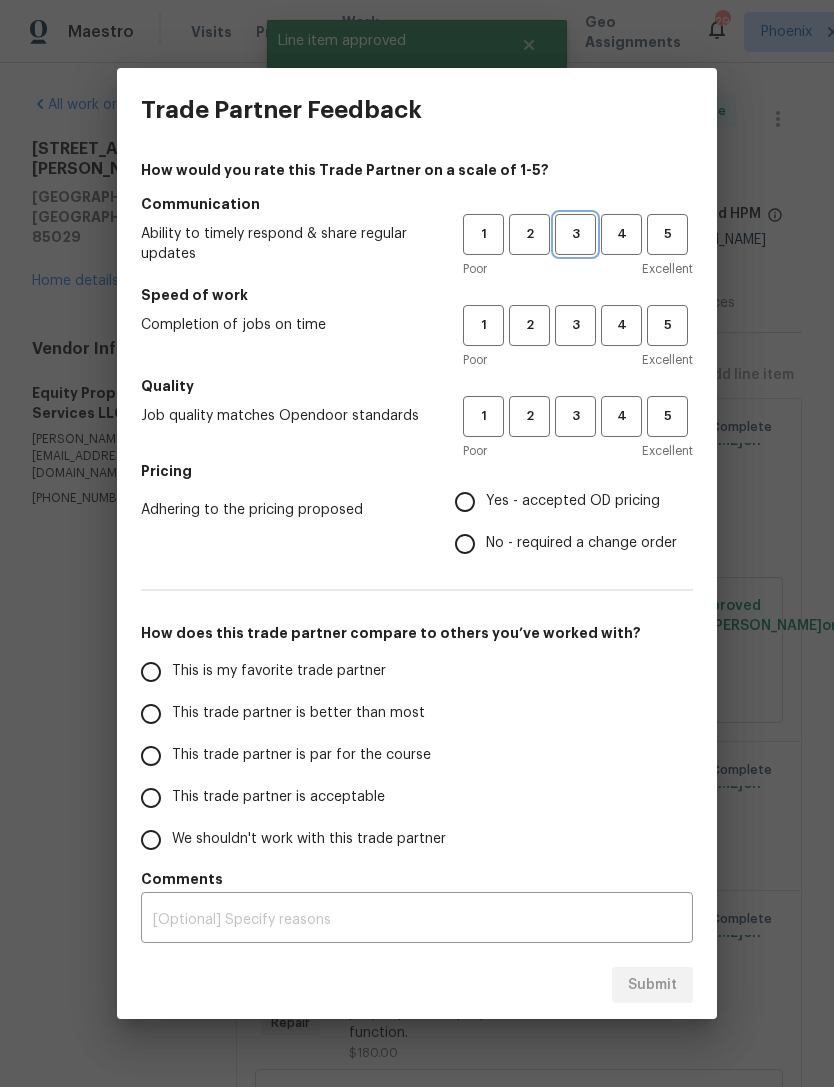 click on "3" at bounding box center [575, 234] 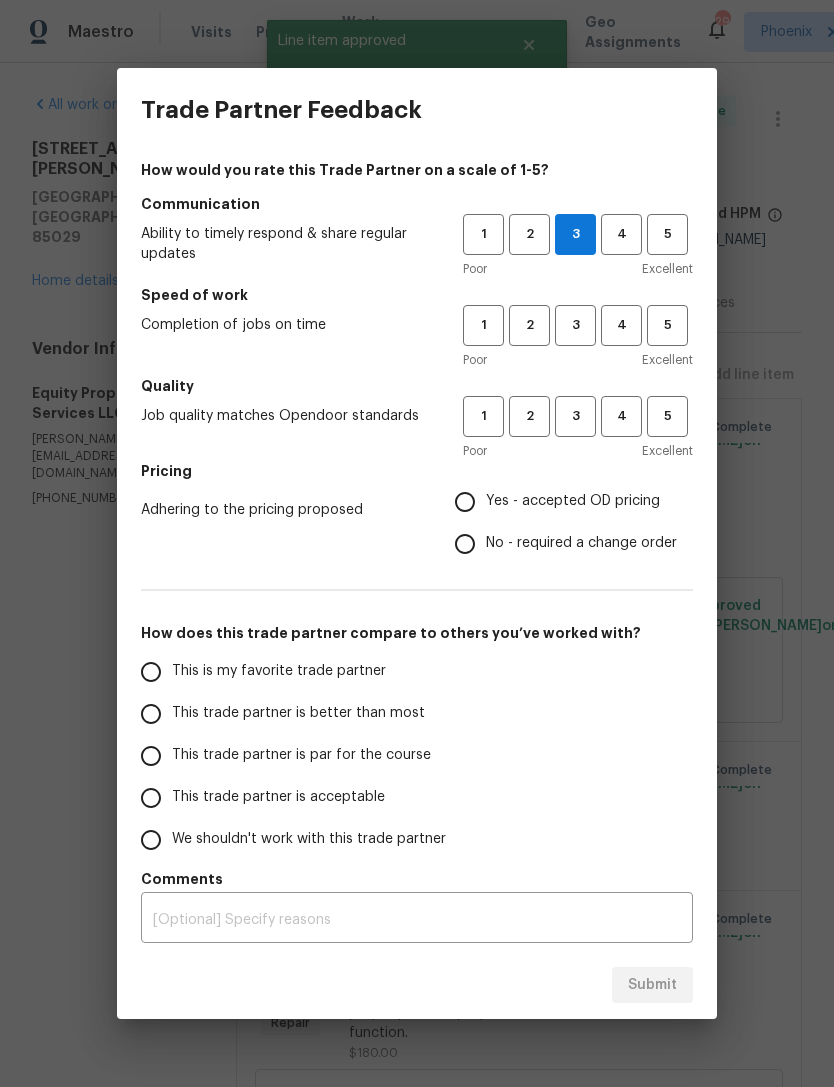 click on "Speed of work" at bounding box center (417, 295) 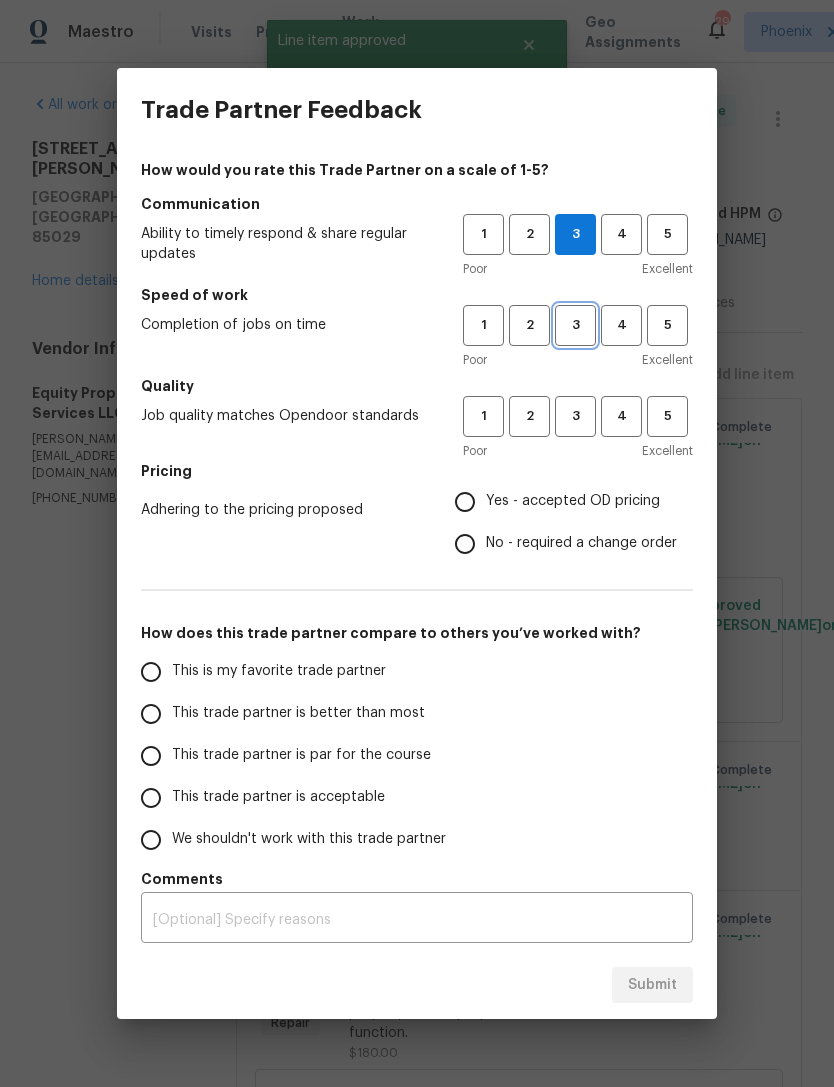 click on "3" at bounding box center [575, 325] 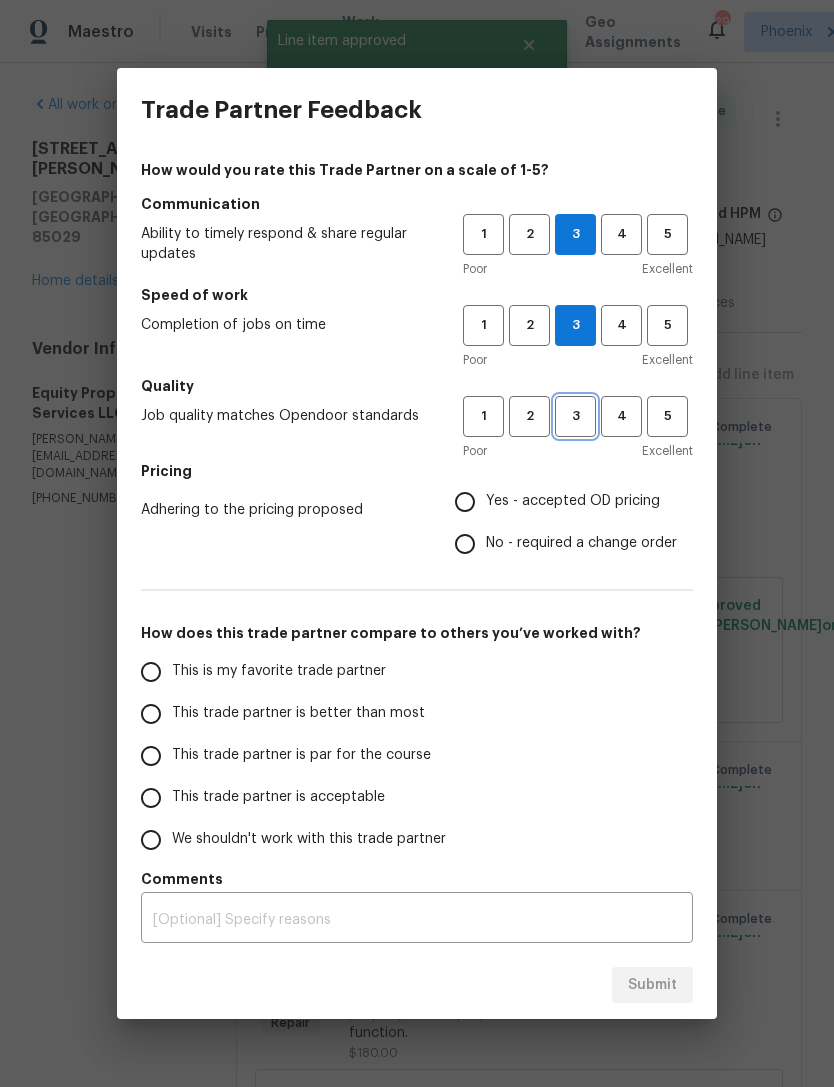 click on "3" at bounding box center (575, 416) 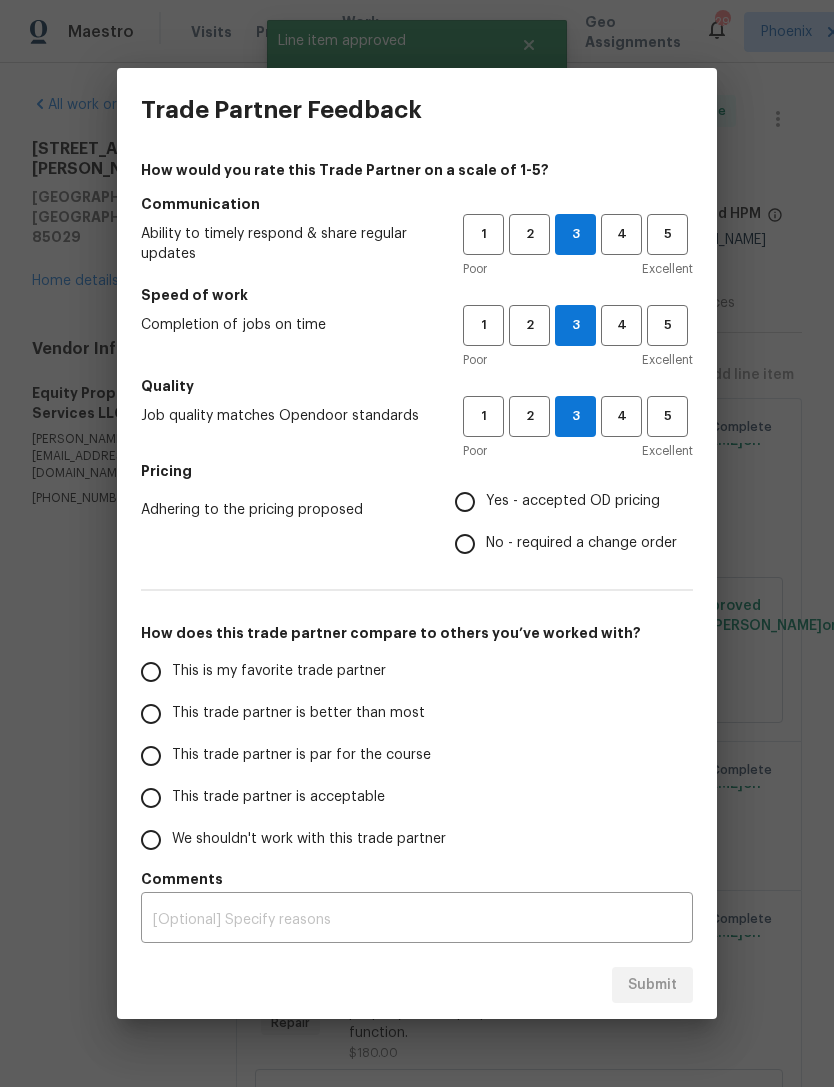 click on "Yes - accepted OD pricing" at bounding box center [465, 502] 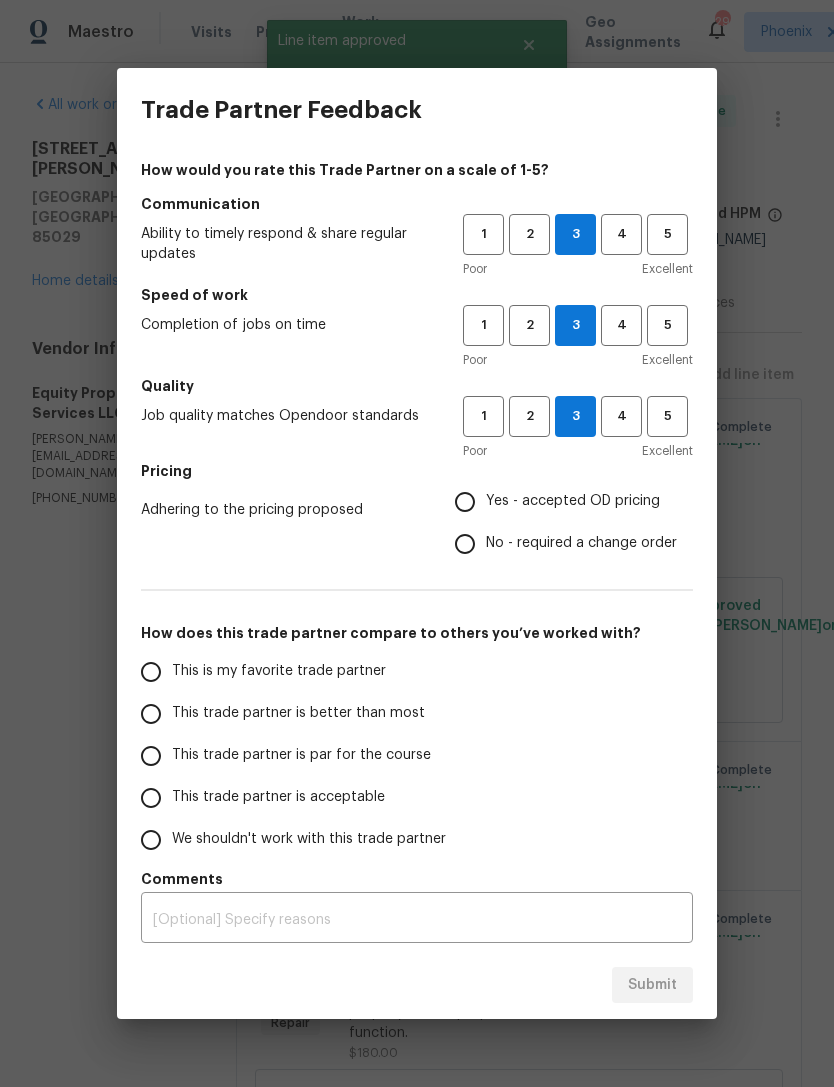 radio on "true" 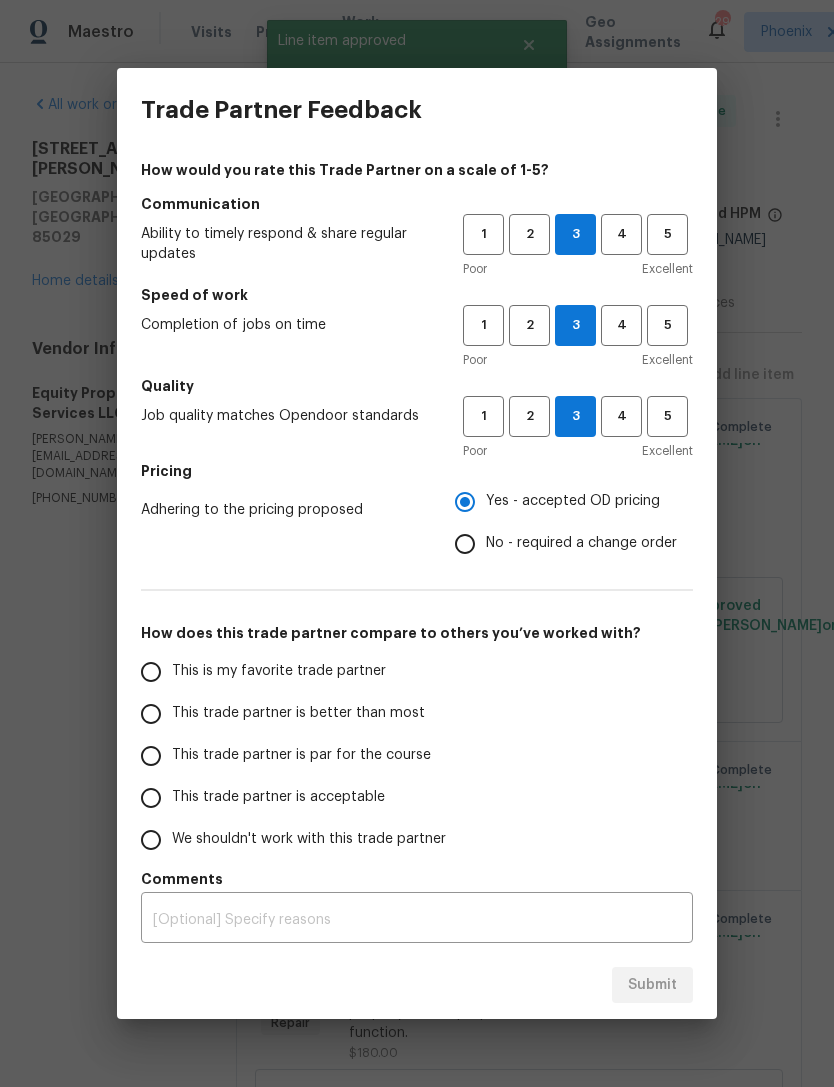 click on "This is my favorite trade partner" at bounding box center (151, 672) 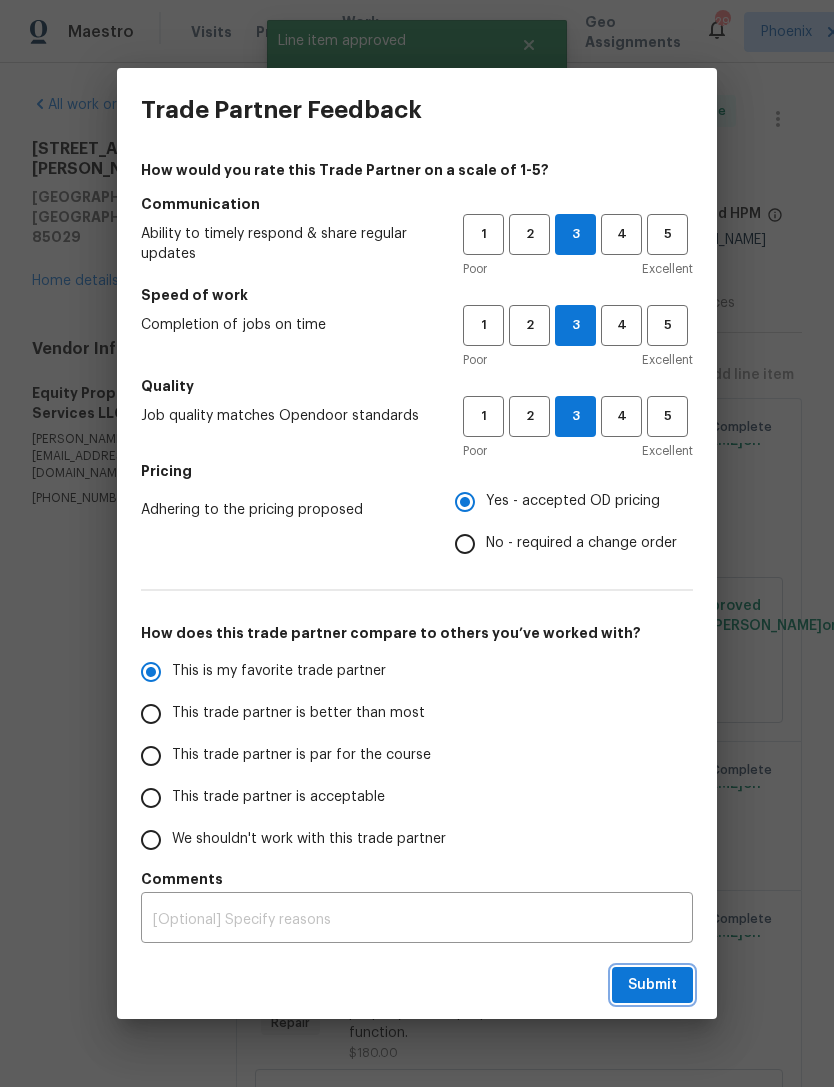 click on "Submit" at bounding box center (652, 985) 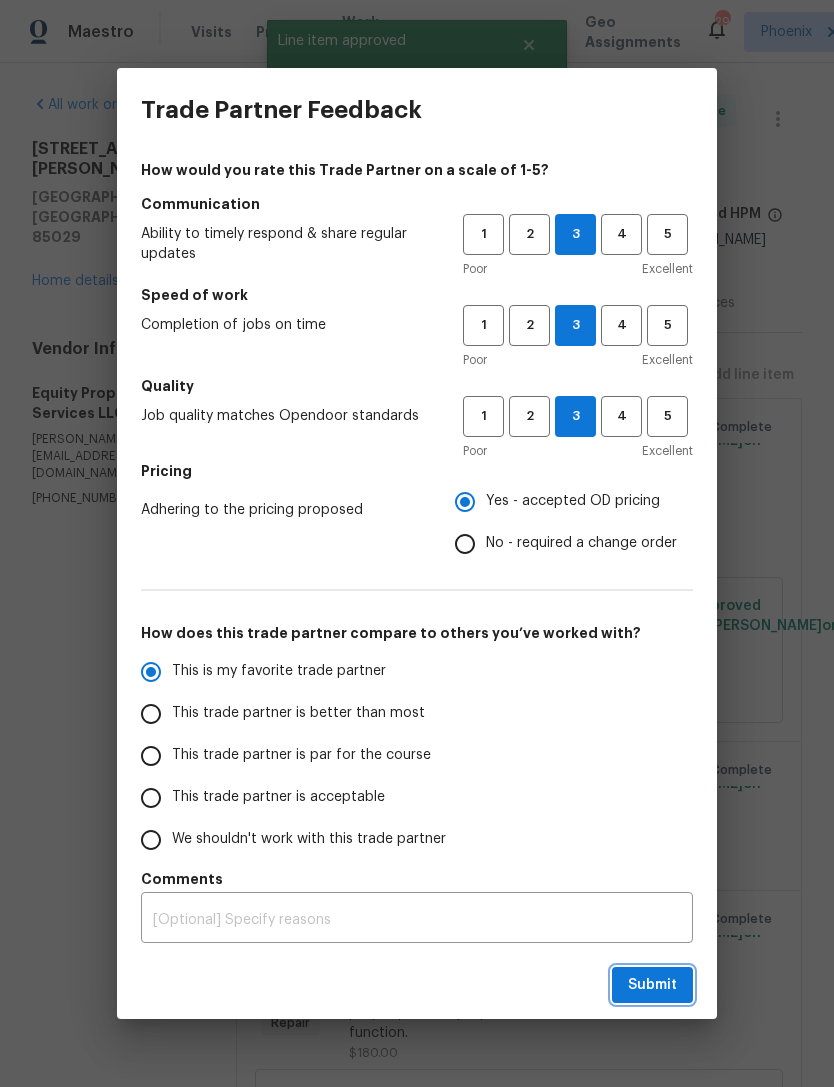 radio on "true" 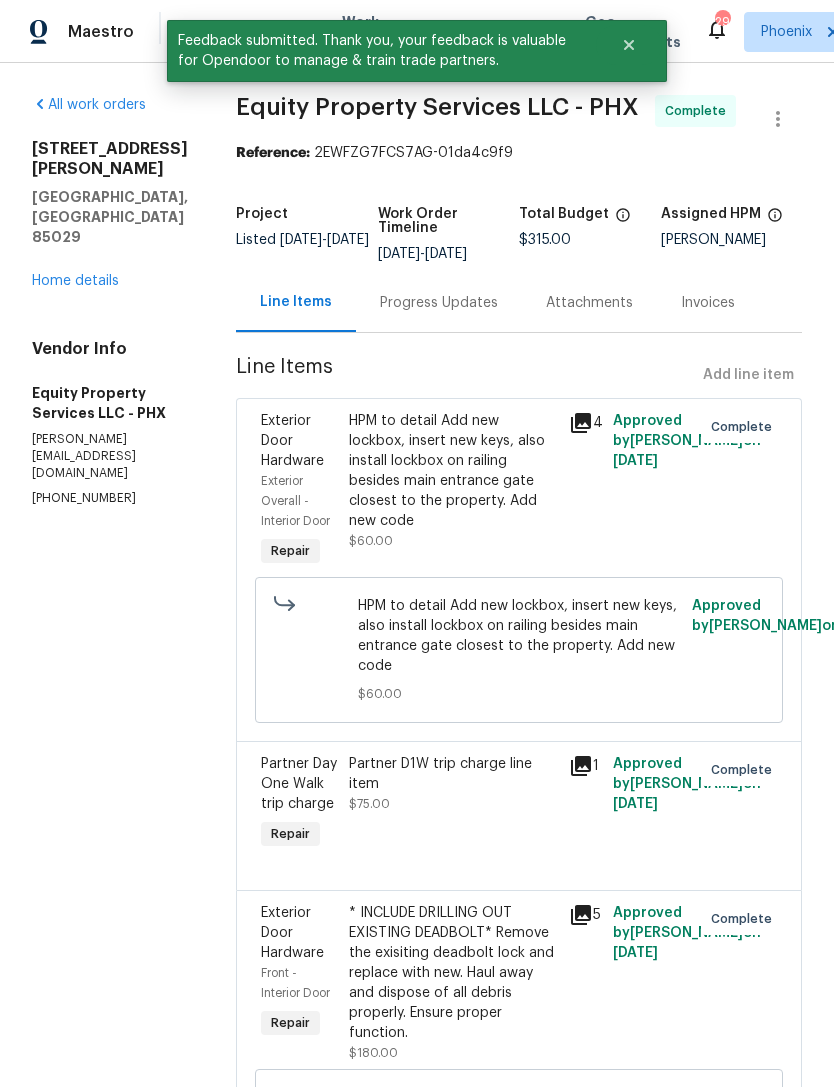 click on "Home details" at bounding box center (75, 281) 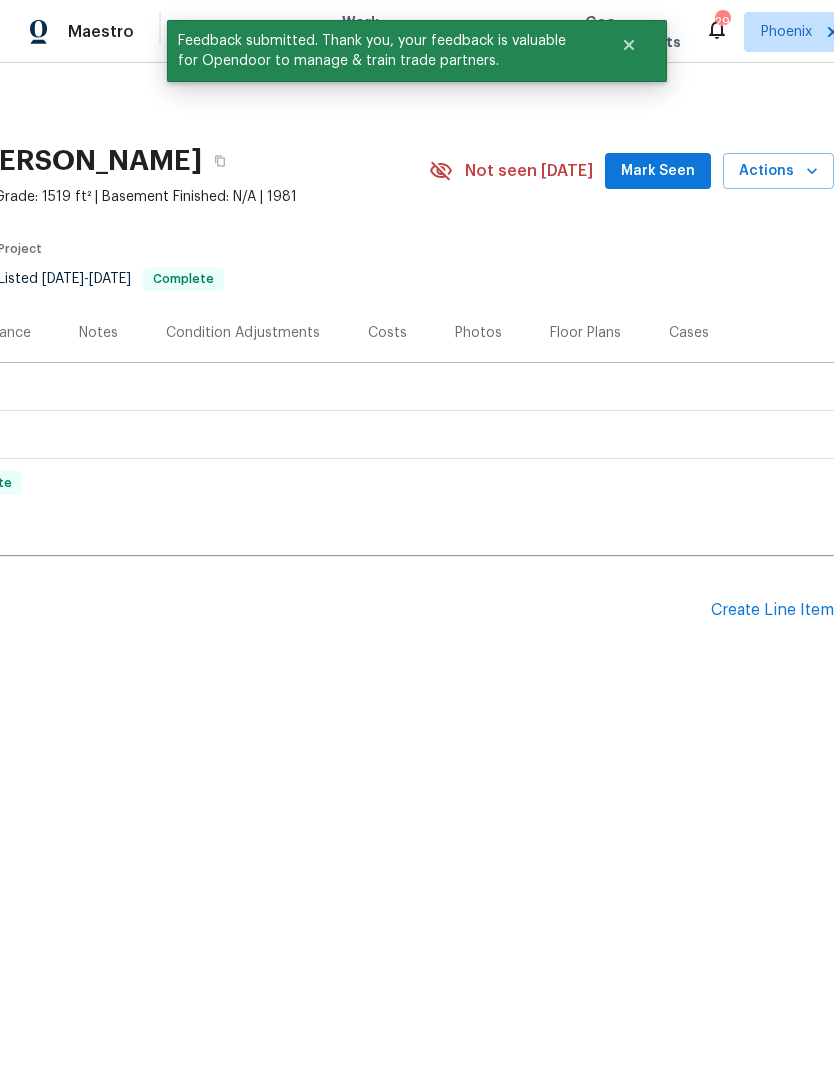 scroll, scrollTop: 0, scrollLeft: 296, axis: horizontal 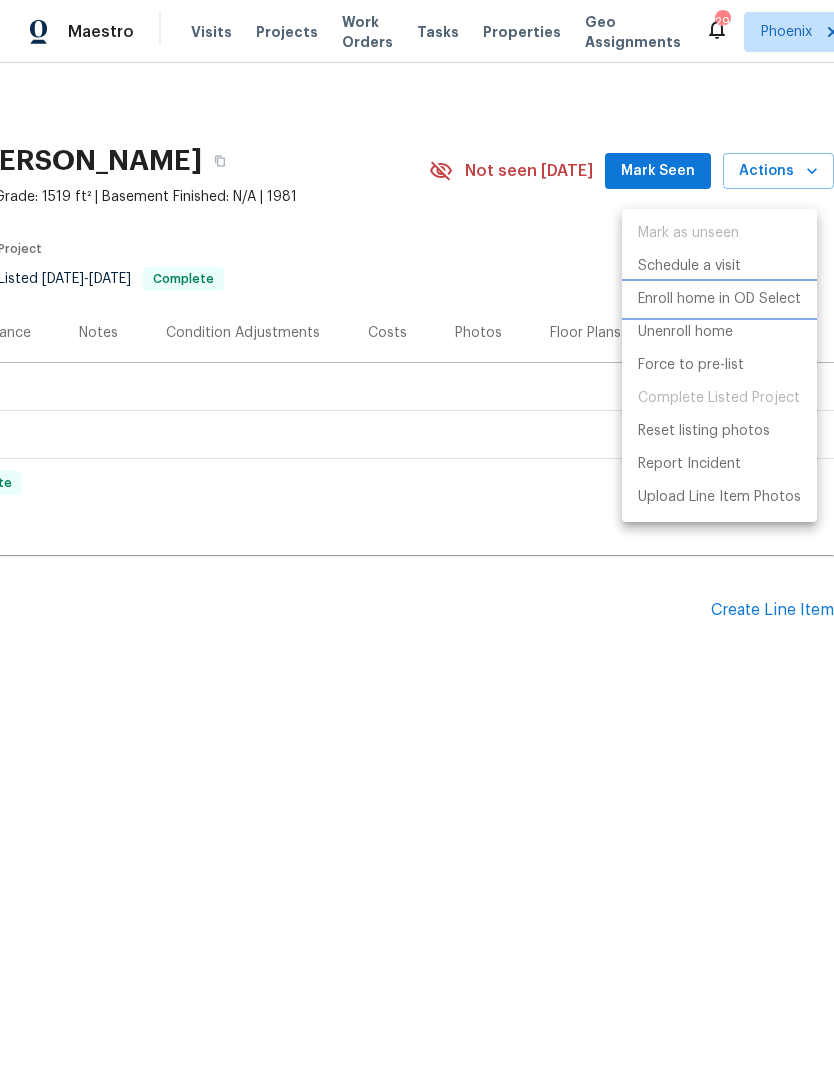 click on "Enroll home in OD Select" at bounding box center [719, 299] 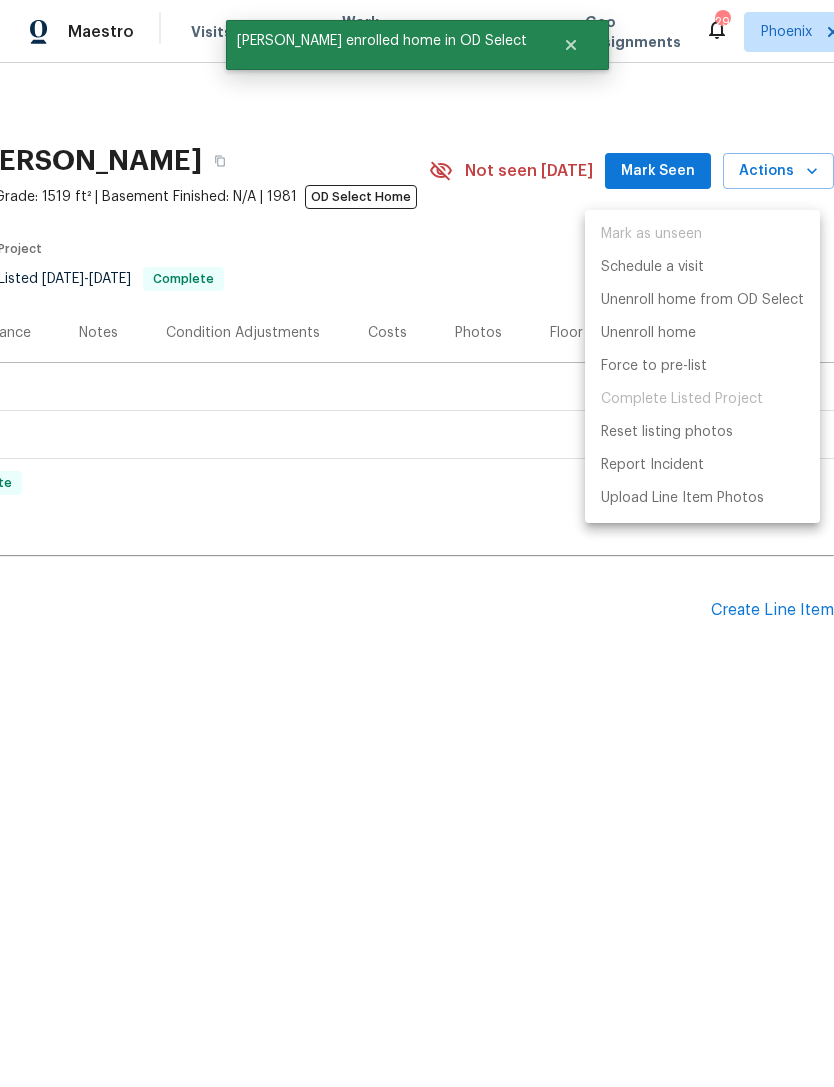 click at bounding box center [417, 543] 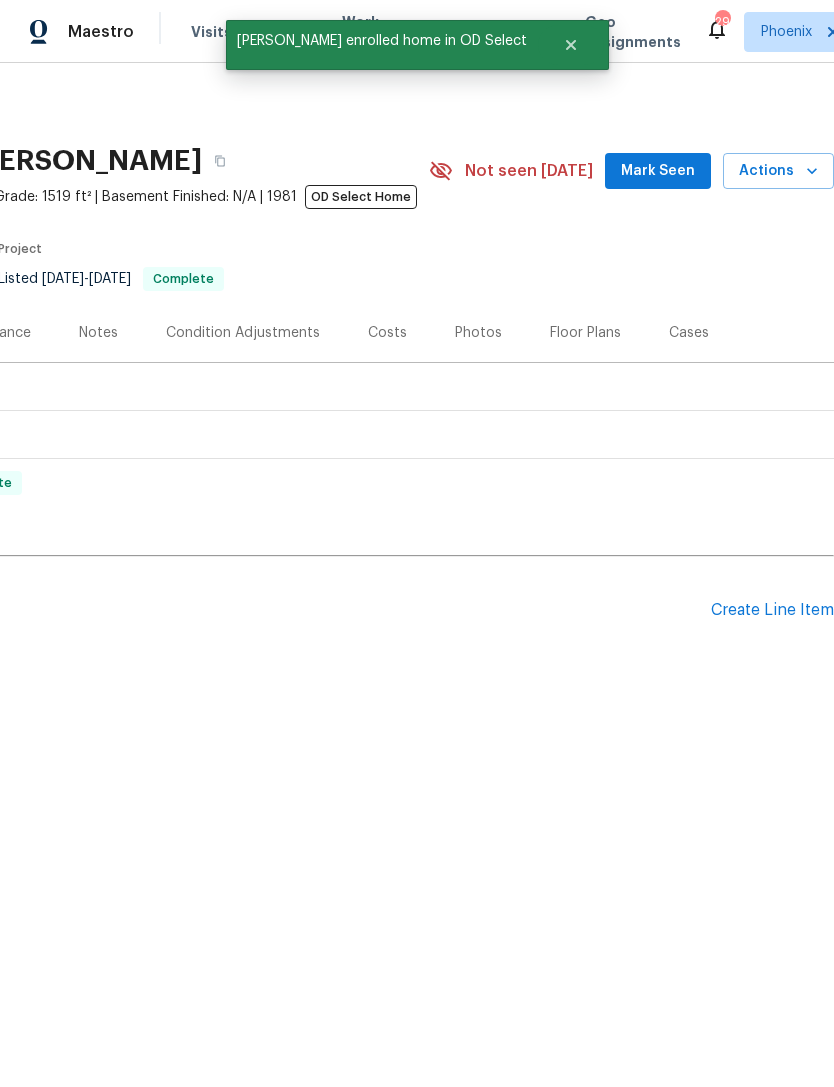 click on "Actions" at bounding box center [778, 171] 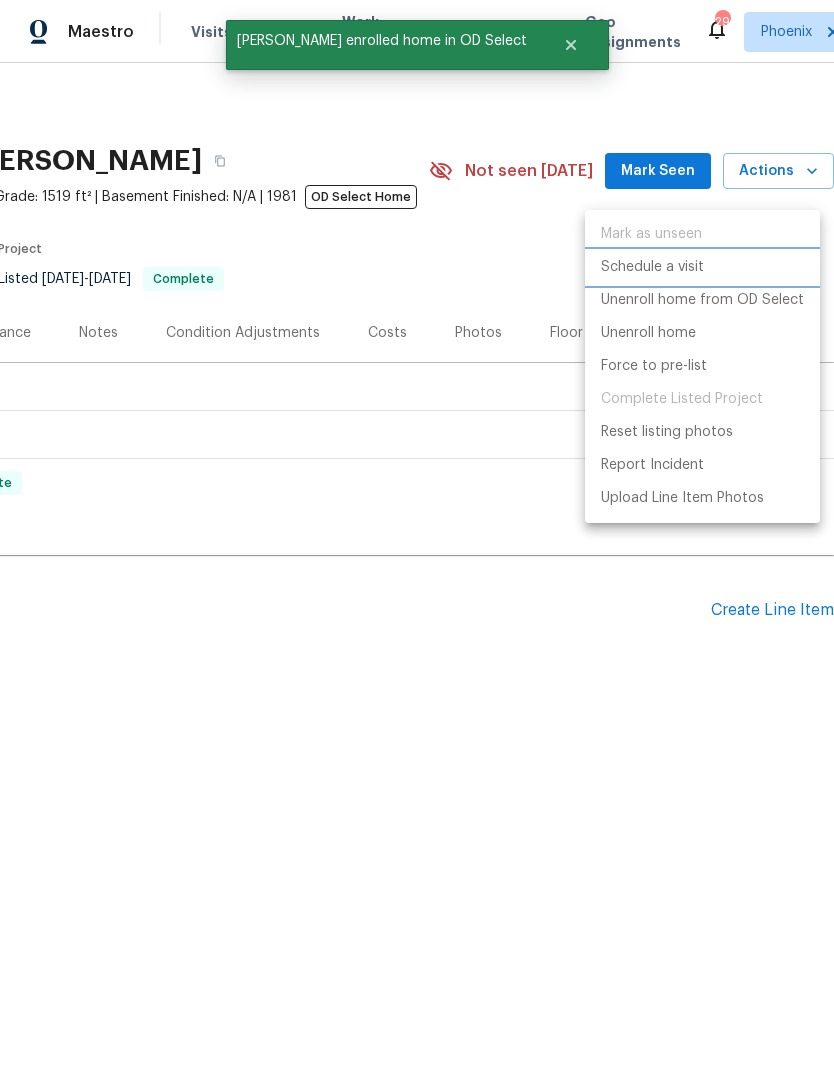 click on "Schedule a visit" at bounding box center (652, 267) 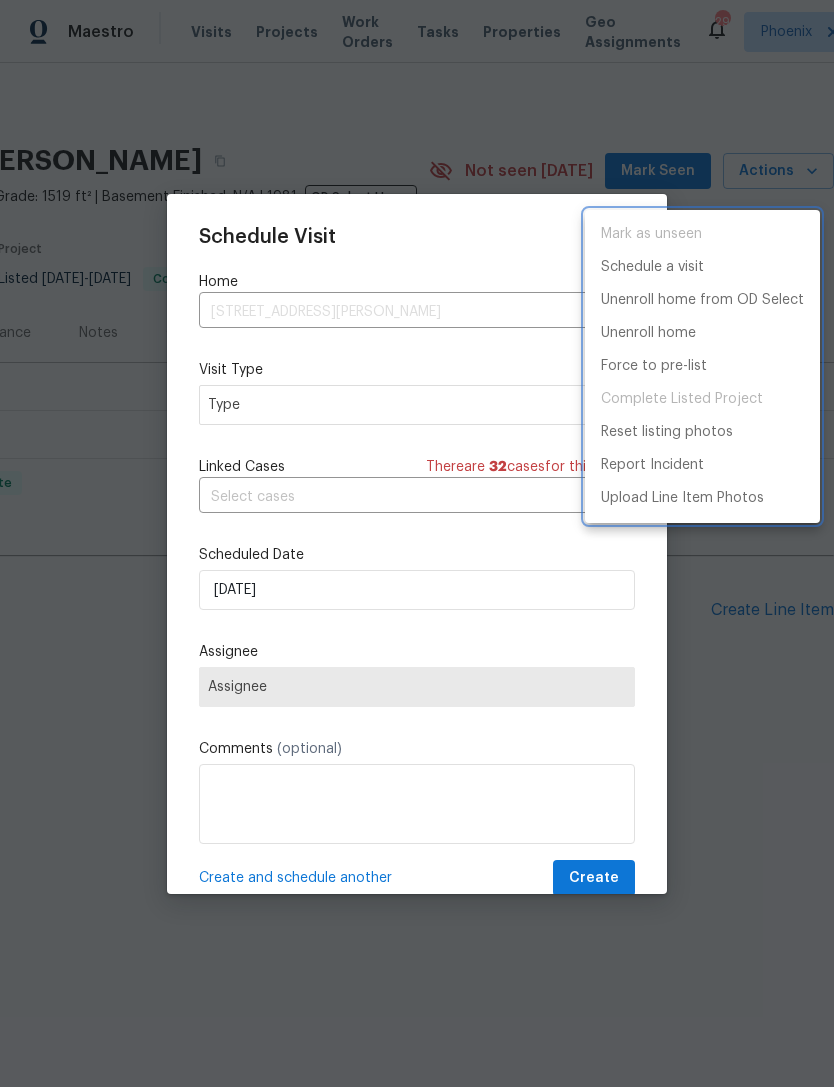 click at bounding box center [417, 543] 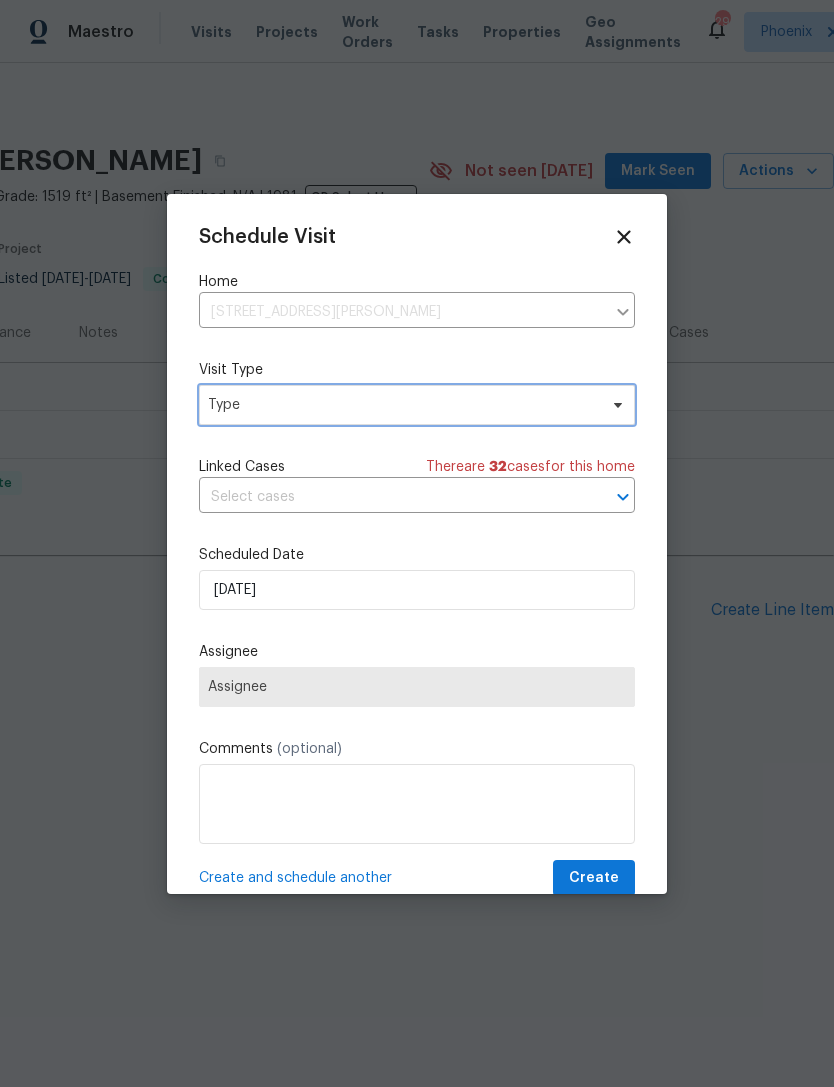 click on "Type" at bounding box center [402, 405] 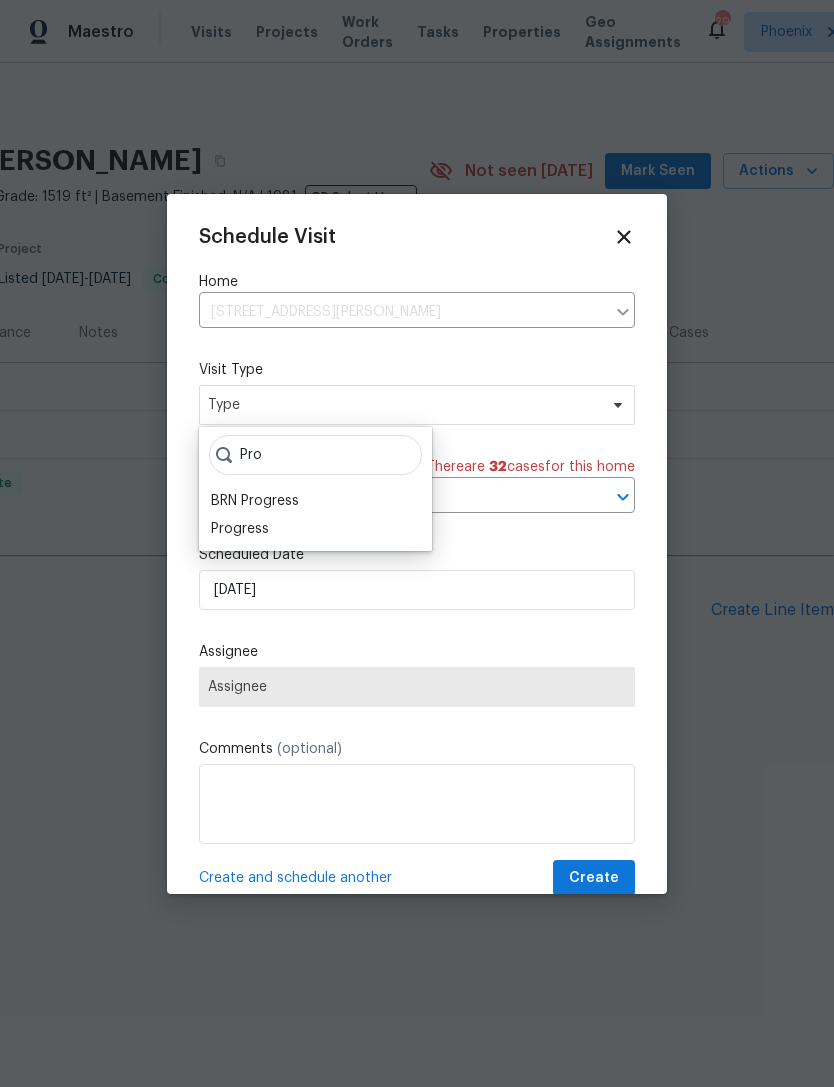 type on "Pro" 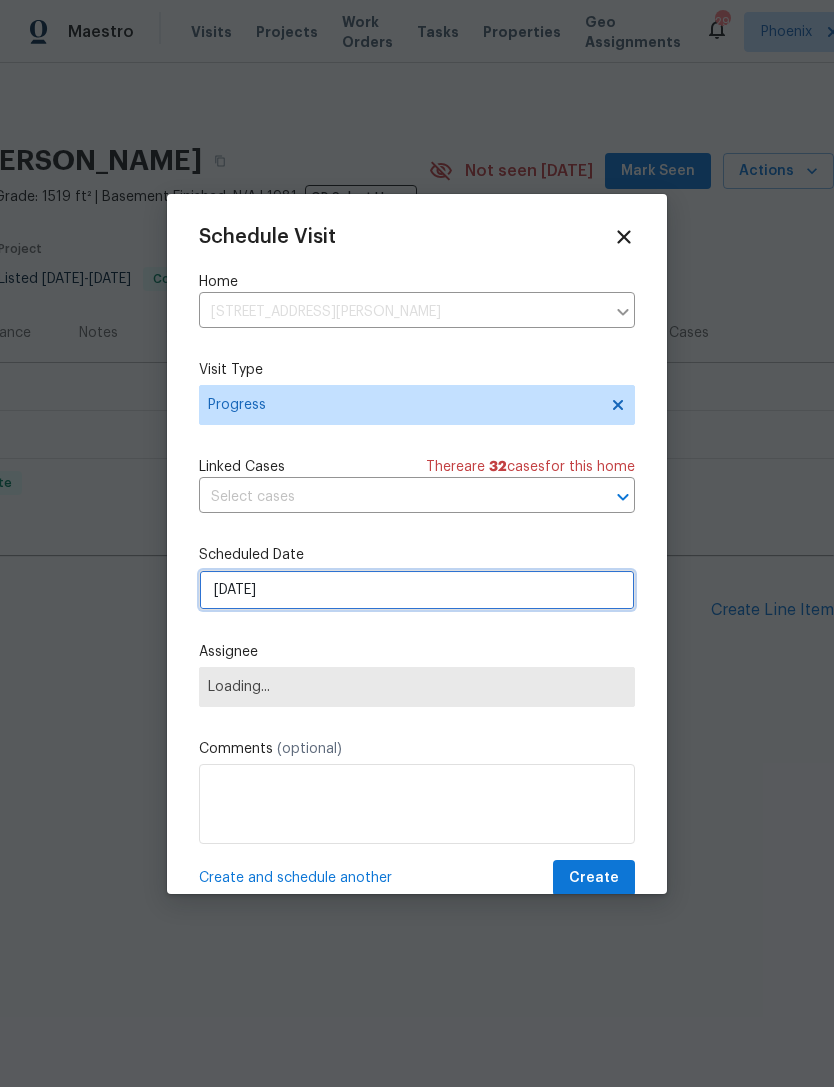 click on "7/18/2025" at bounding box center [417, 590] 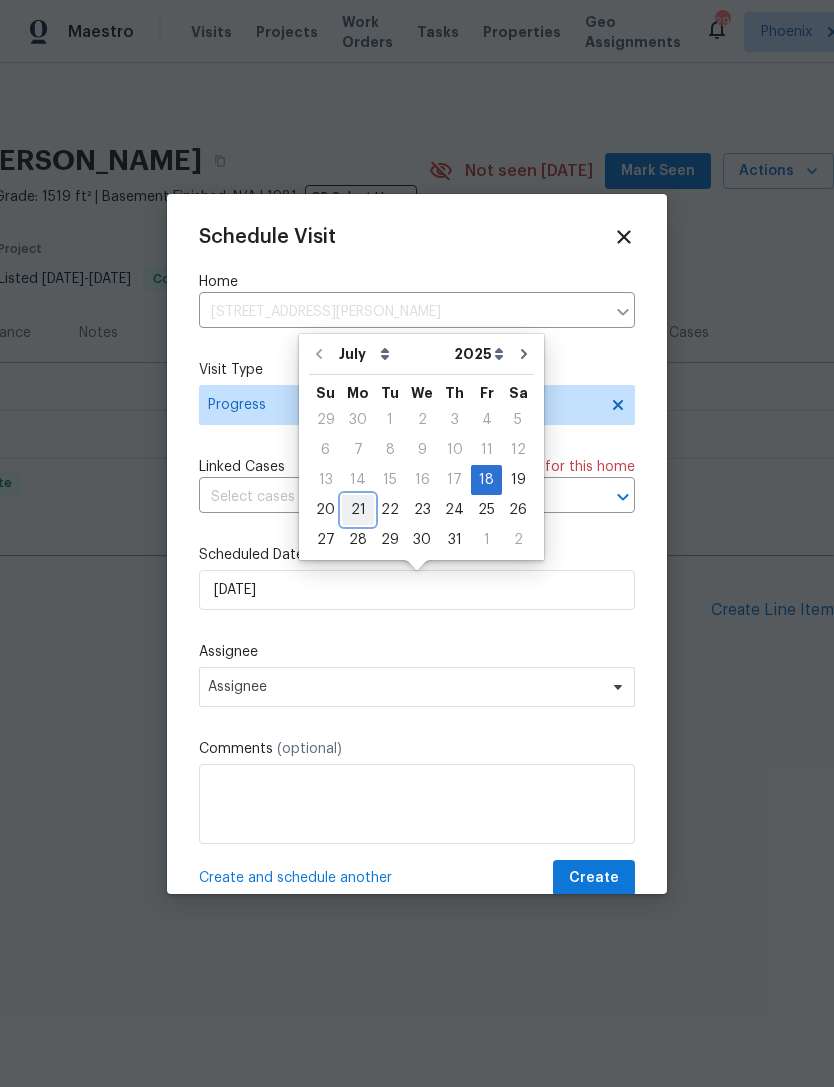 click on "21" at bounding box center [358, 510] 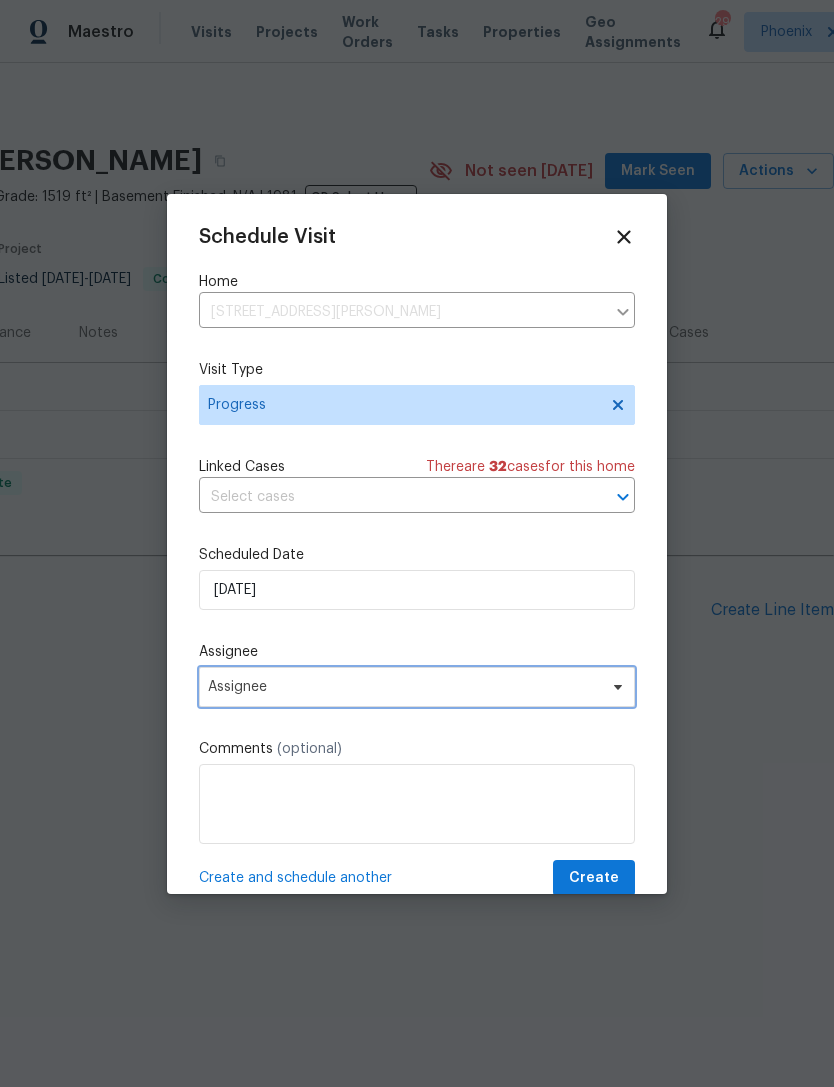 click on "Assignee" at bounding box center (404, 687) 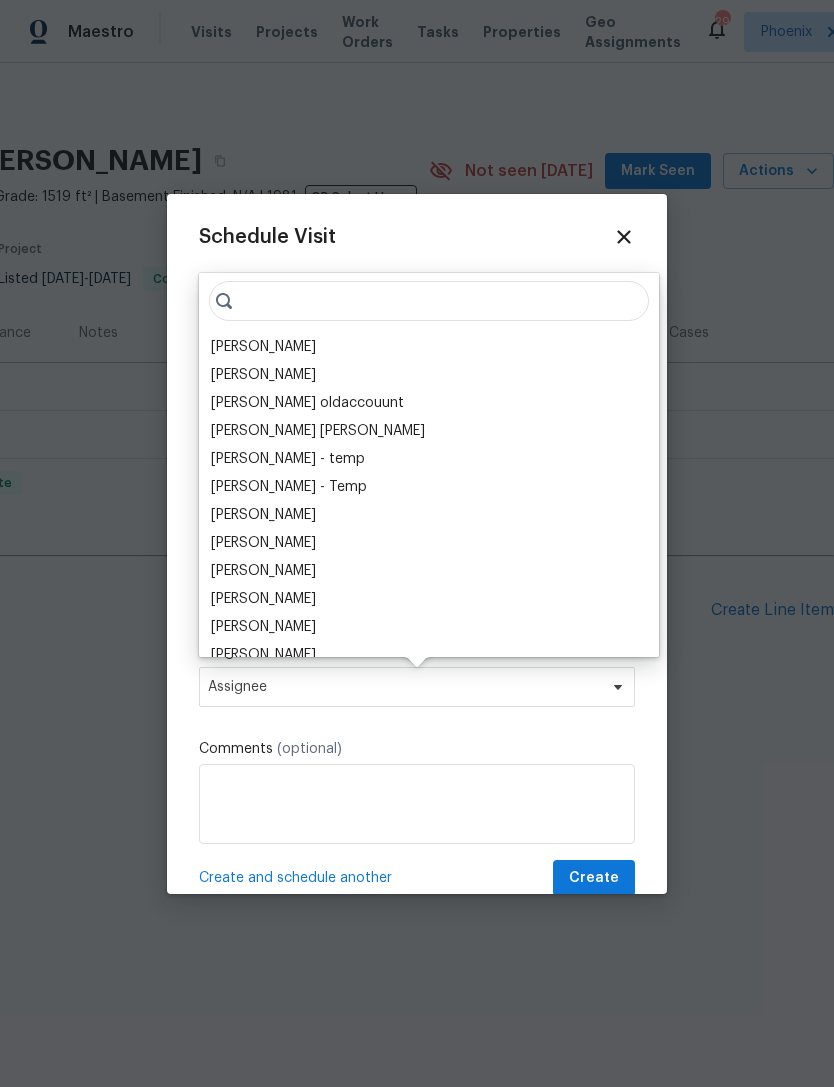 click on "[PERSON_NAME]" at bounding box center [263, 347] 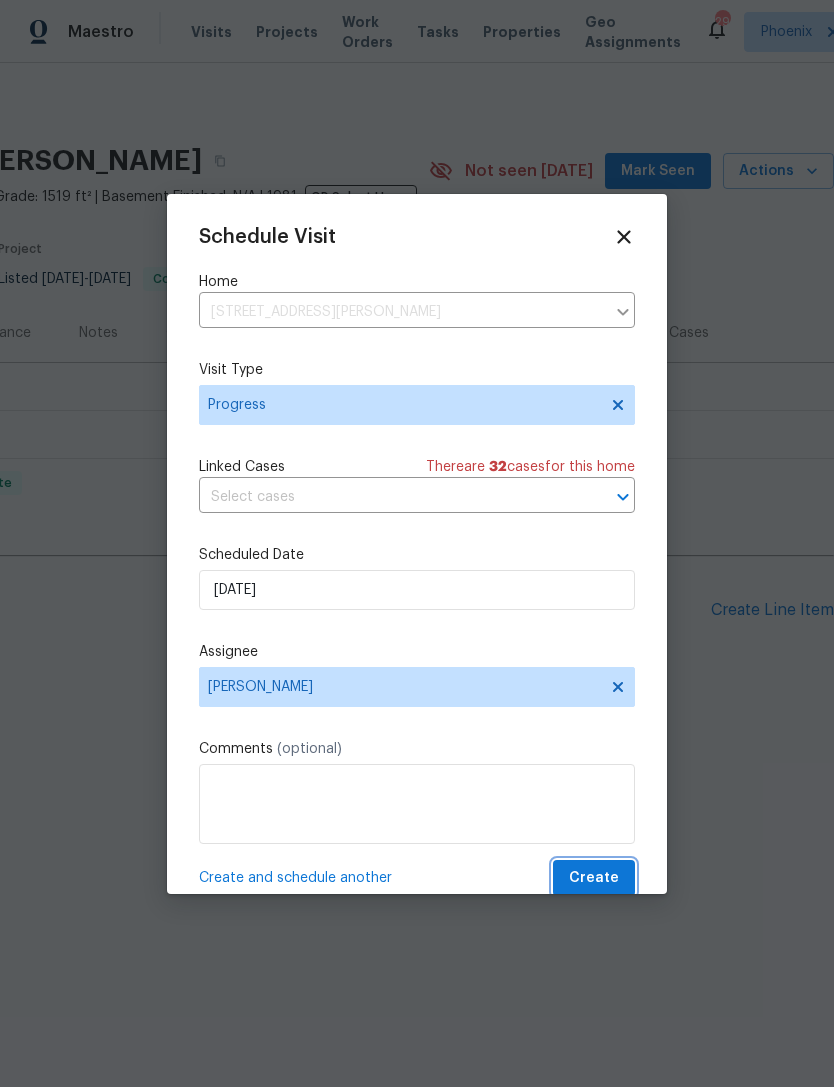 click on "Create" at bounding box center [594, 878] 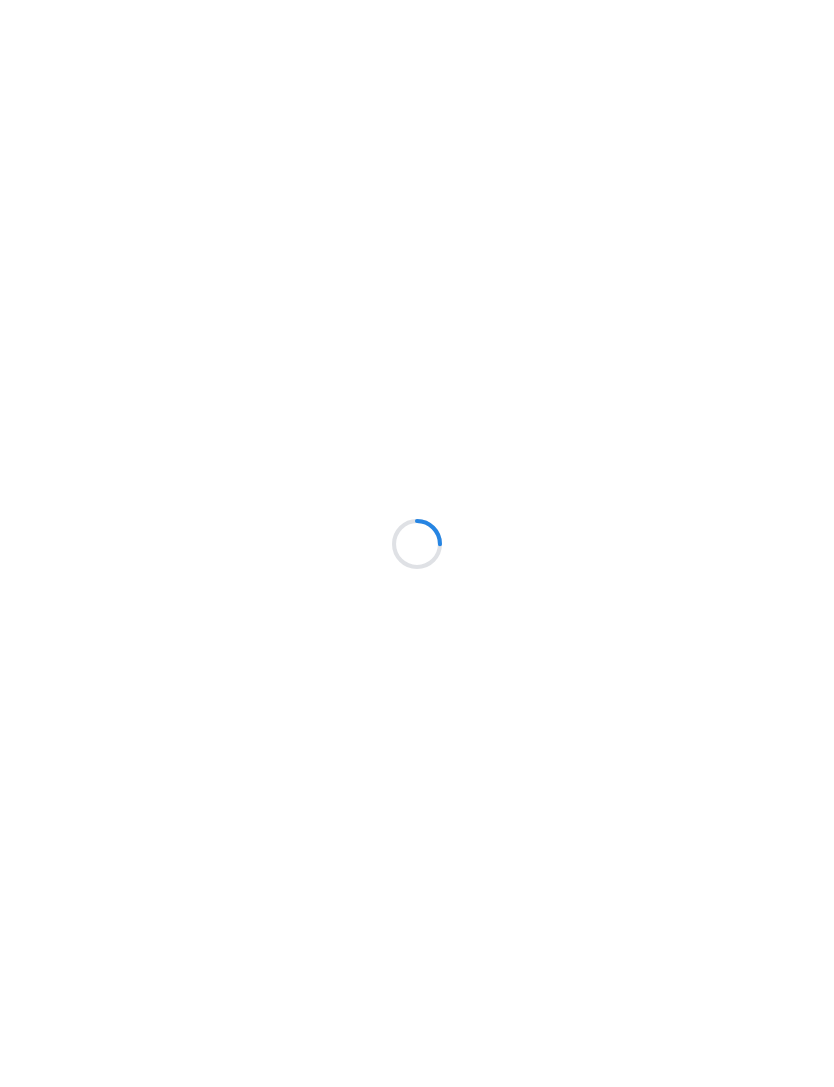 scroll, scrollTop: 0, scrollLeft: 0, axis: both 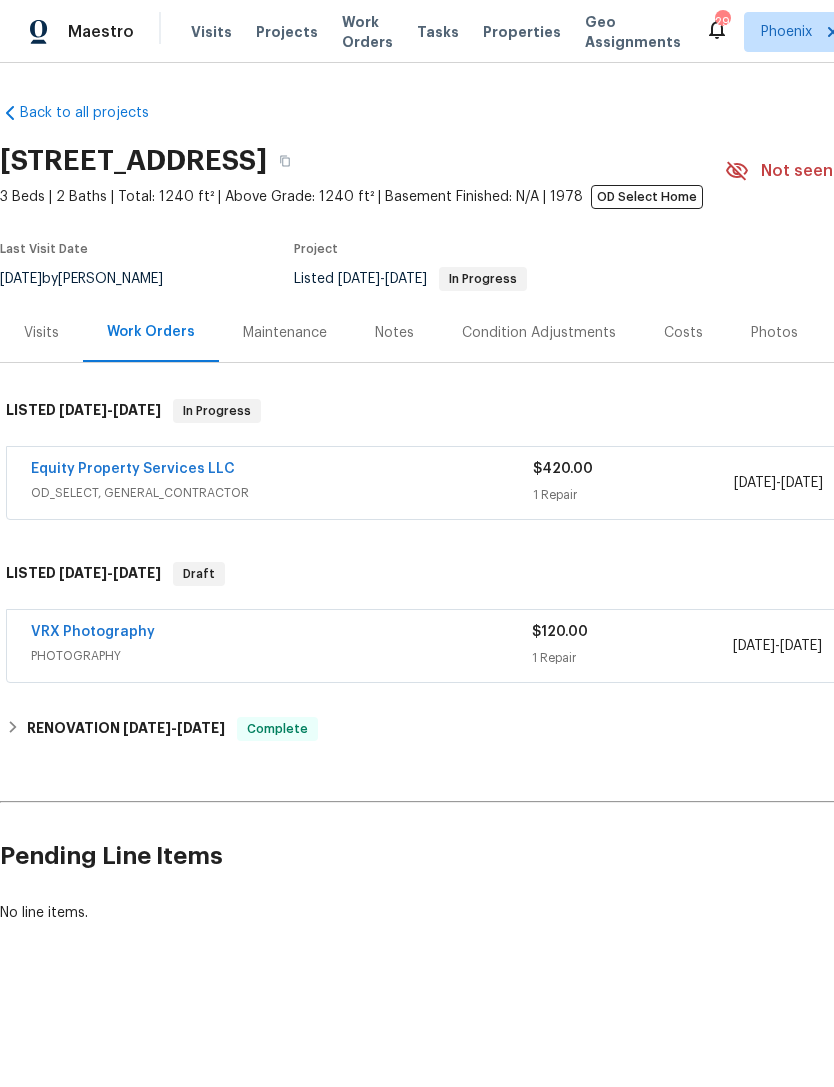 click on "Equity Property Services LLC" at bounding box center [133, 469] 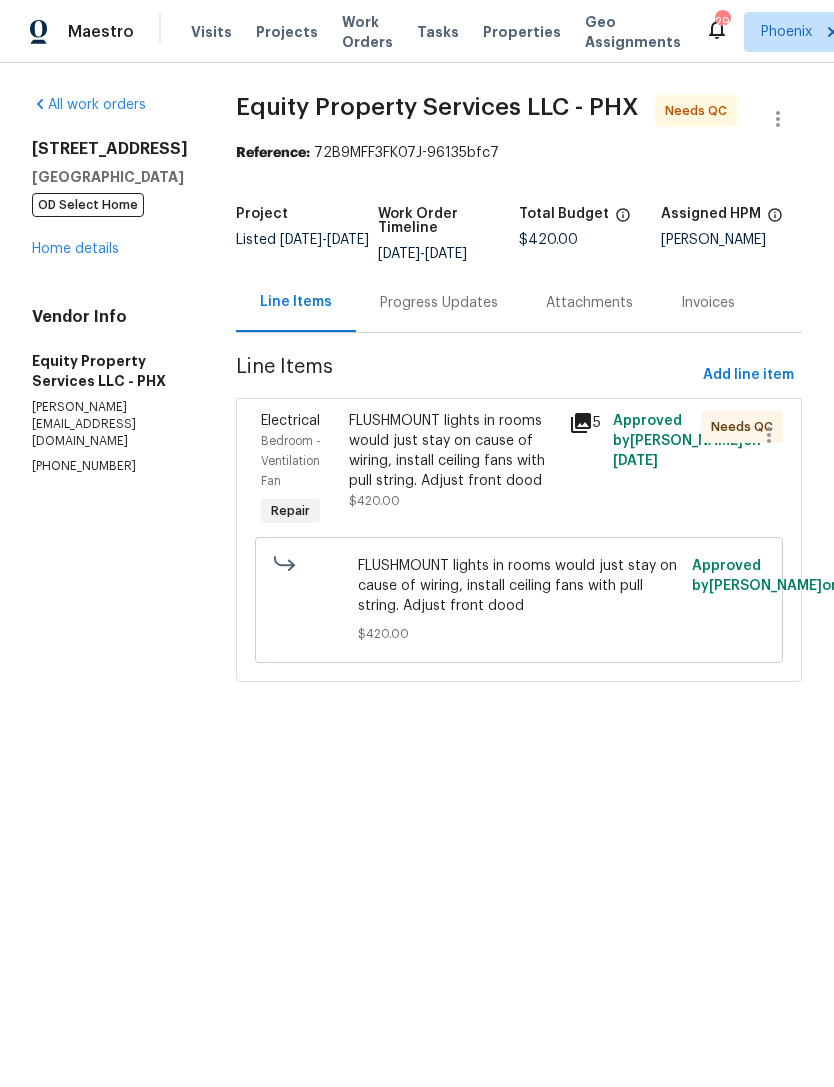 click on "FLUSHMOUNT lights in rooms would just stay on cause of wiring, install ceiling fans with pull string.
Adjust front dood" at bounding box center [453, 451] 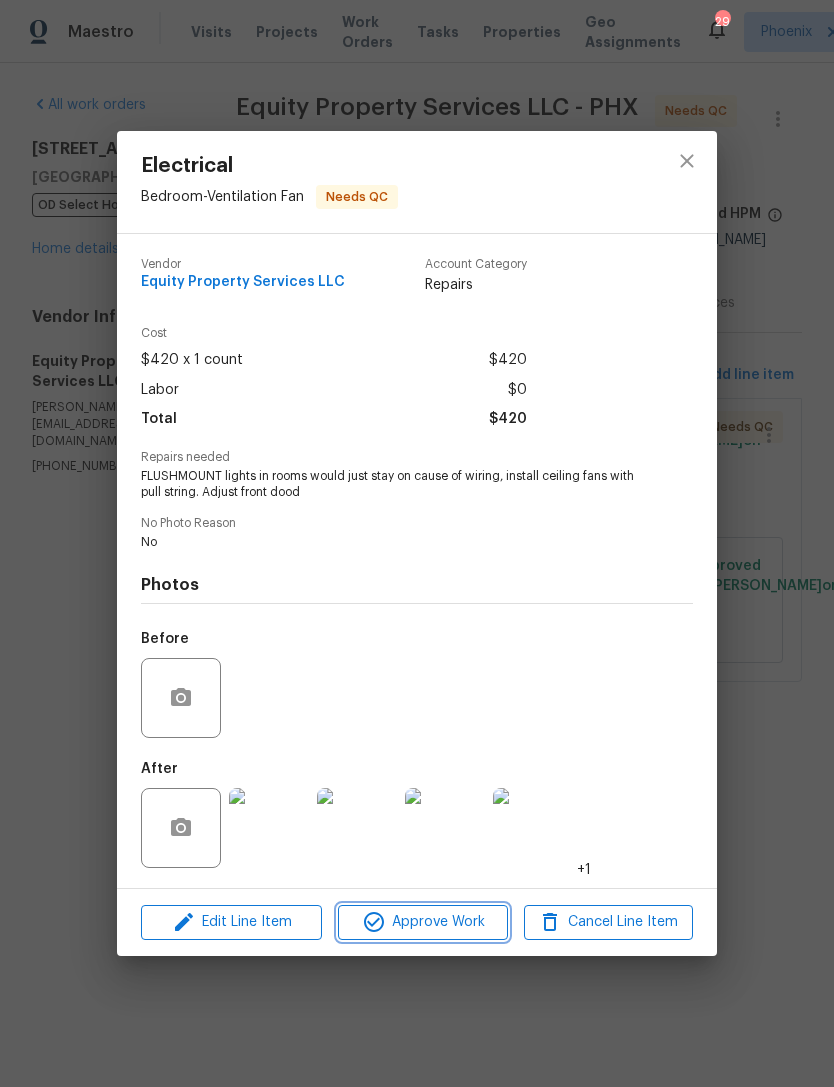 click on "Approve Work" at bounding box center (422, 922) 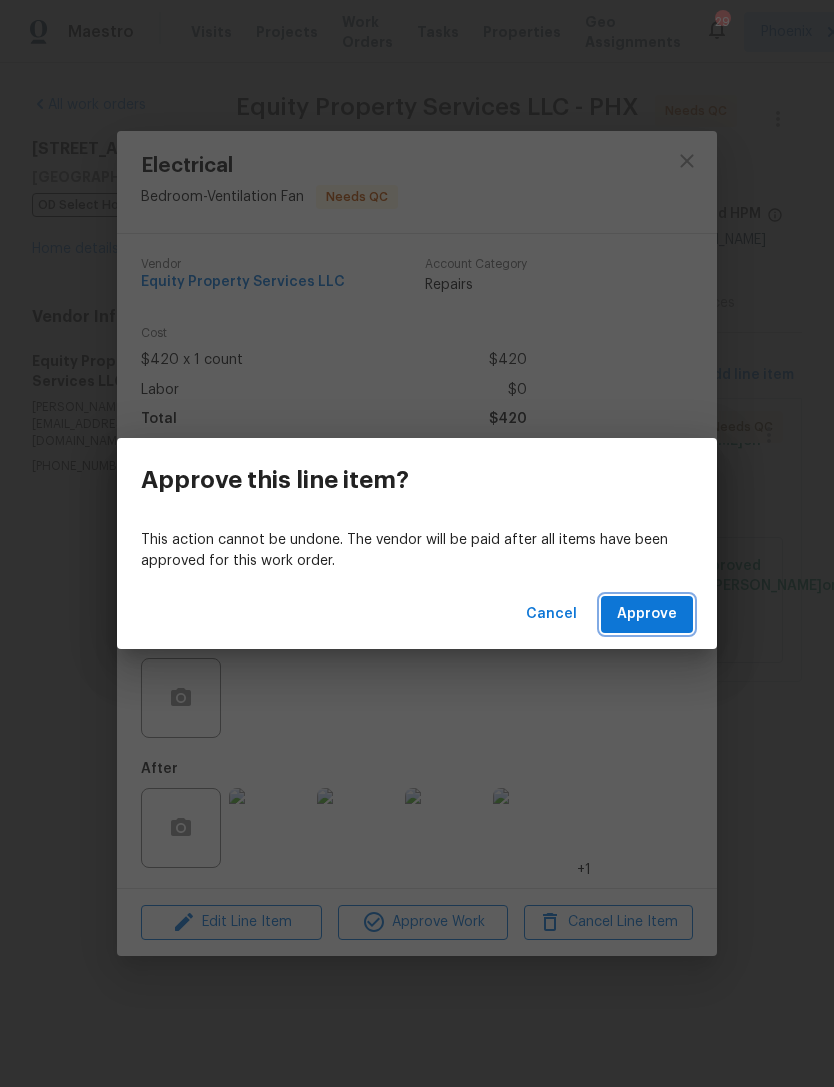 click on "Approve" at bounding box center [647, 614] 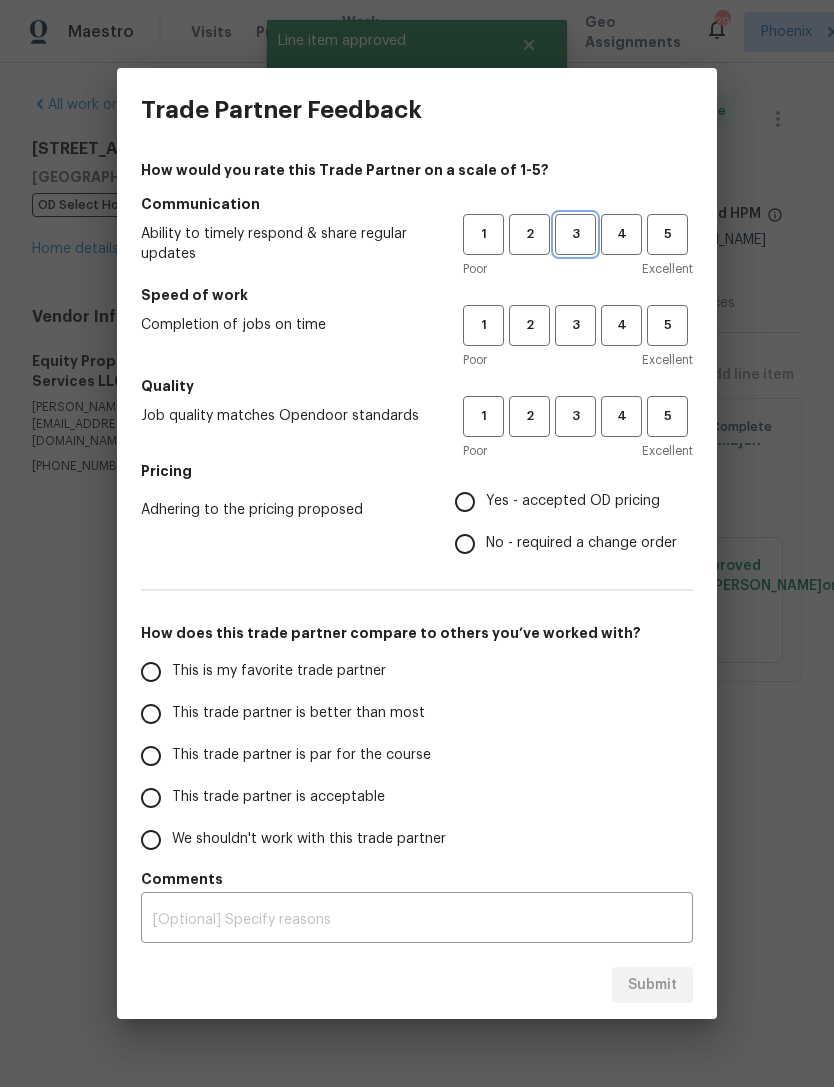 click on "3" at bounding box center [575, 234] 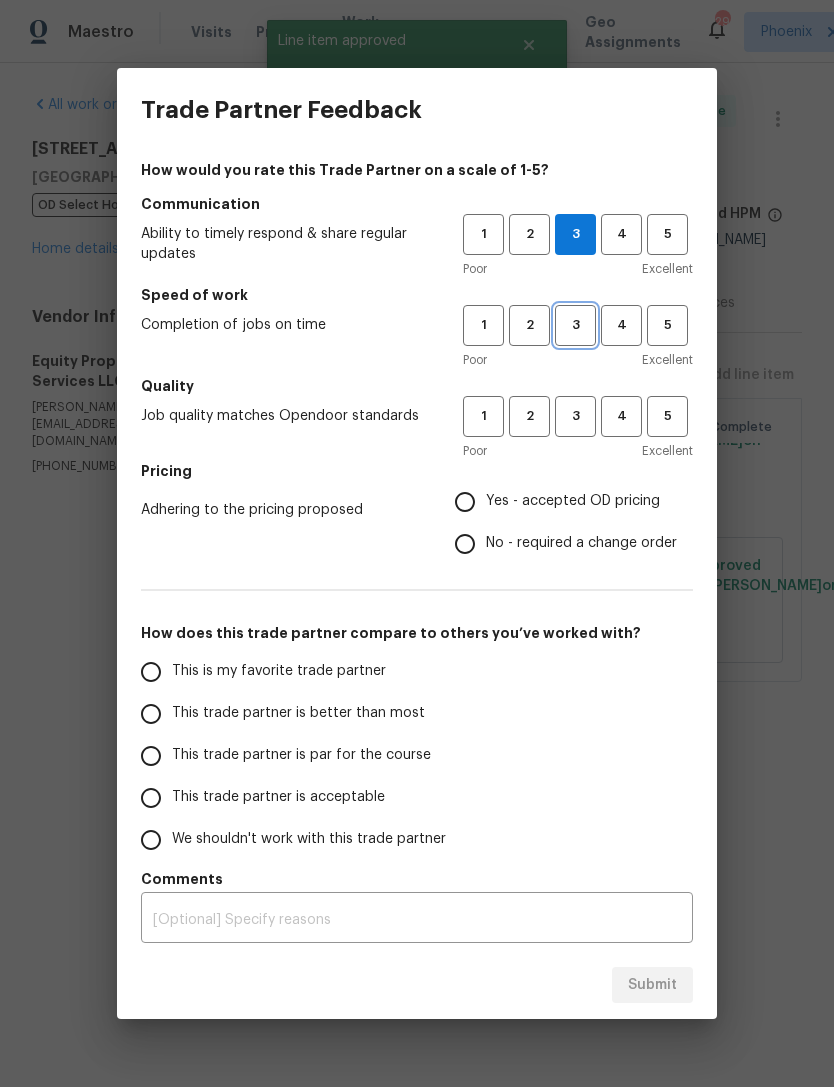 click on "3" at bounding box center [575, 325] 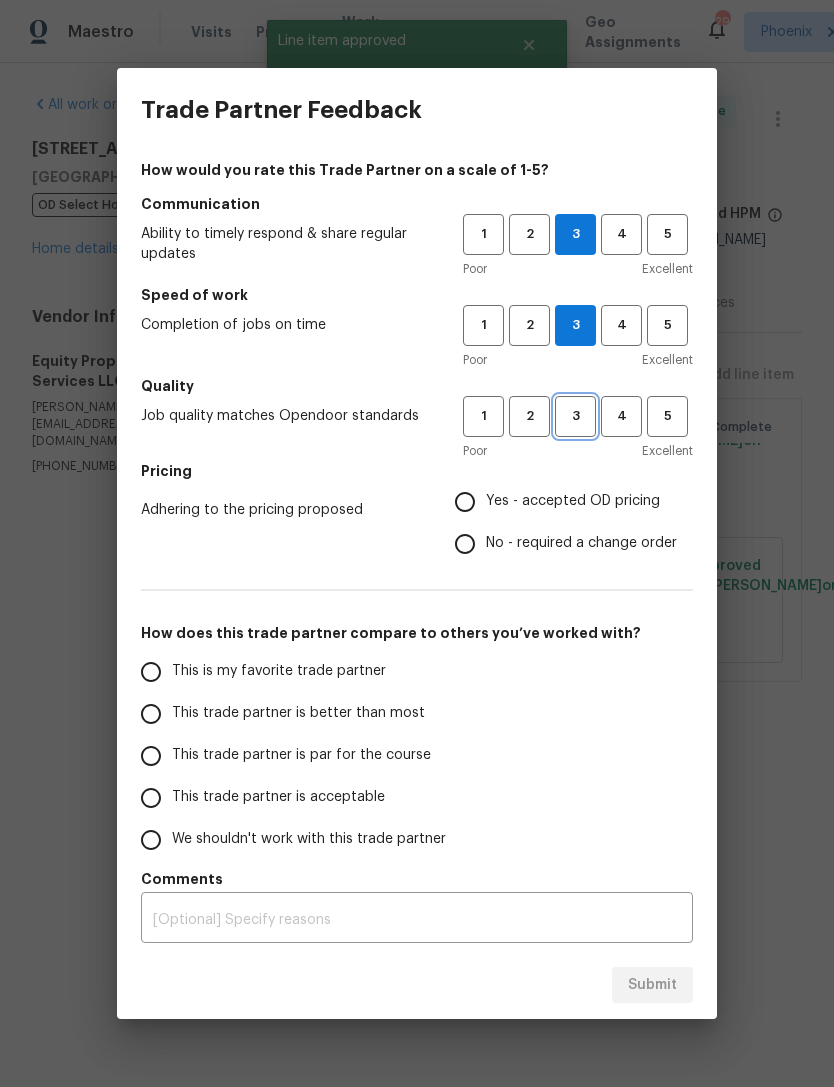 click on "3" at bounding box center (575, 416) 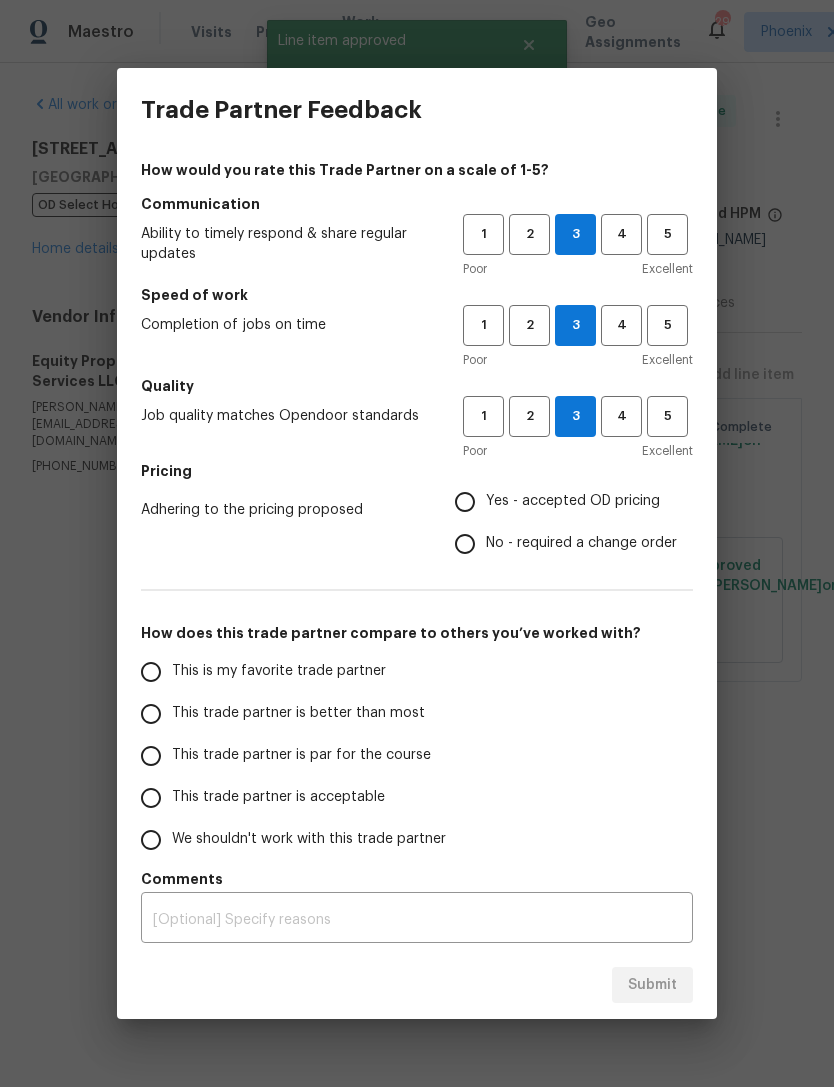 click on "Yes - accepted OD pricing" at bounding box center [465, 502] 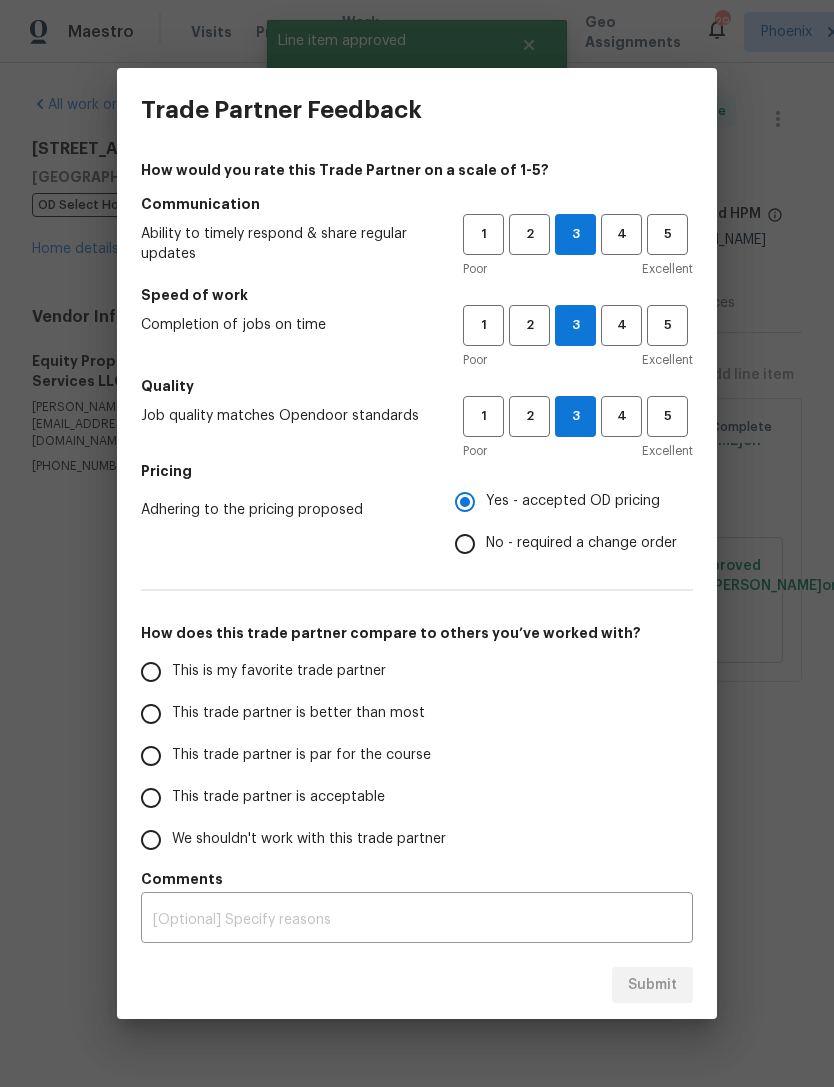 click on "This is my favorite trade partner" at bounding box center (151, 672) 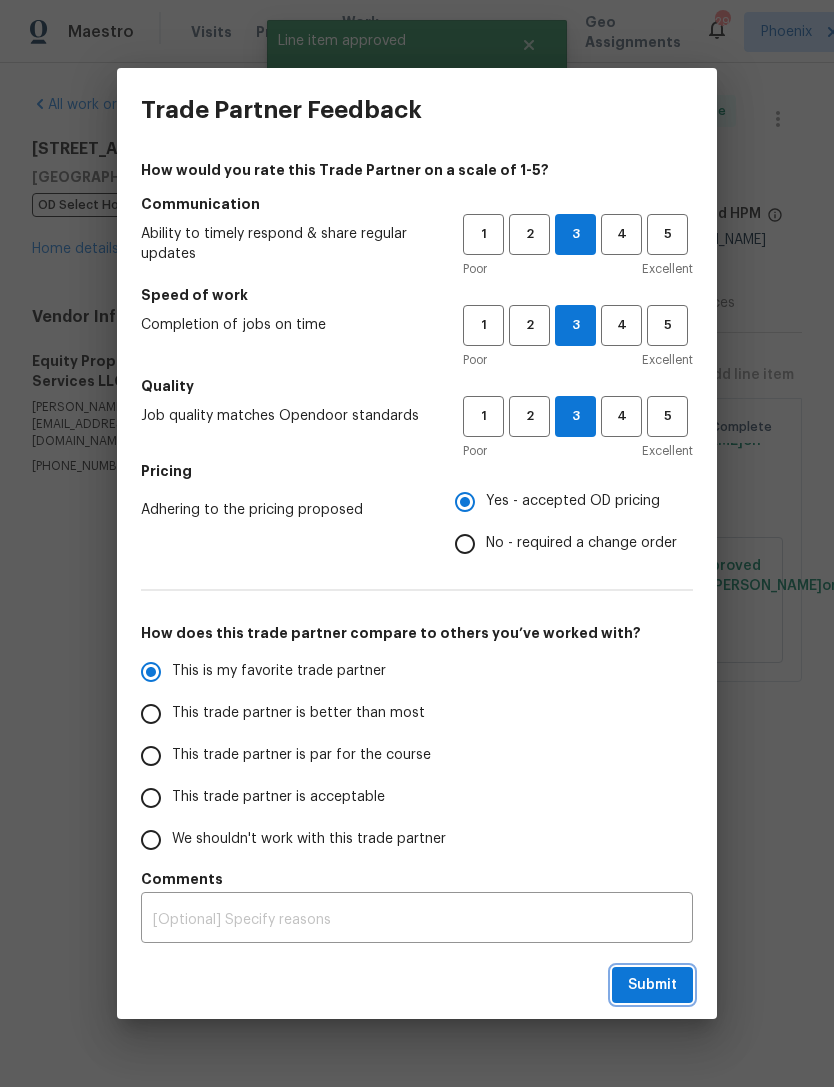 click on "Submit" at bounding box center [652, 985] 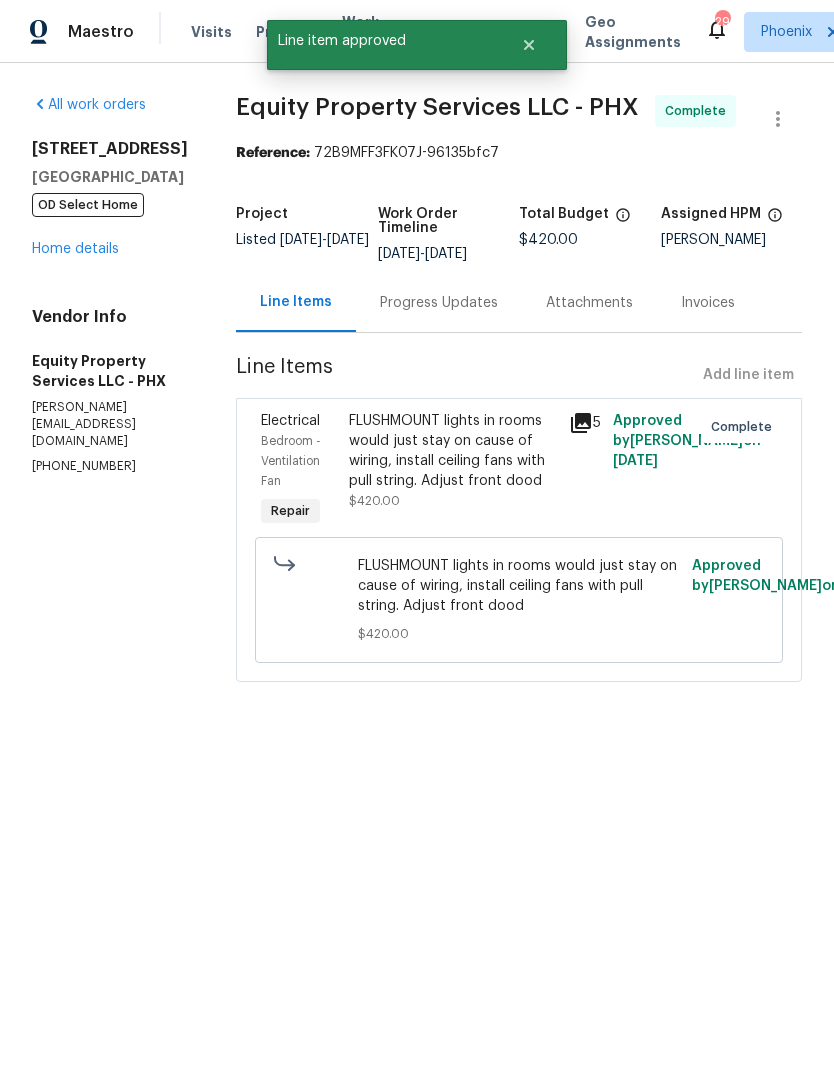 radio on "true" 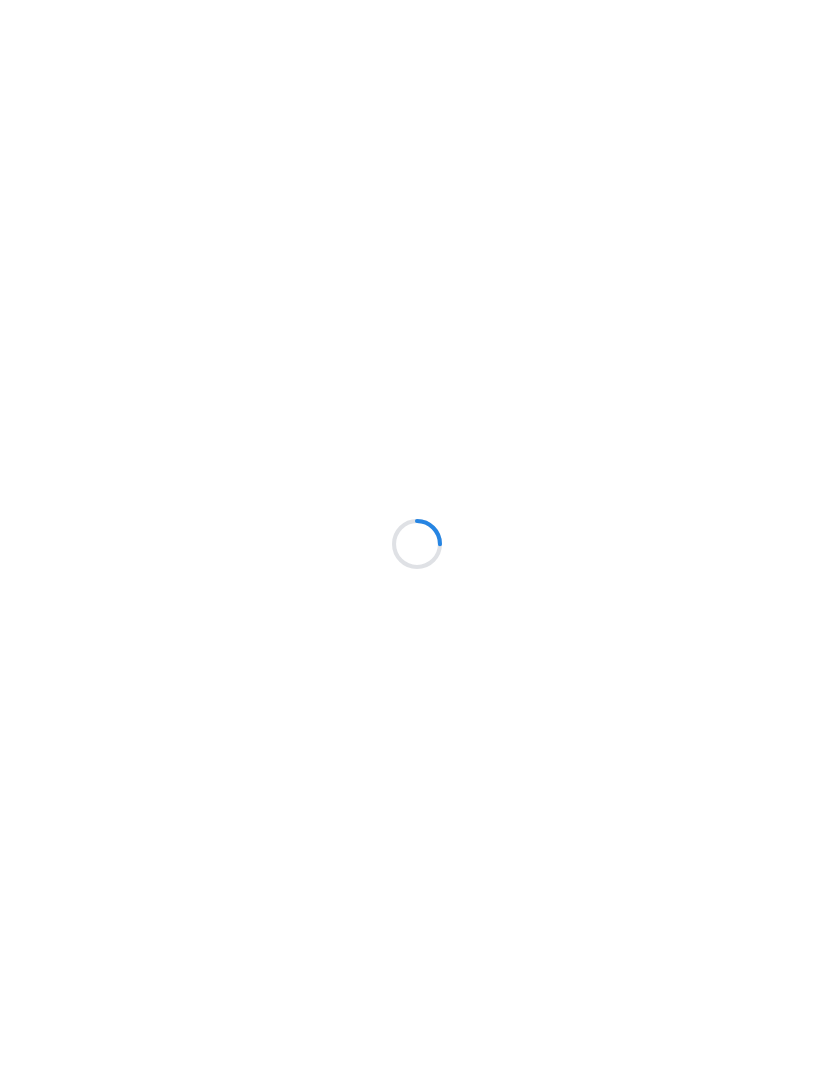 scroll, scrollTop: 0, scrollLeft: 0, axis: both 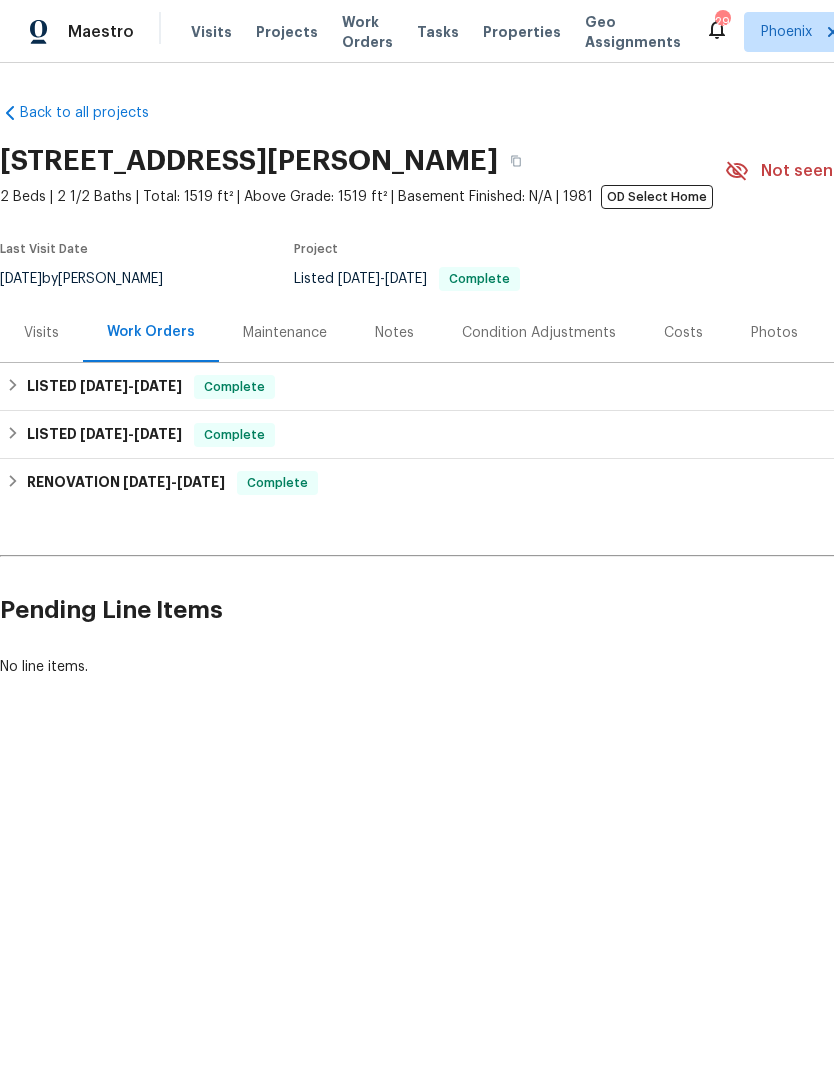 click on "Work Orders" at bounding box center [367, 32] 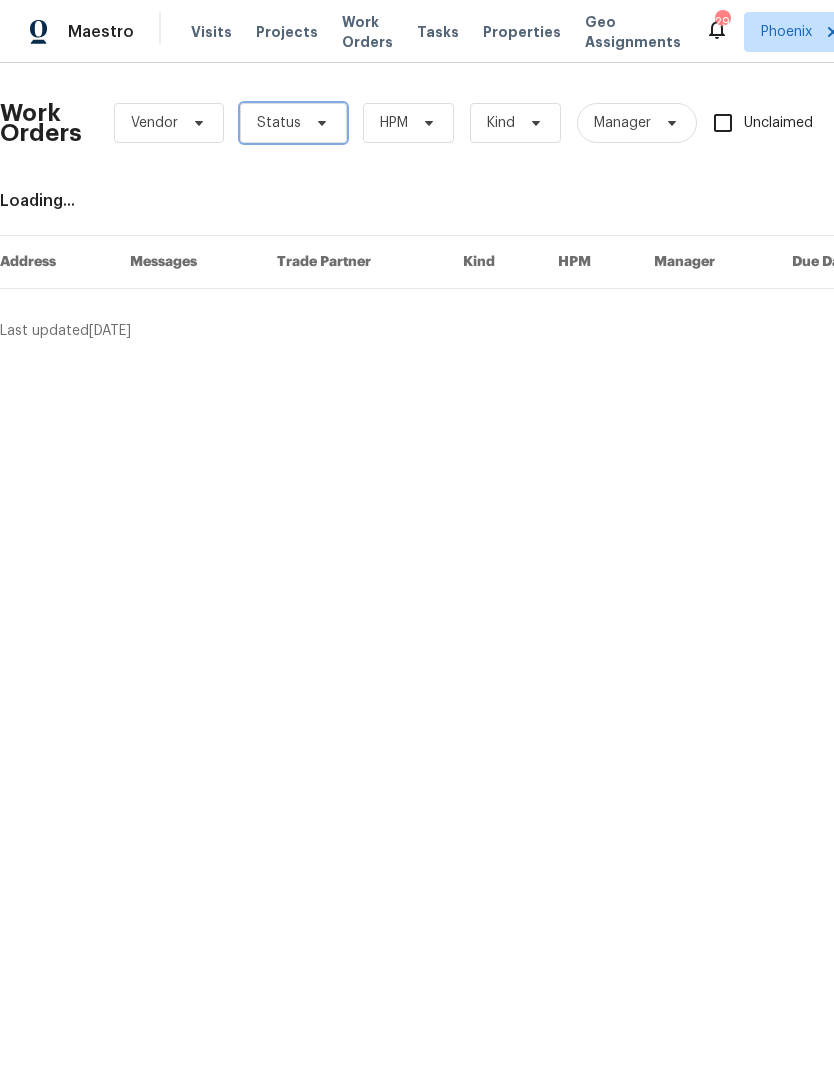 click 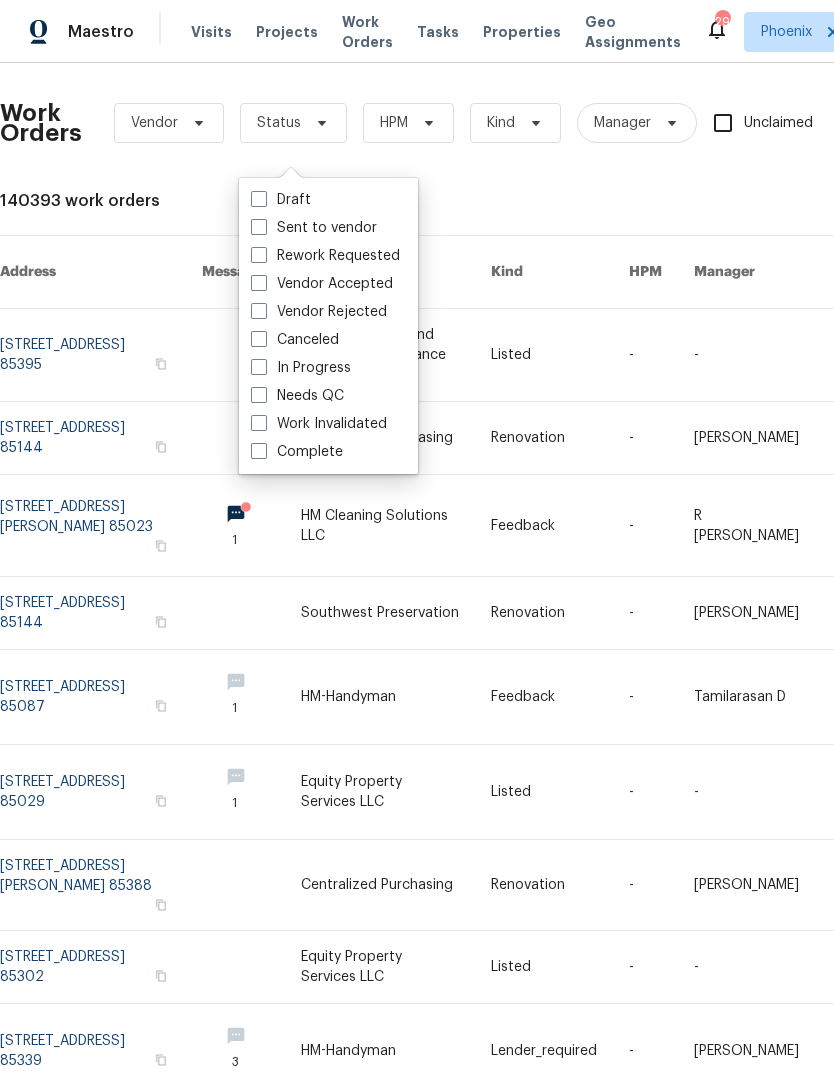 click on "Needs QC" at bounding box center (297, 396) 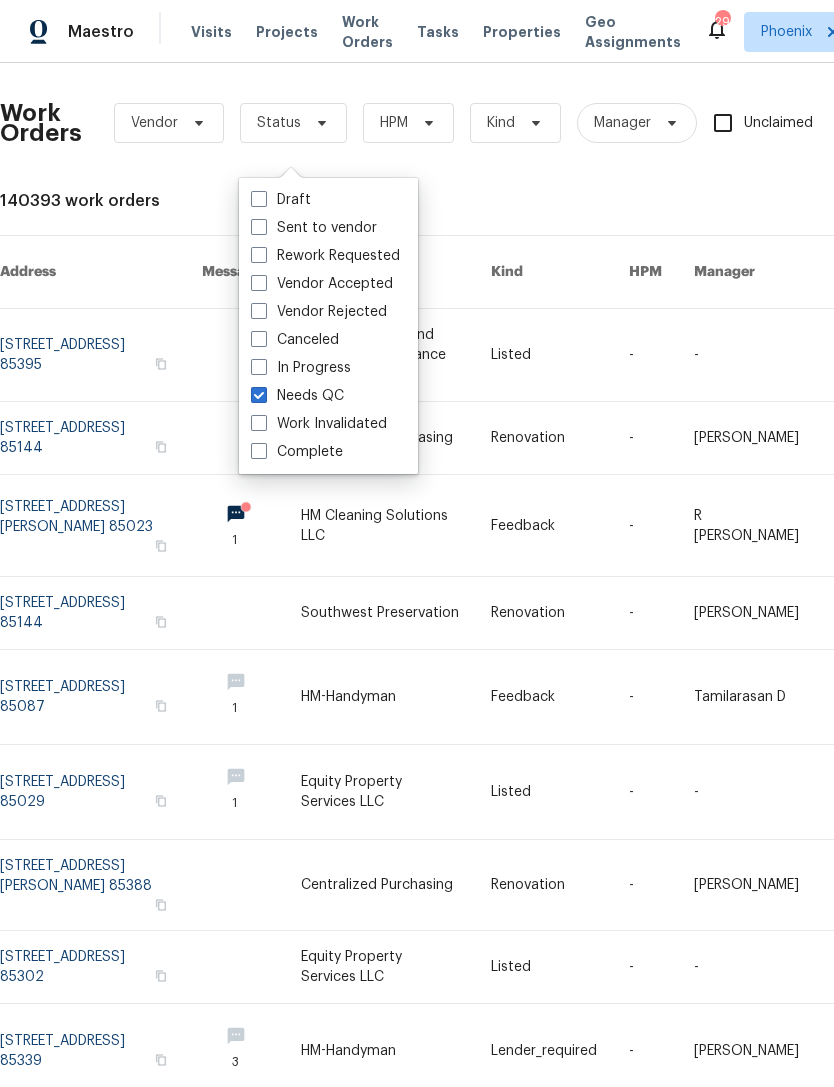 checkbox on "true" 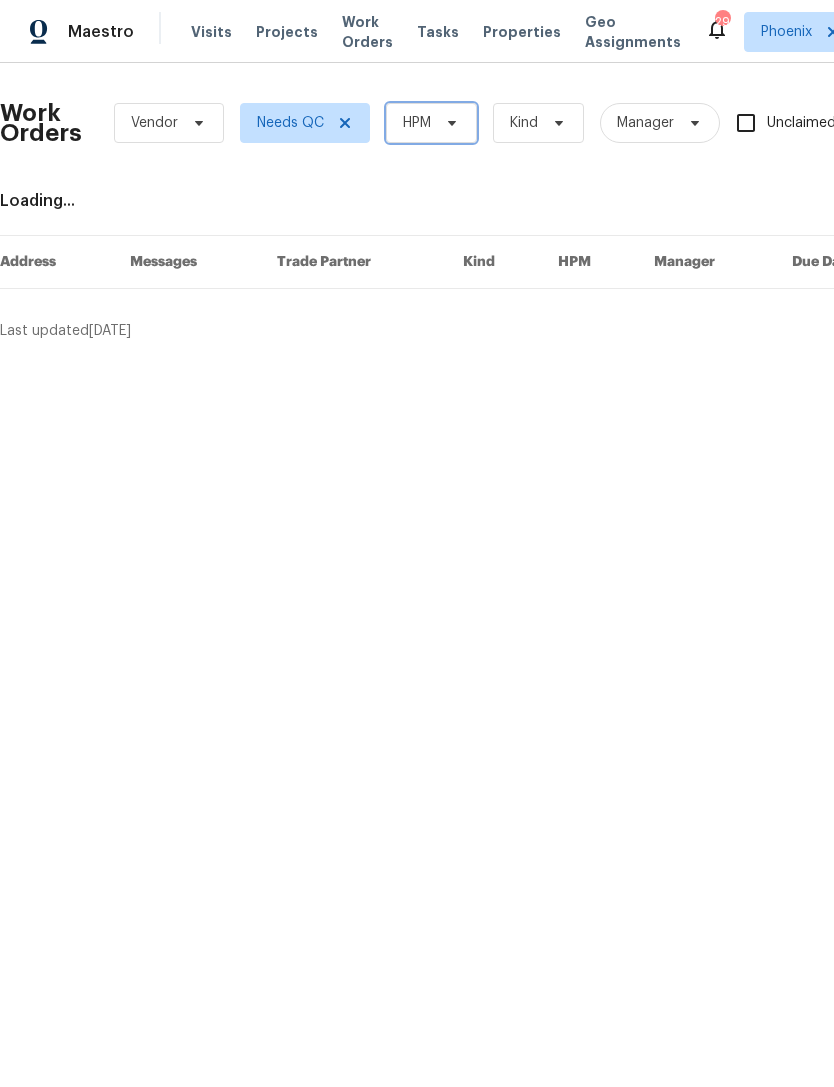 click 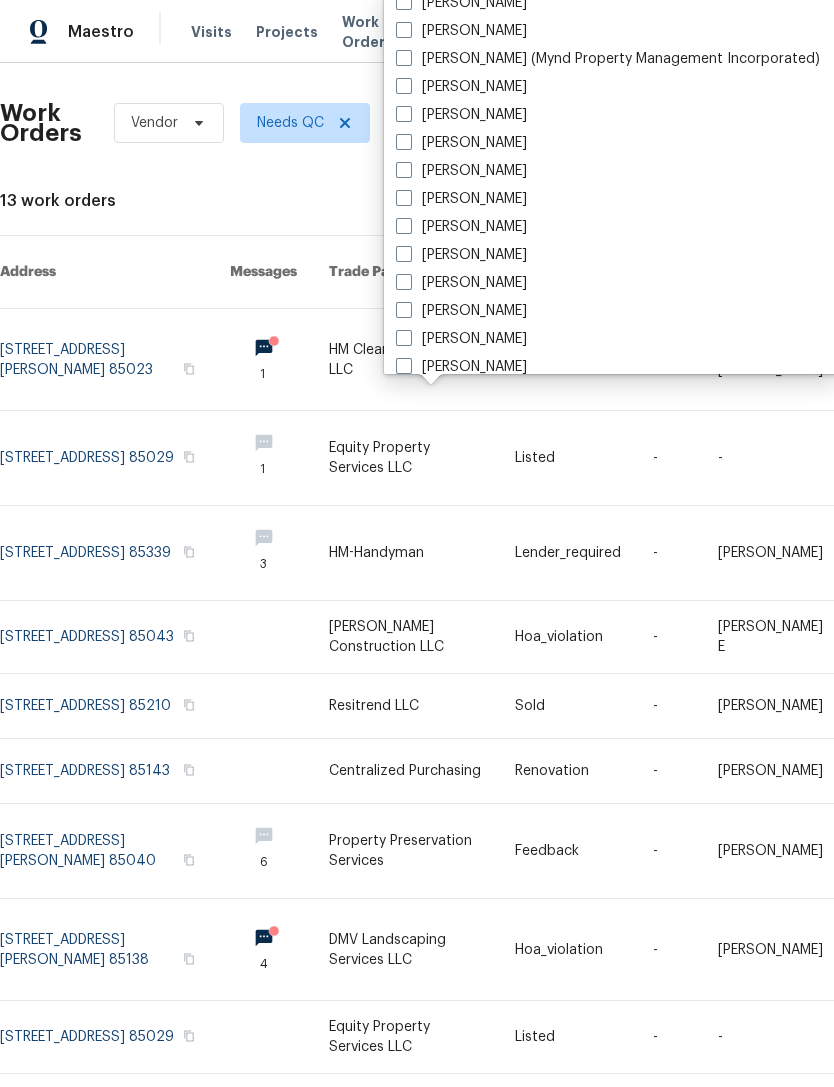 scroll, scrollTop: 507, scrollLeft: 0, axis: vertical 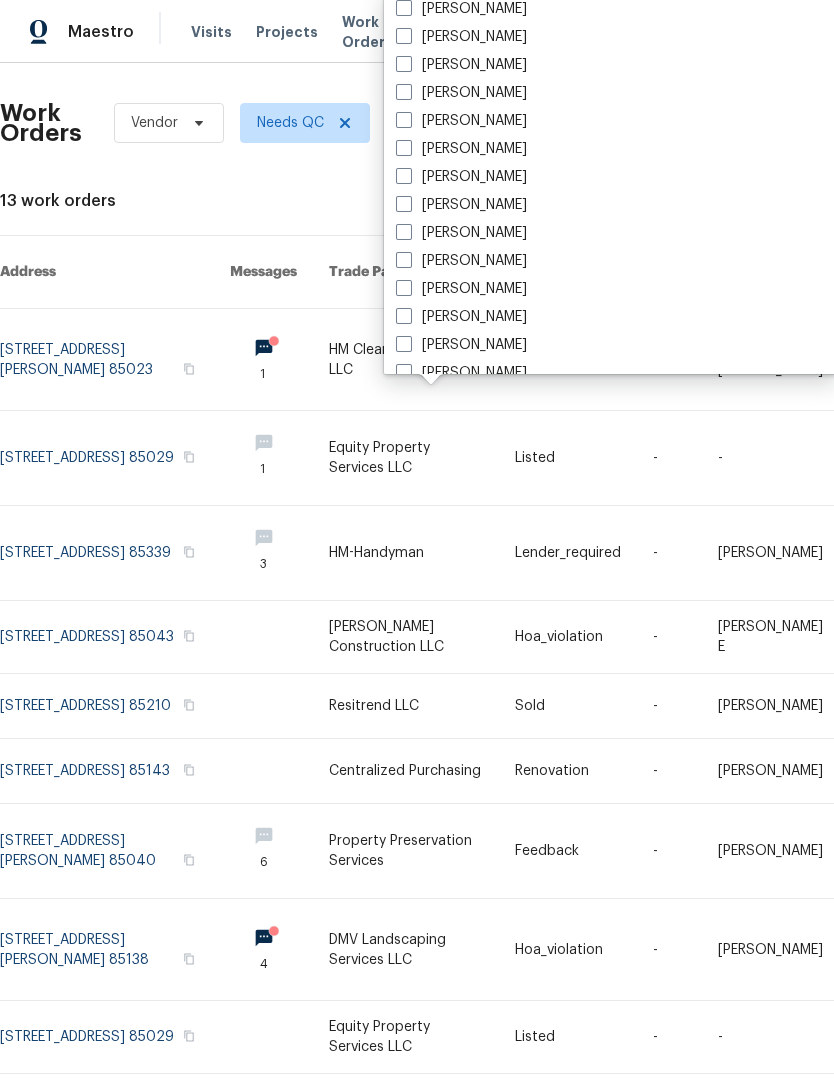 click on "[PERSON_NAME]" at bounding box center (461, 261) 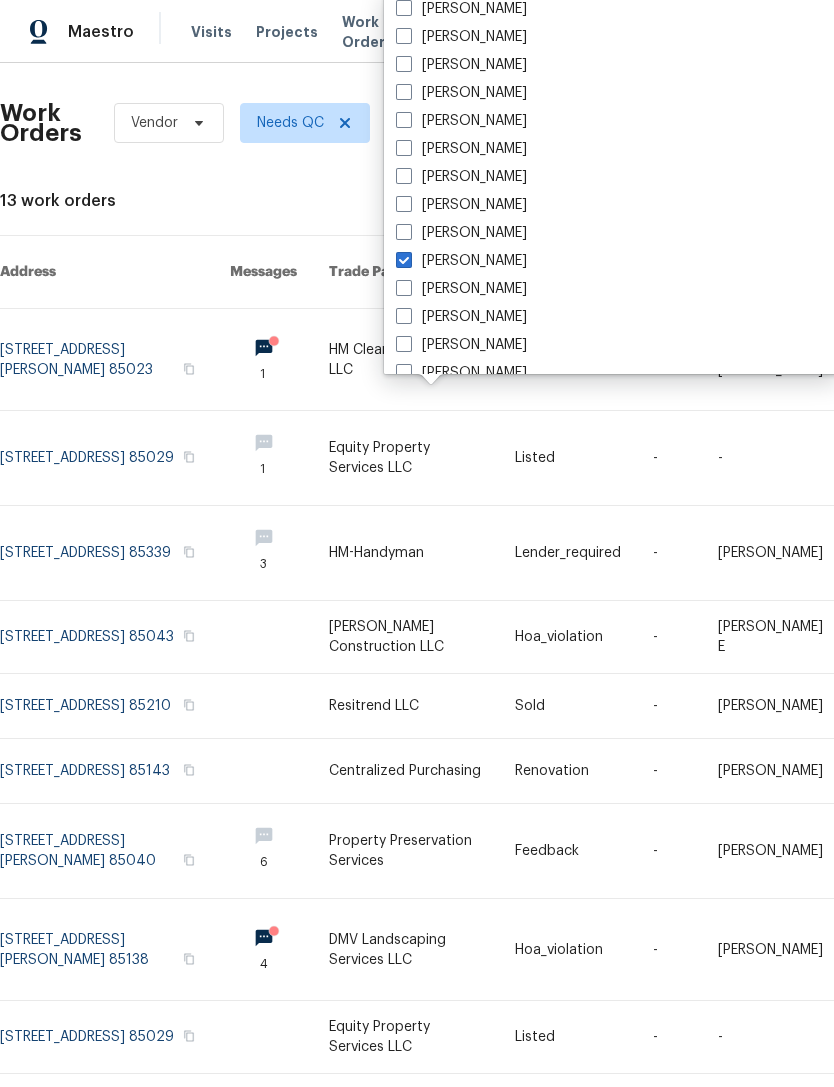 checkbox on "true" 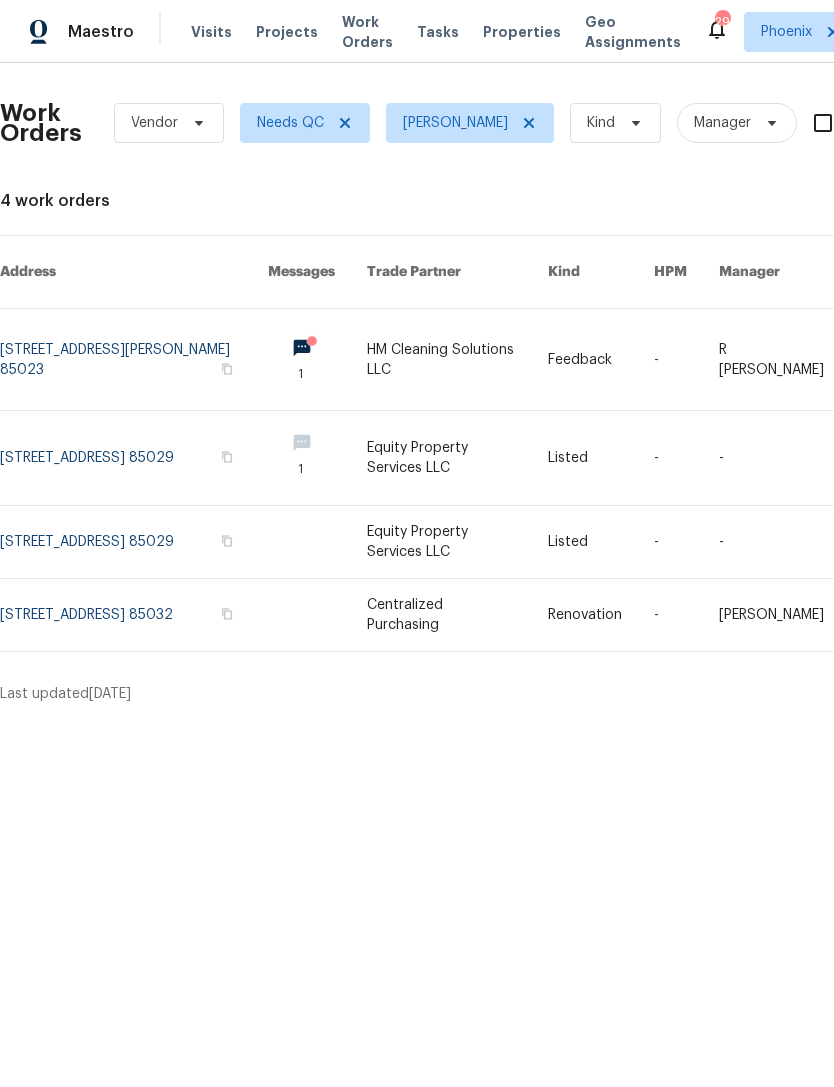 scroll, scrollTop: 0, scrollLeft: 0, axis: both 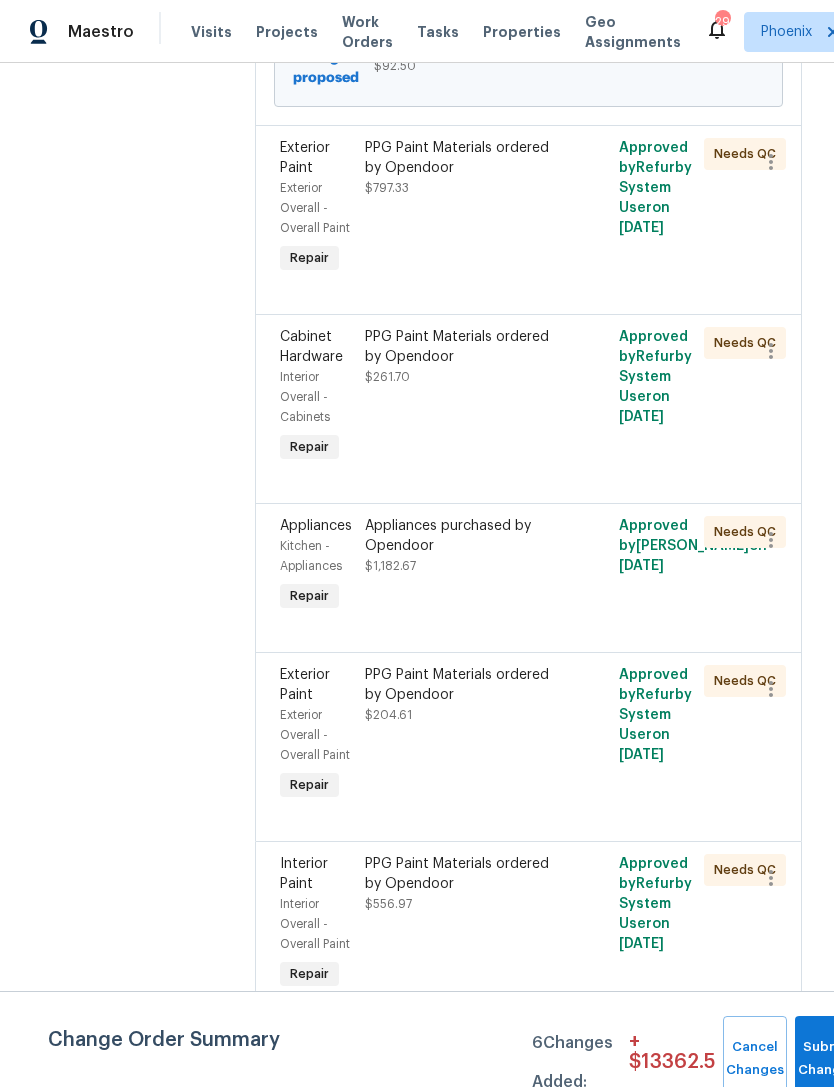 click on "PPG Paint Materials ordered by Opendoor" at bounding box center [465, 874] 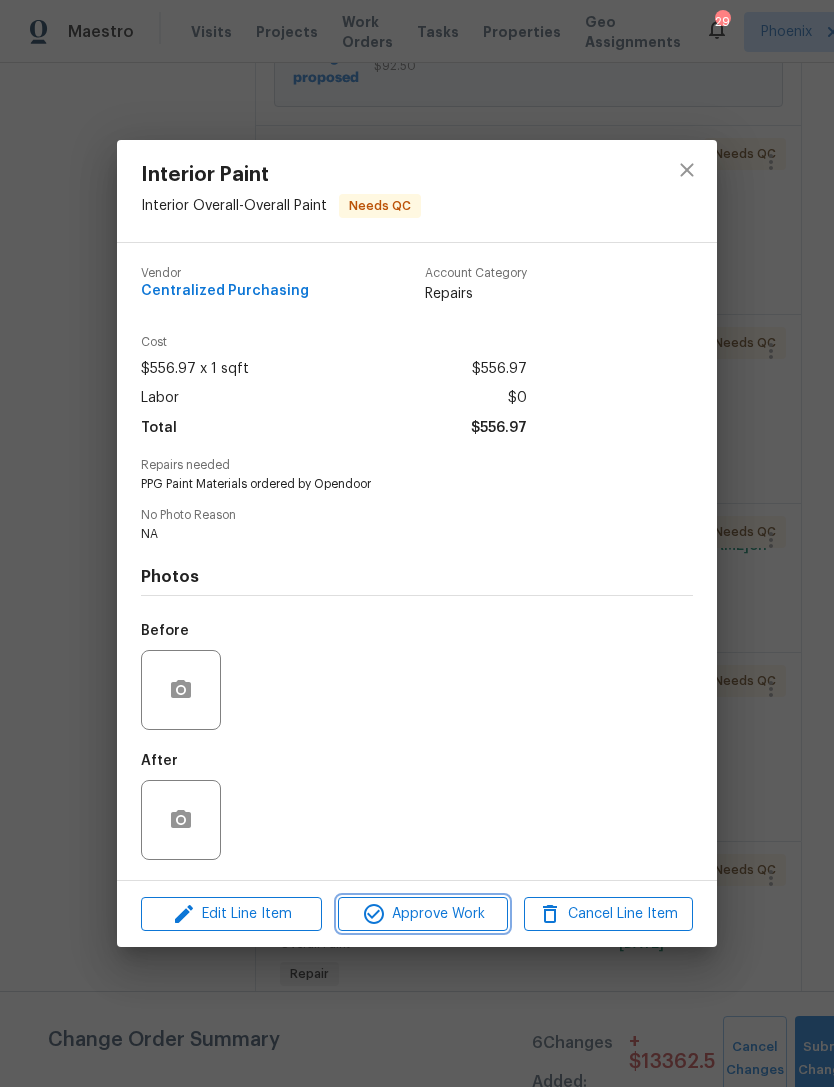 click on "Approve Work" at bounding box center (422, 914) 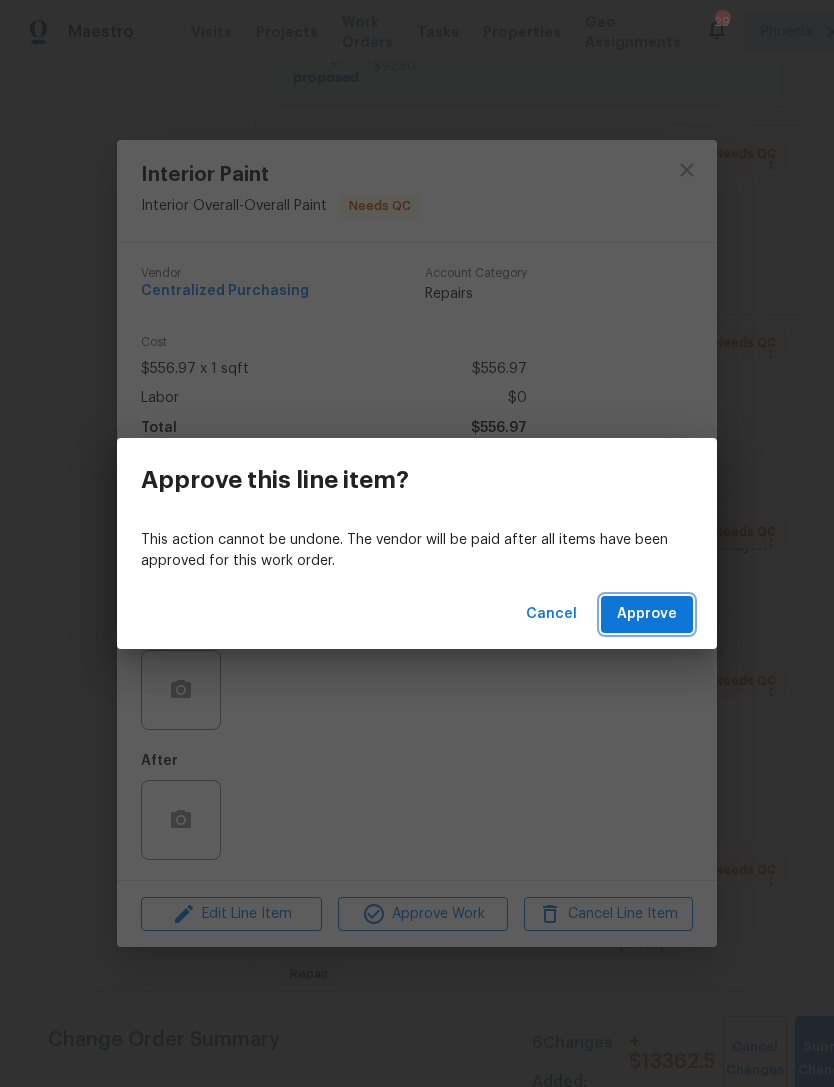 click on "Approve" at bounding box center (647, 614) 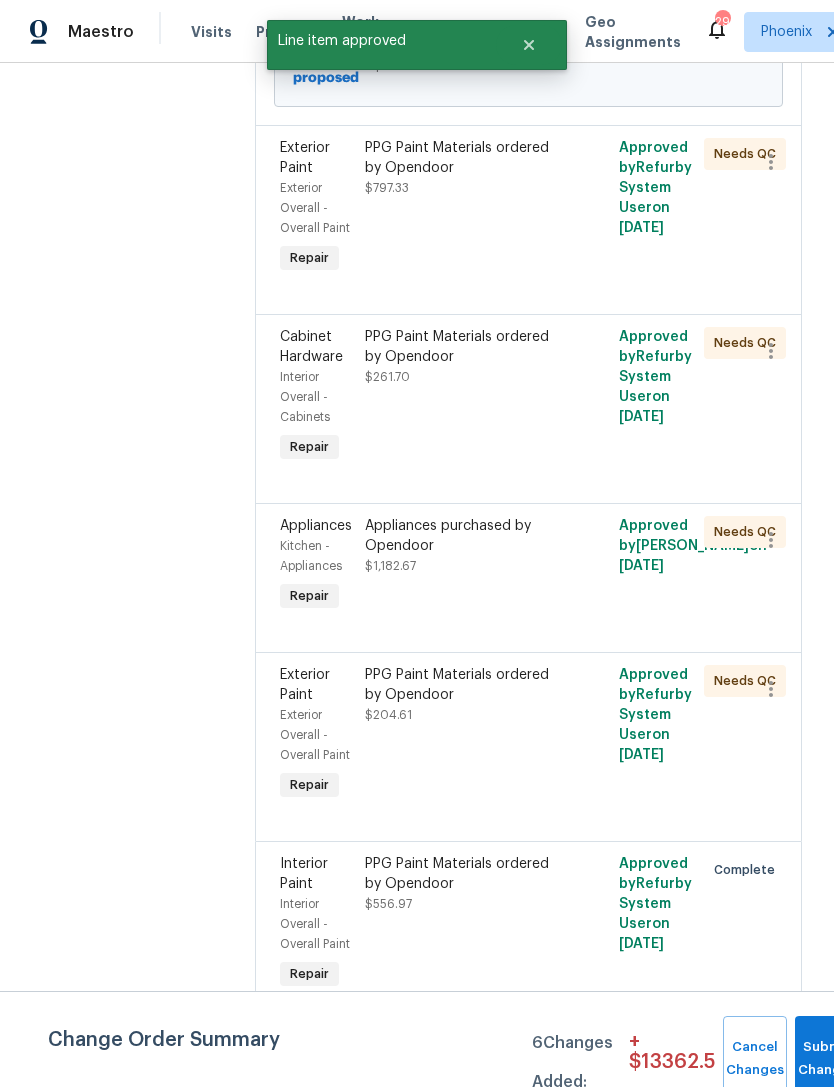 scroll, scrollTop: 64, scrollLeft: 0, axis: vertical 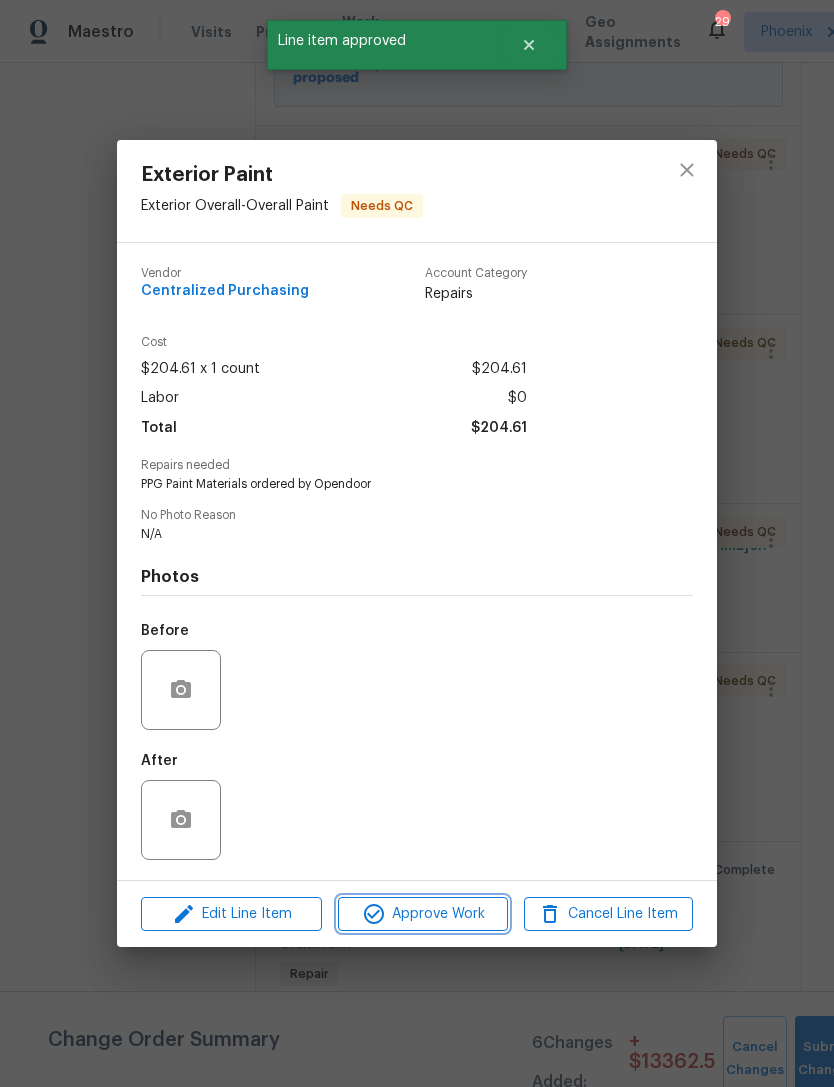 click on "Approve Work" at bounding box center [422, 914] 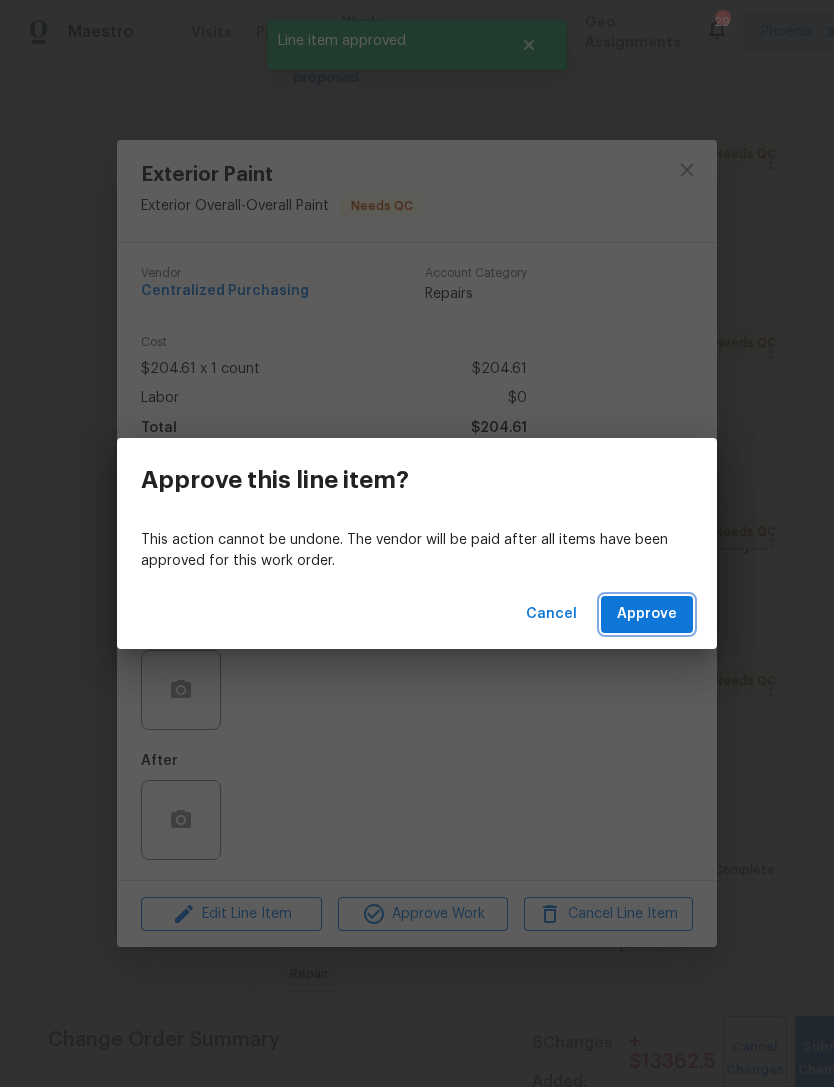click on "Approve" at bounding box center [647, 614] 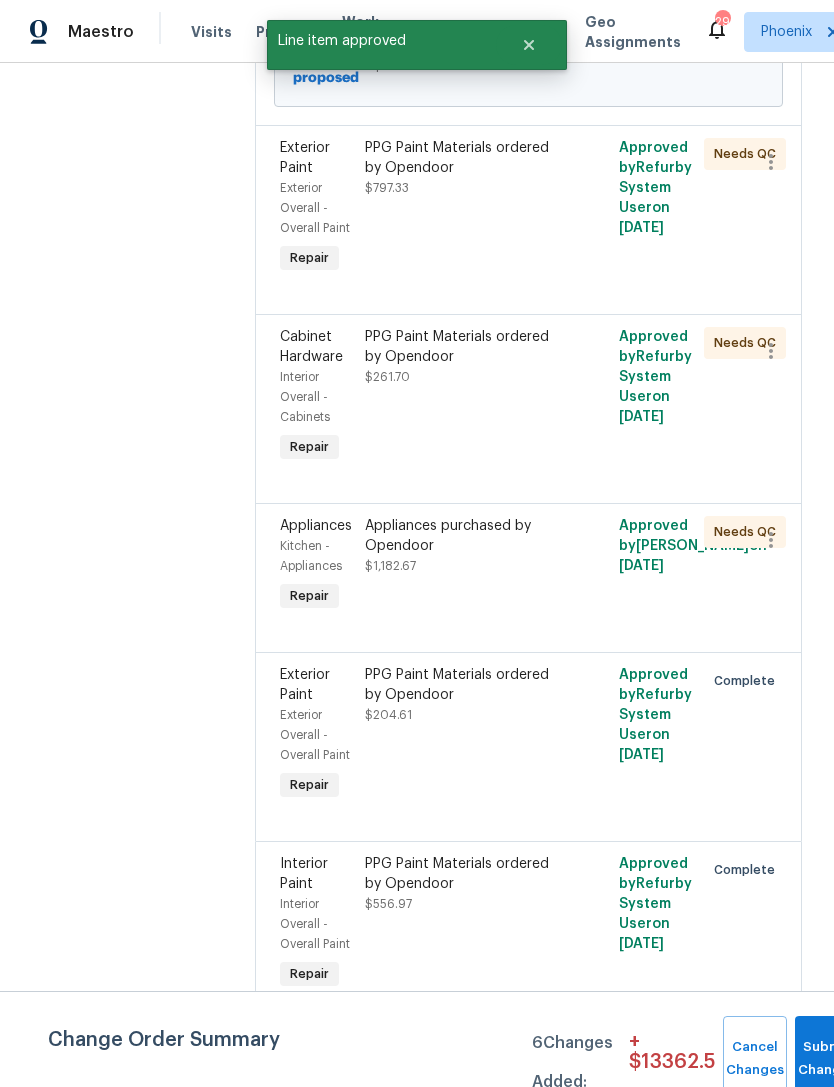 click on "Appliances purchased by Opendoor" at bounding box center [465, 536] 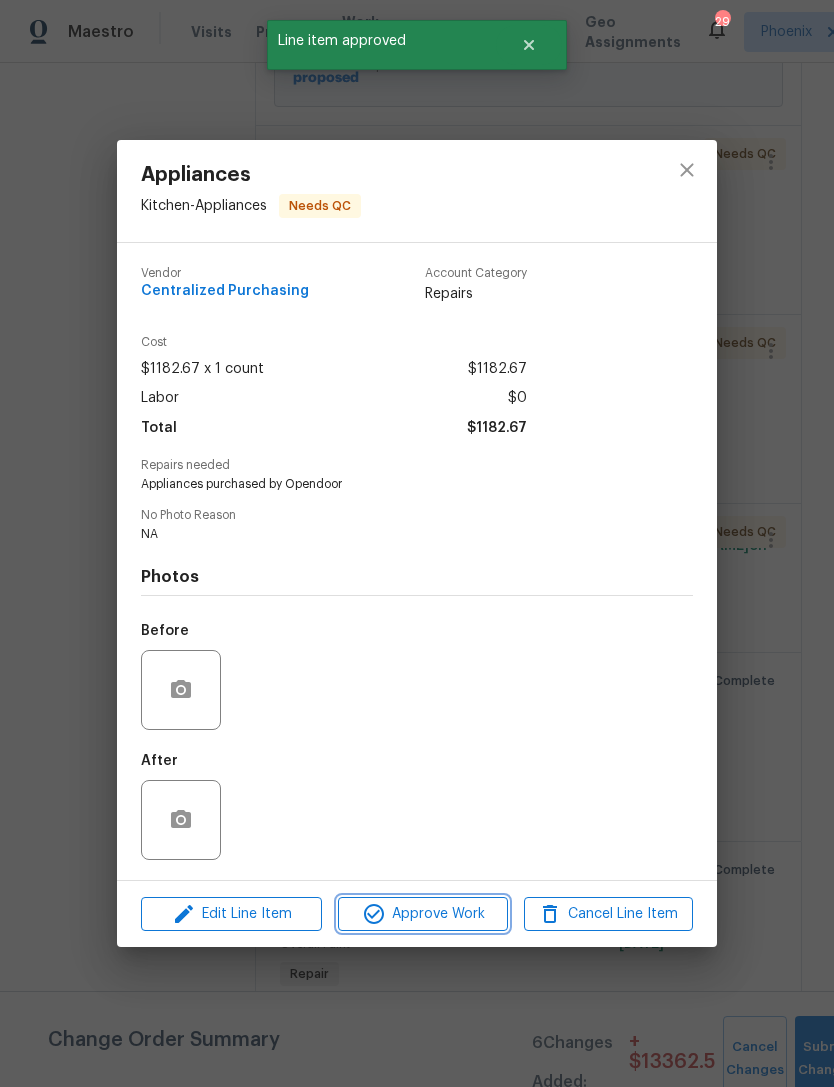 click on "Approve Work" at bounding box center [422, 914] 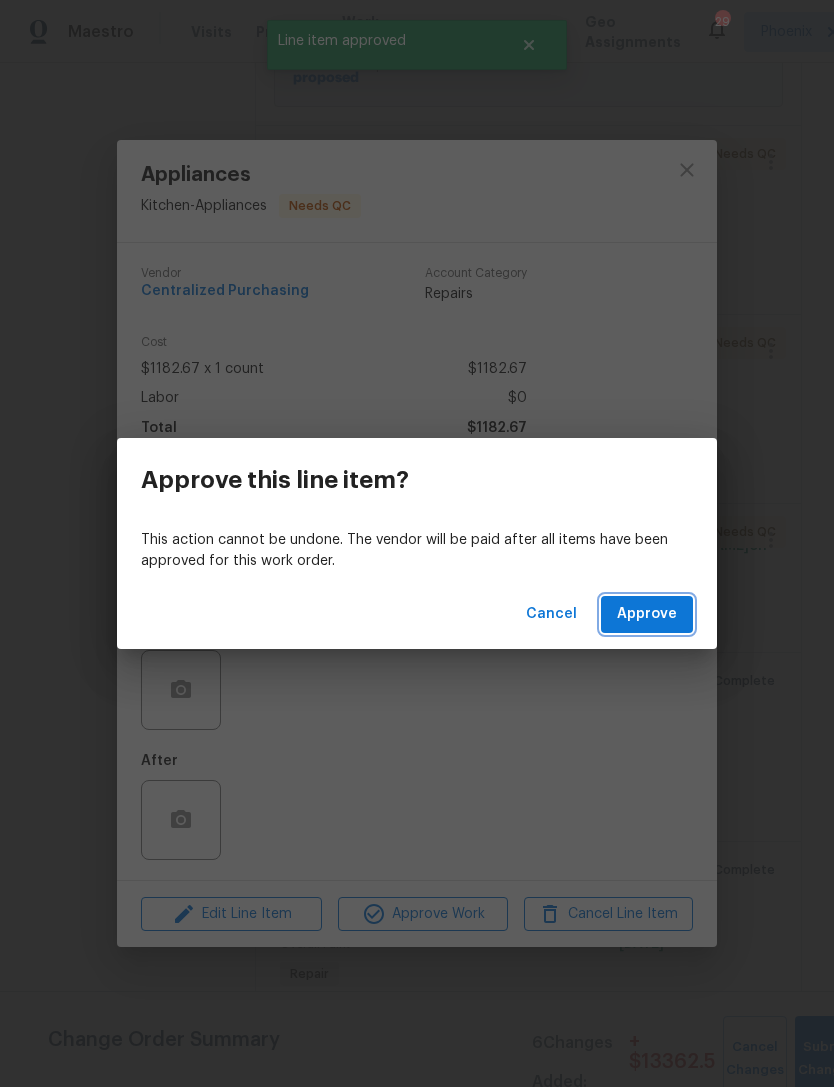 click on "Approve" at bounding box center [647, 614] 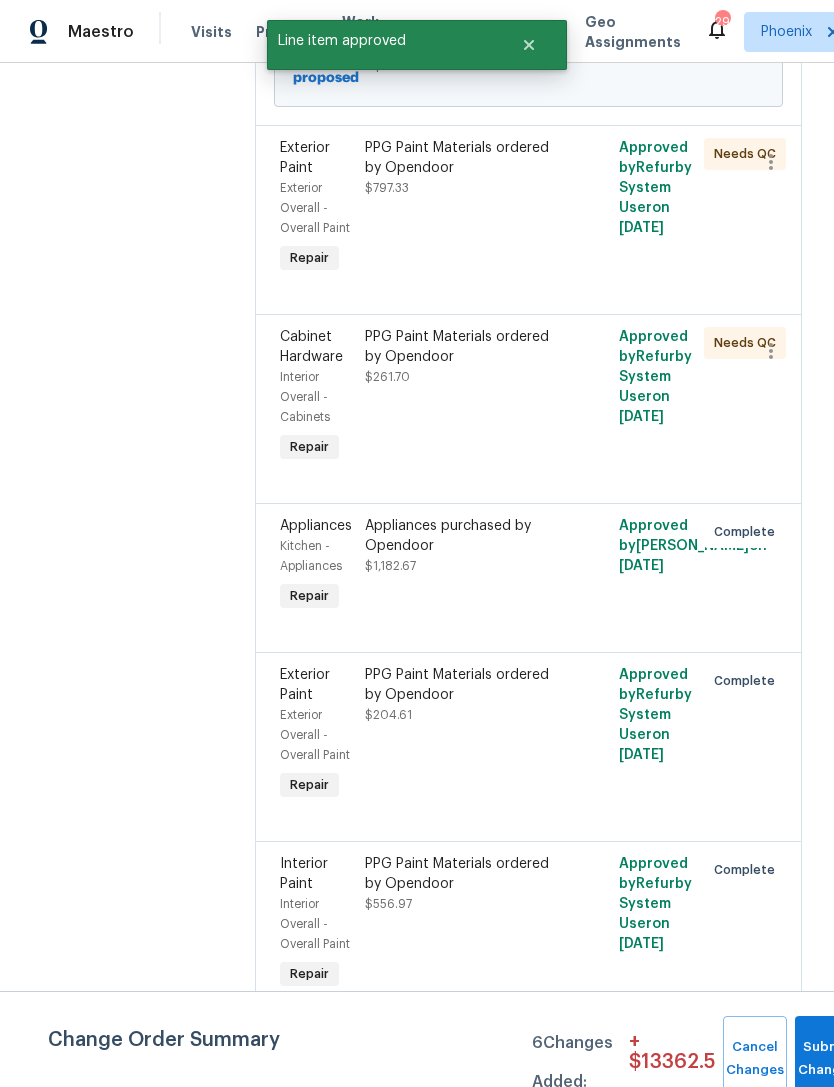 click on "PPG Paint Materials ordered by Opendoor" at bounding box center (465, 347) 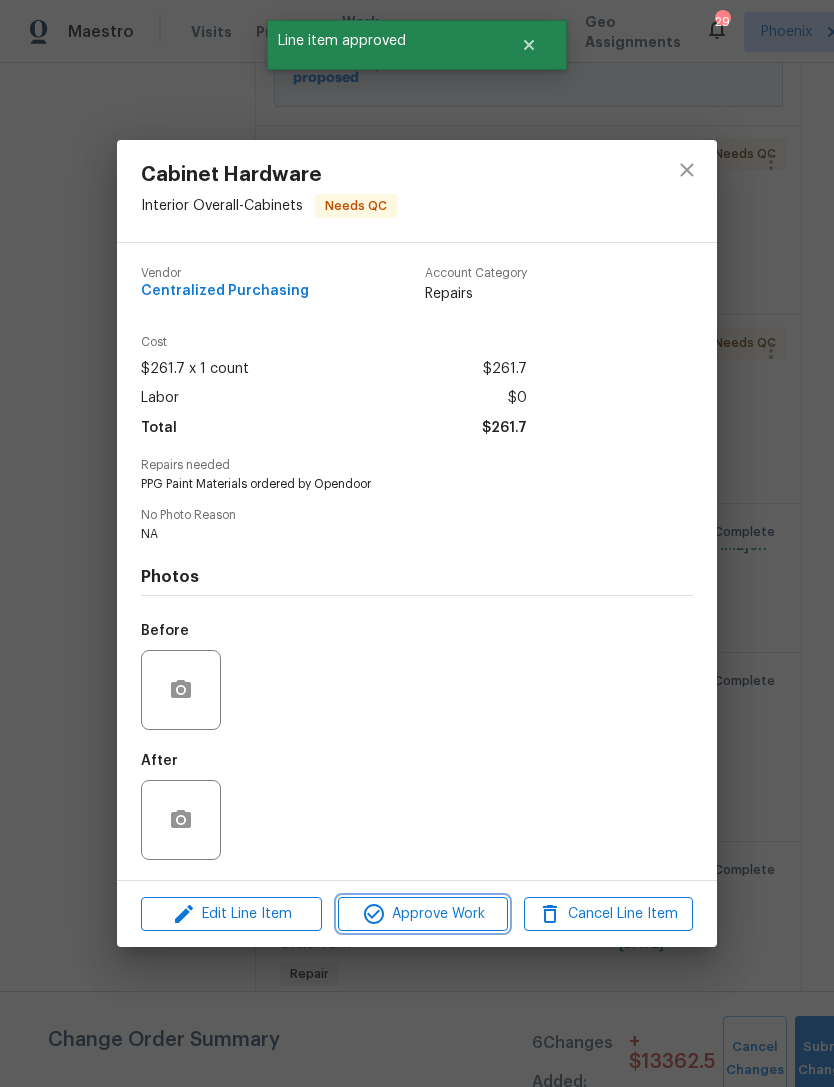 click on "Approve Work" at bounding box center [422, 914] 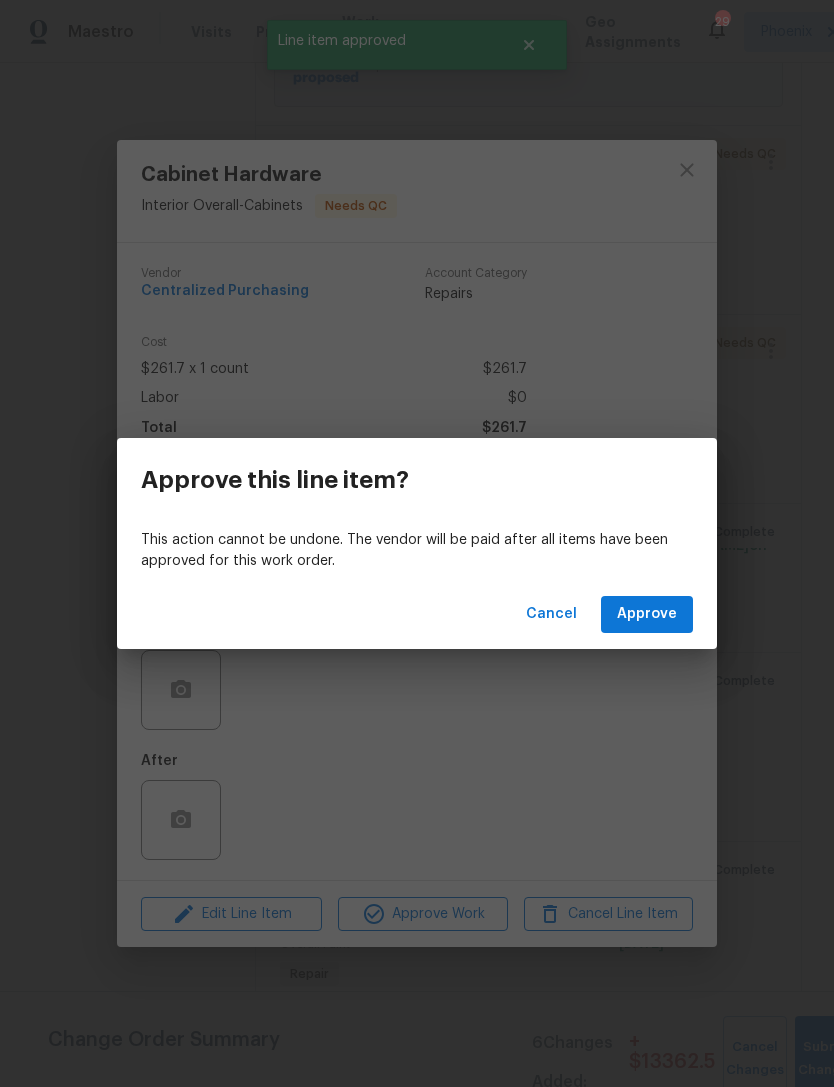 click on "Approve" at bounding box center [647, 614] 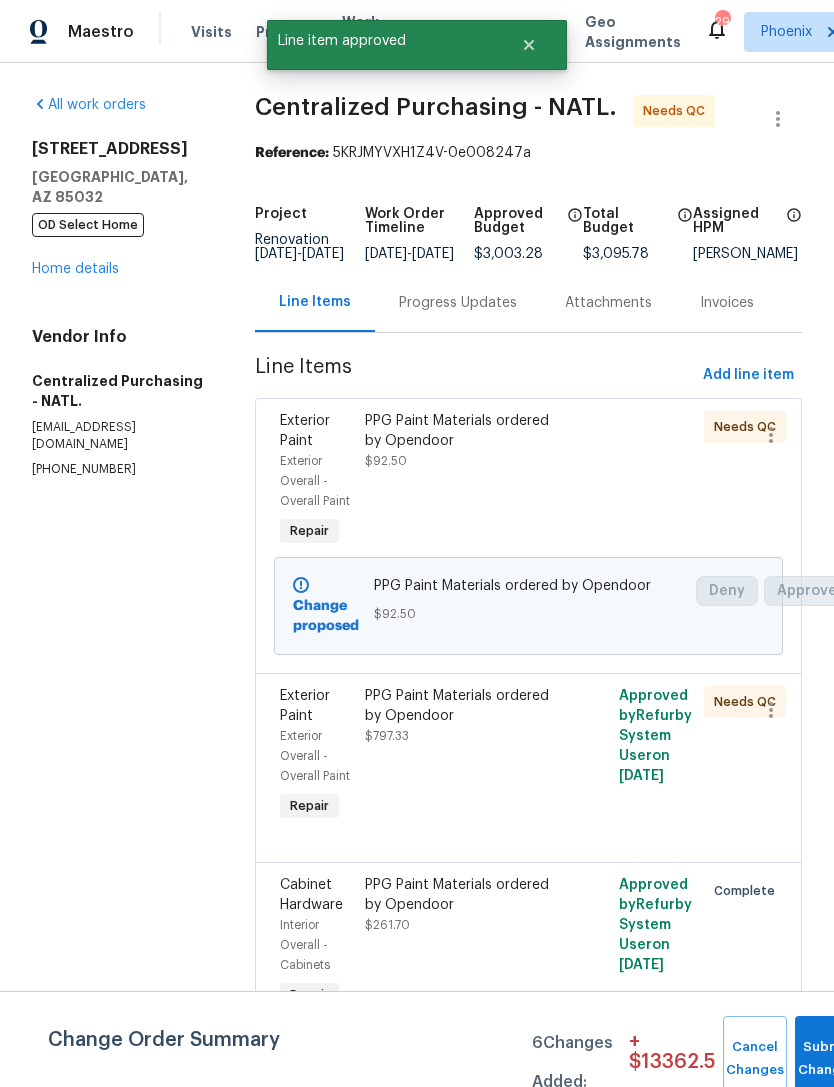scroll, scrollTop: 0, scrollLeft: 0, axis: both 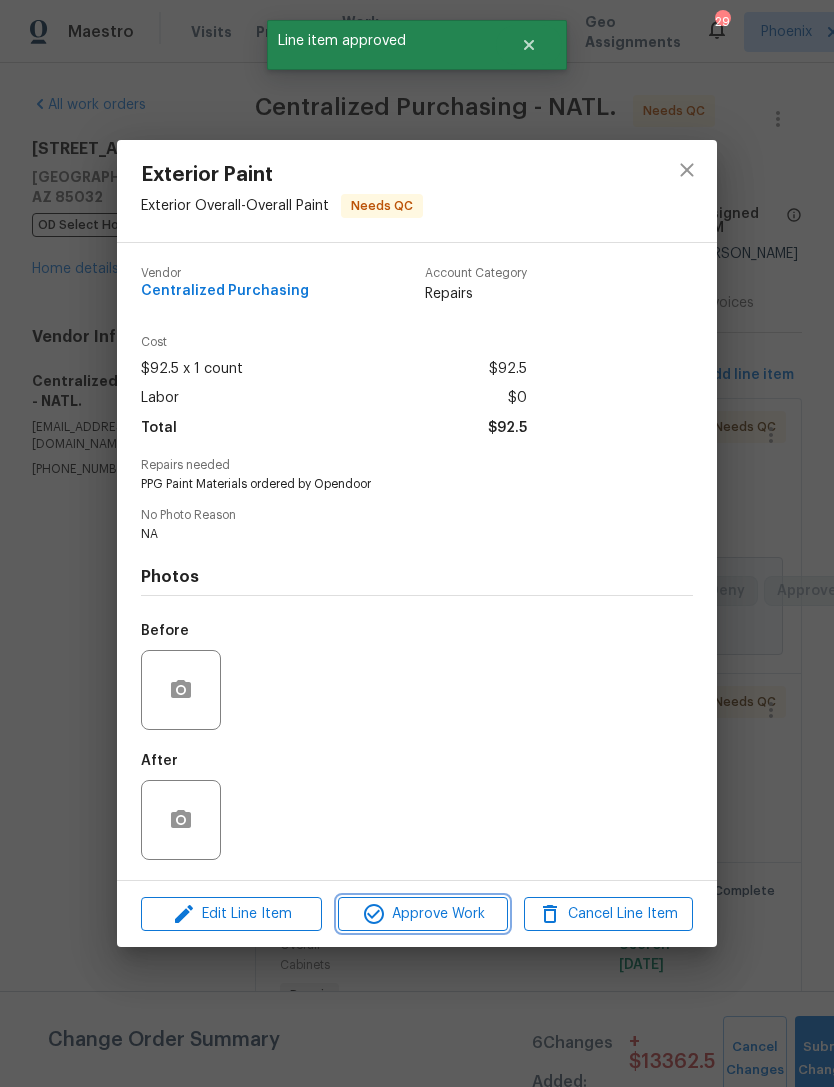 click on "Approve Work" at bounding box center [422, 914] 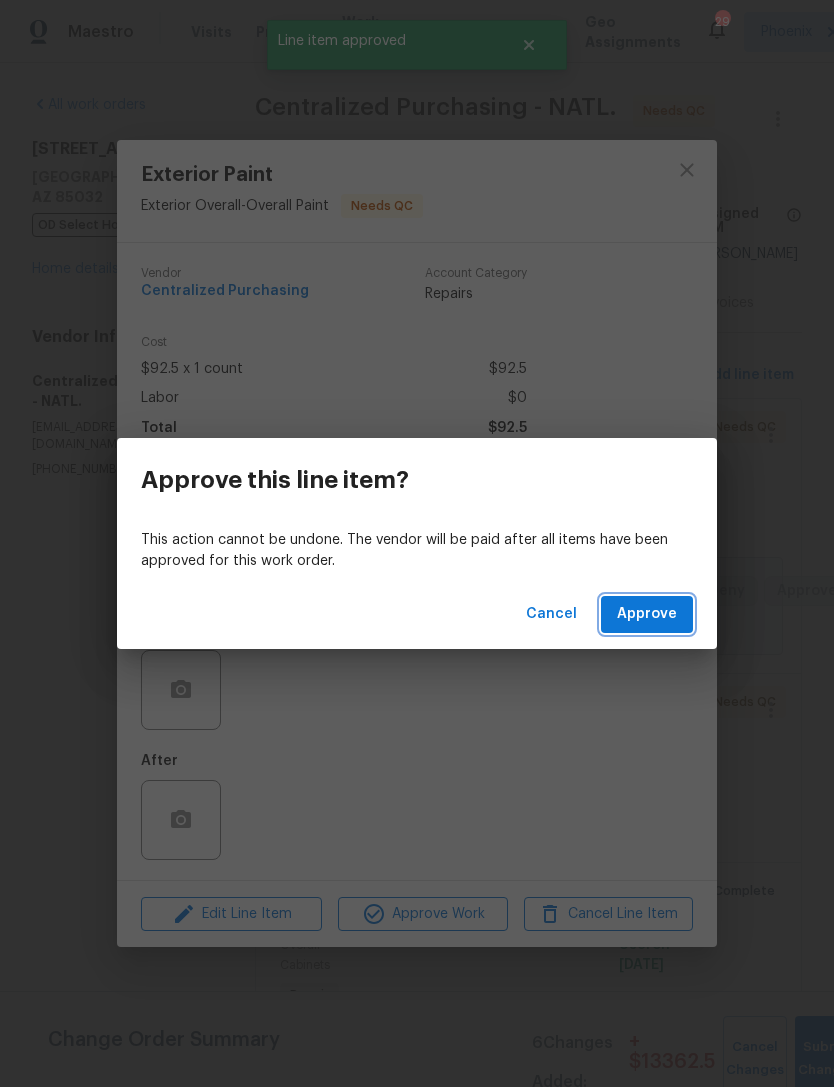 click on "Approve" at bounding box center [647, 614] 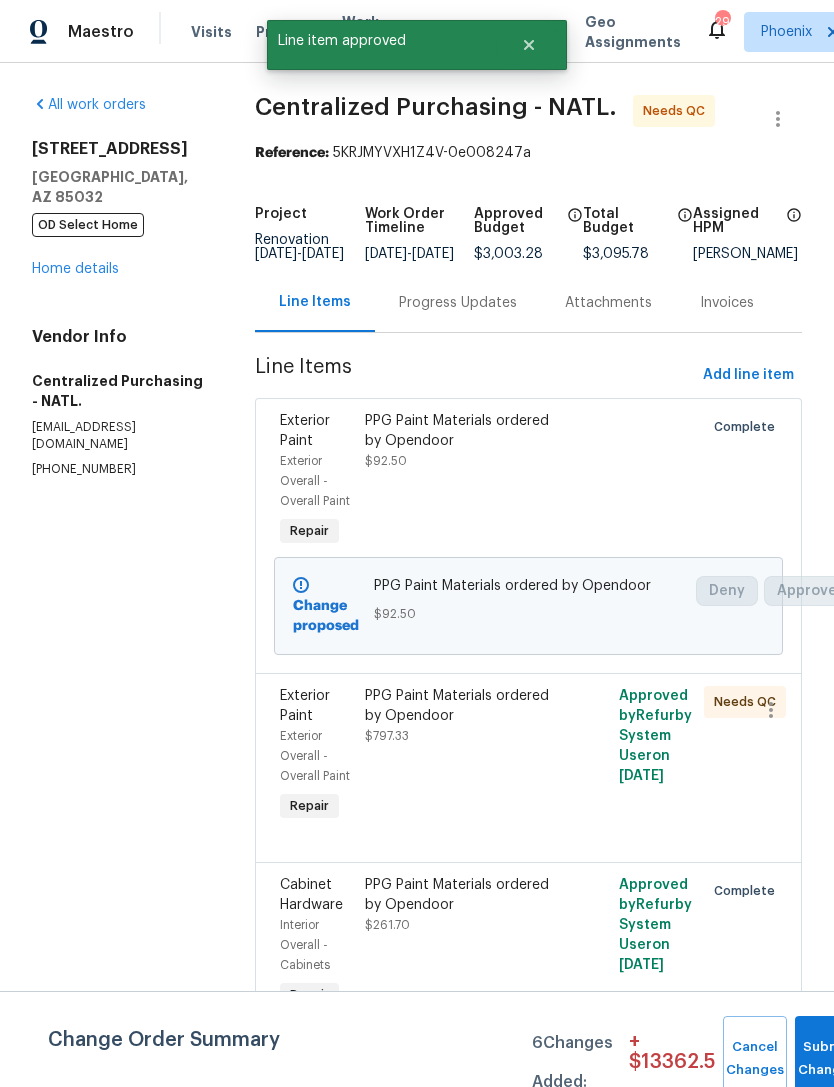 click on "PPG Paint Materials ordered by Opendoor" at bounding box center (465, 706) 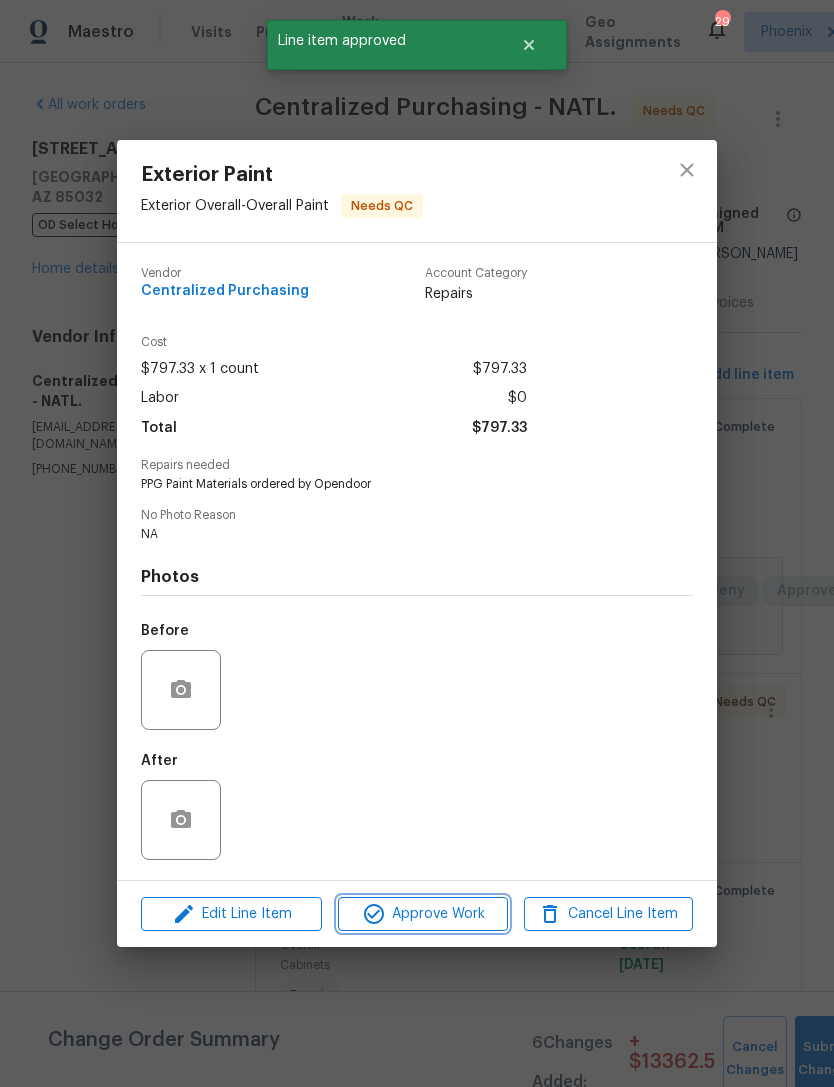 click on "Approve Work" at bounding box center (422, 914) 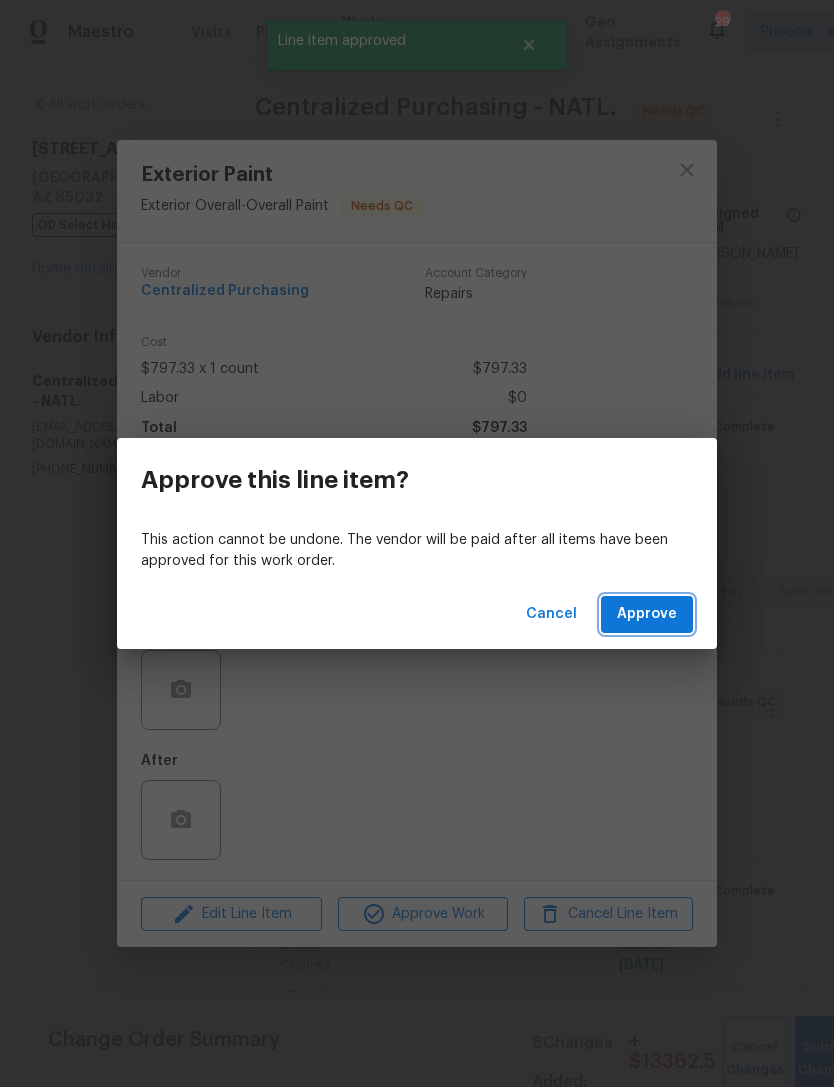click on "Approve" at bounding box center [647, 614] 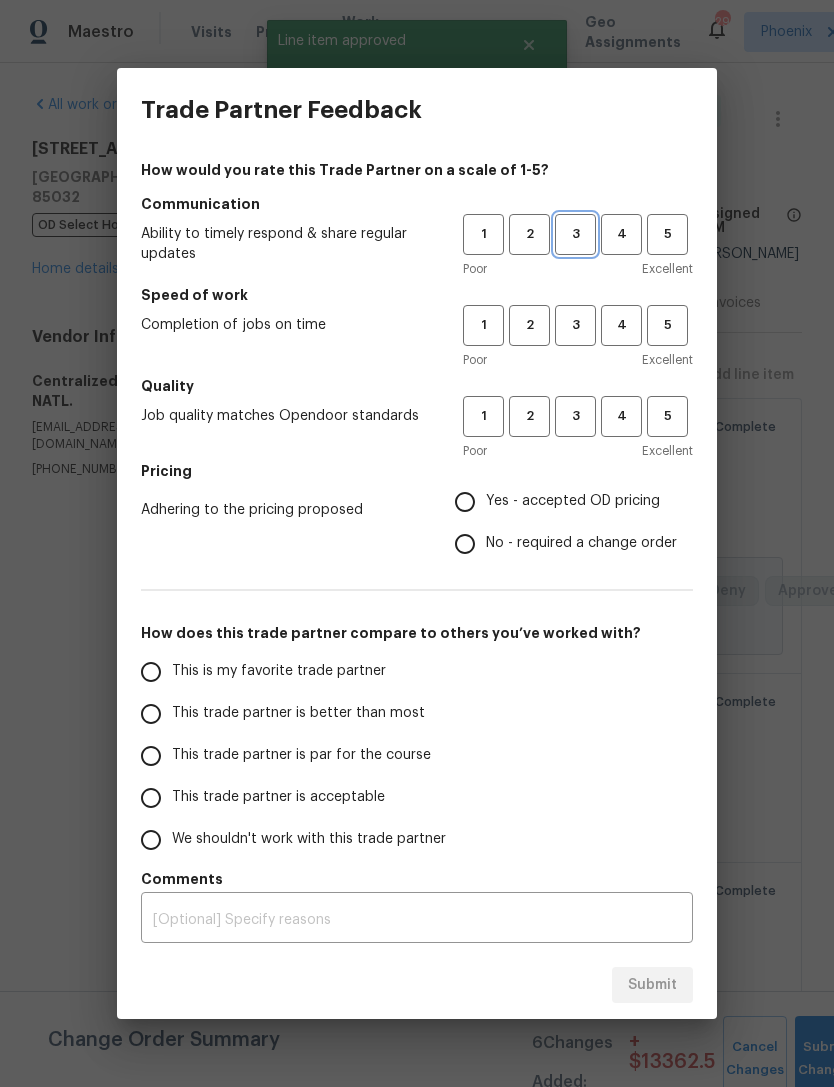 click on "3" at bounding box center (575, 234) 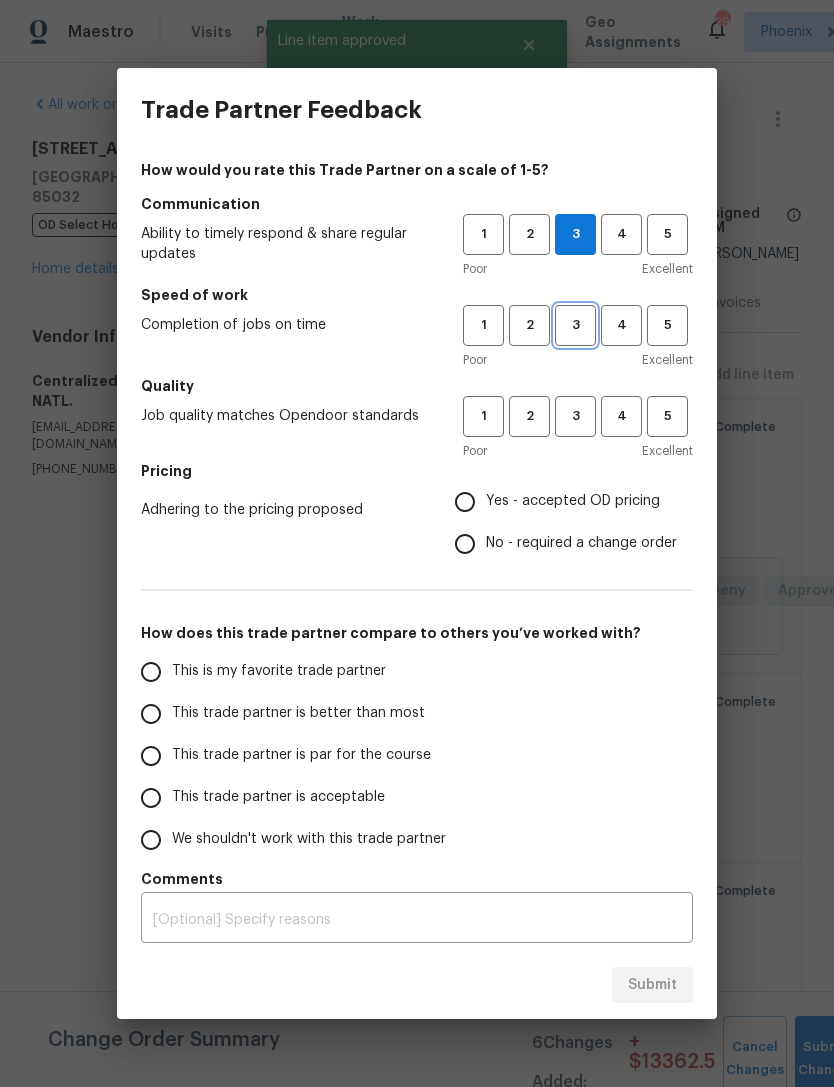 click on "3" at bounding box center (575, 325) 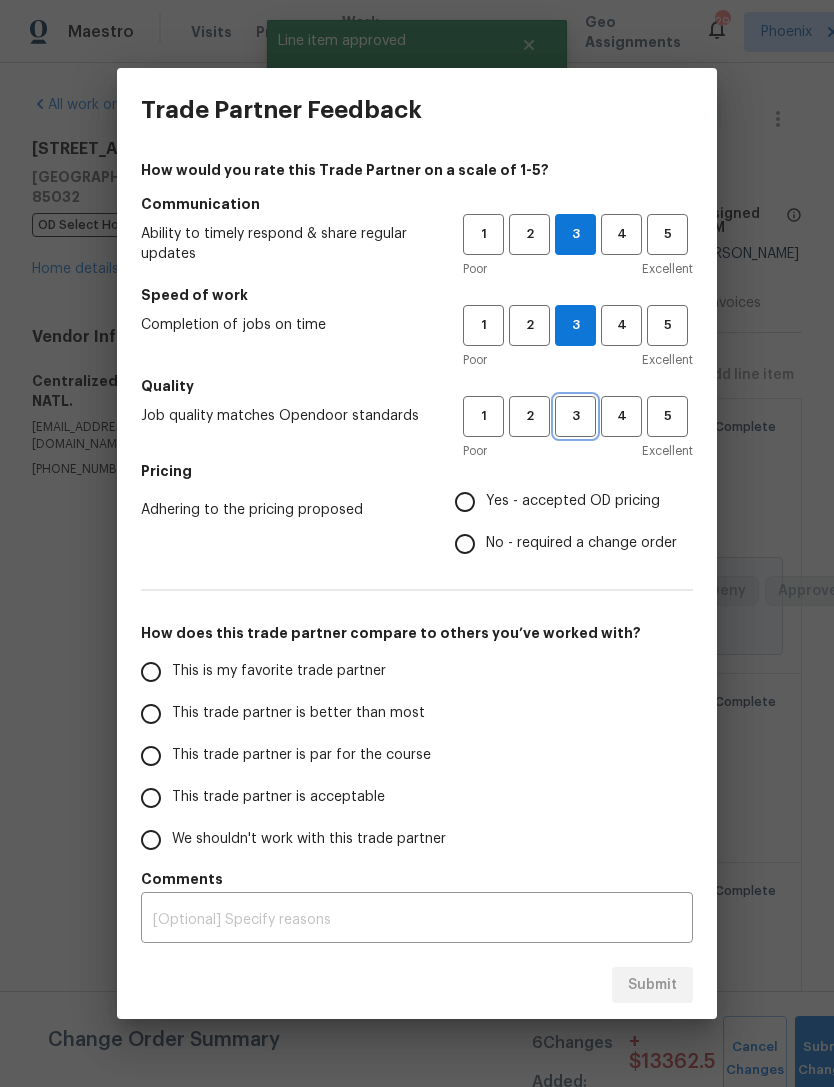 click on "3" at bounding box center [575, 416] 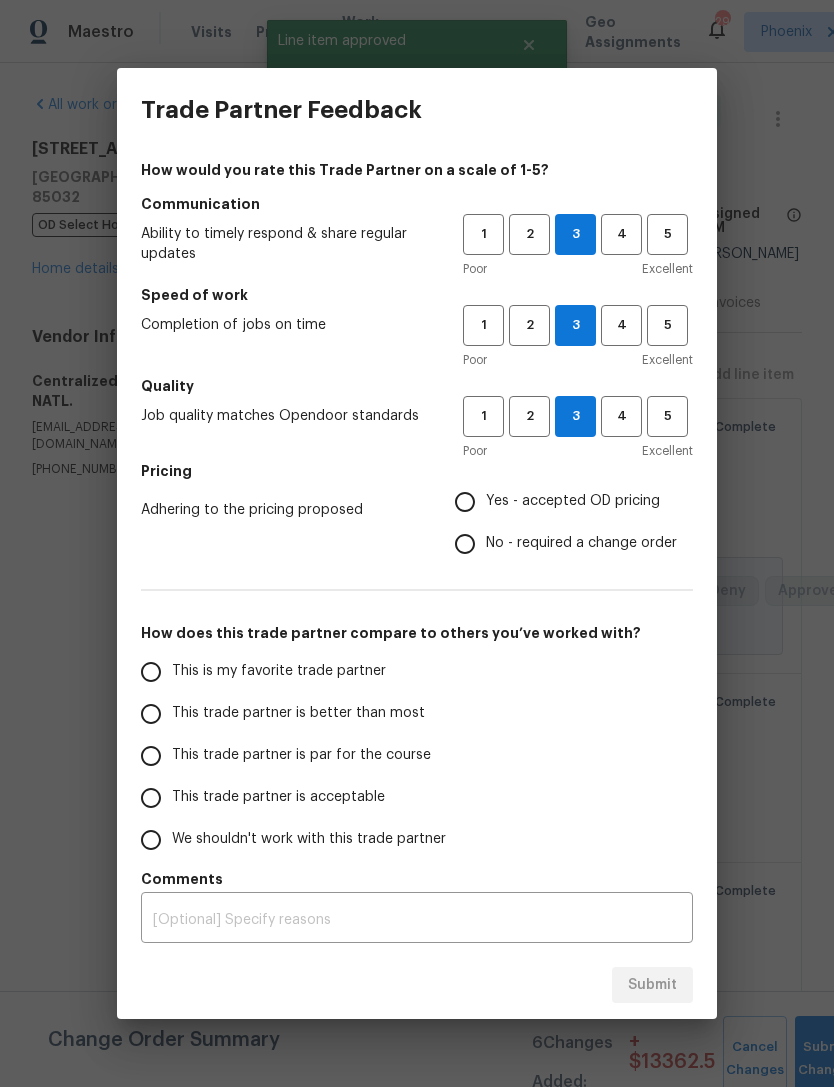 click on "Yes - accepted OD pricing" at bounding box center (465, 502) 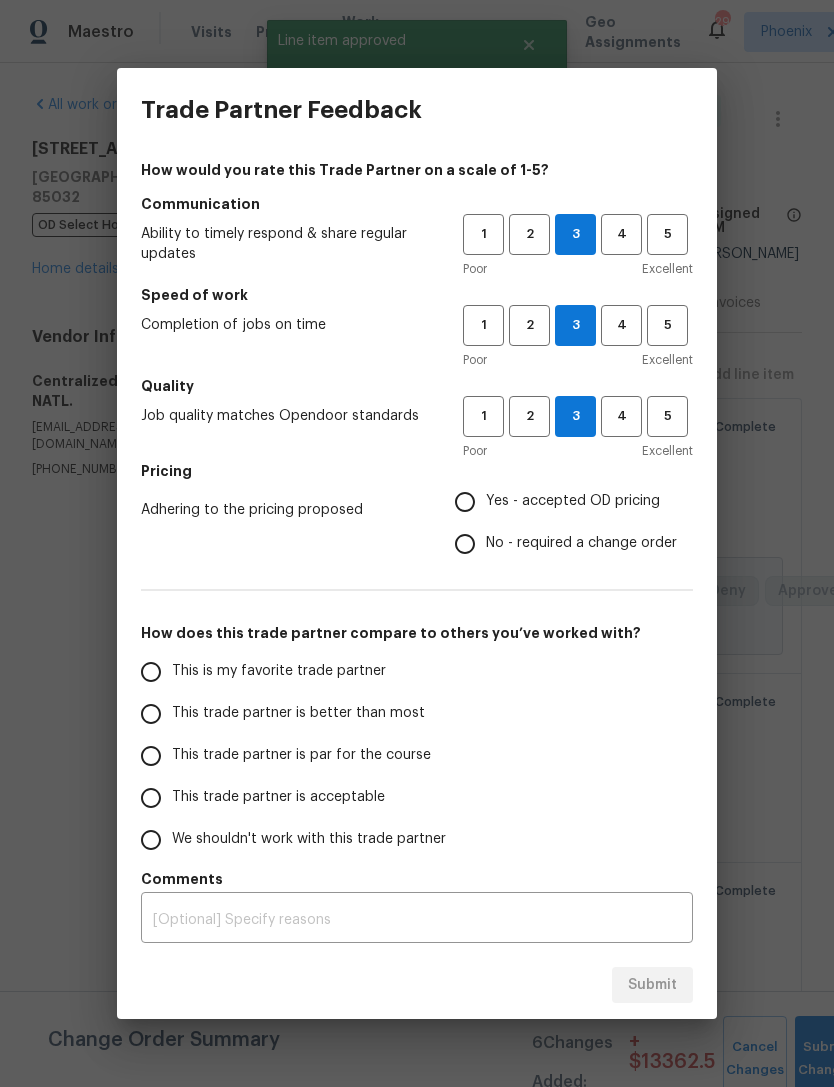 radio on "true" 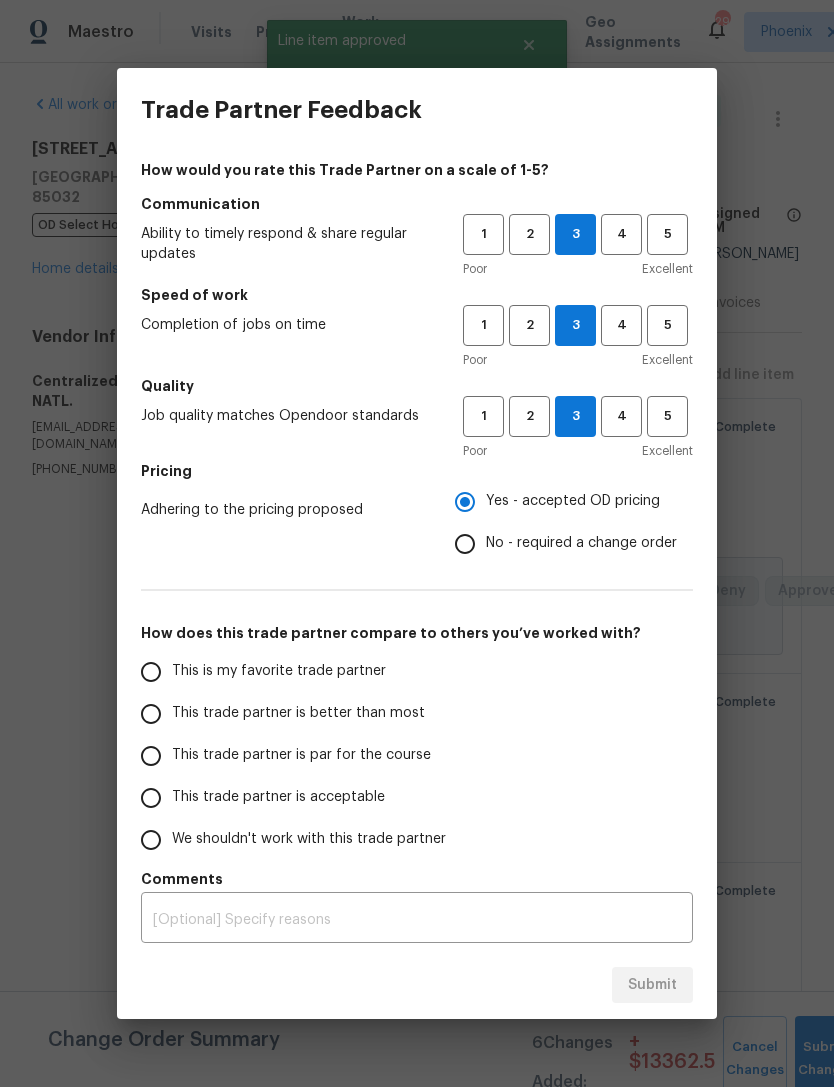 click on "This is my favorite trade partner" at bounding box center [151, 672] 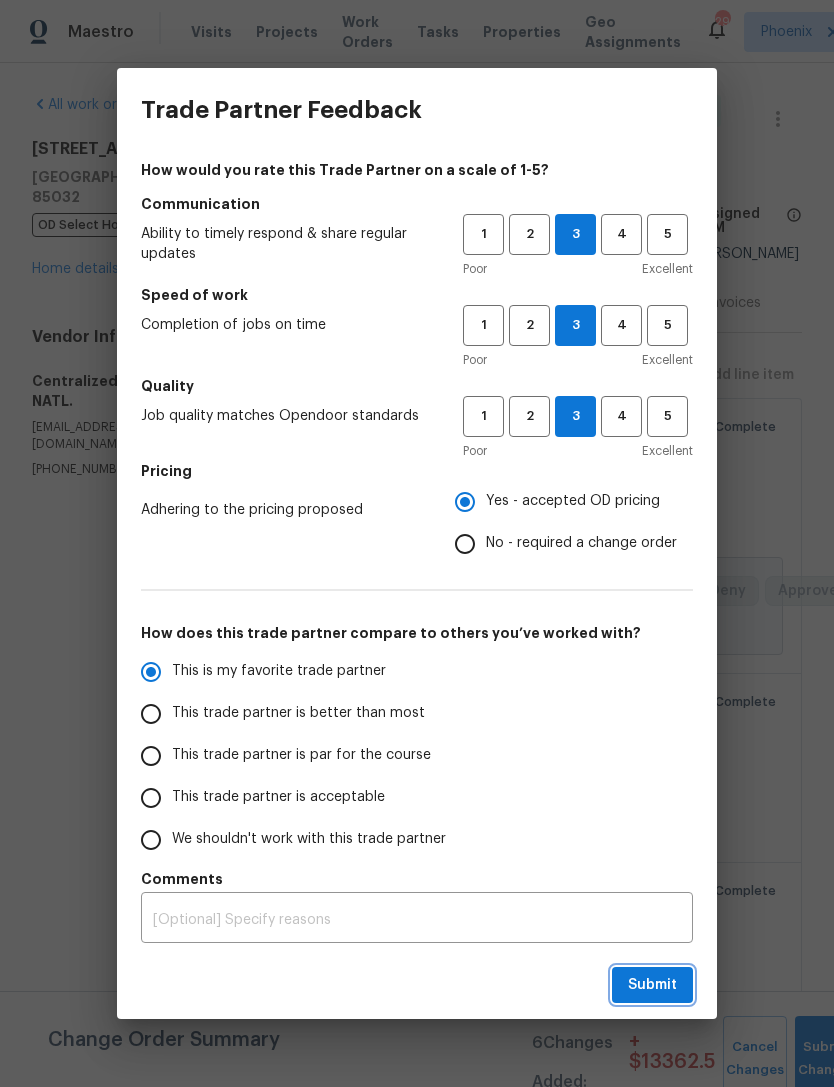 click on "Submit" at bounding box center (652, 985) 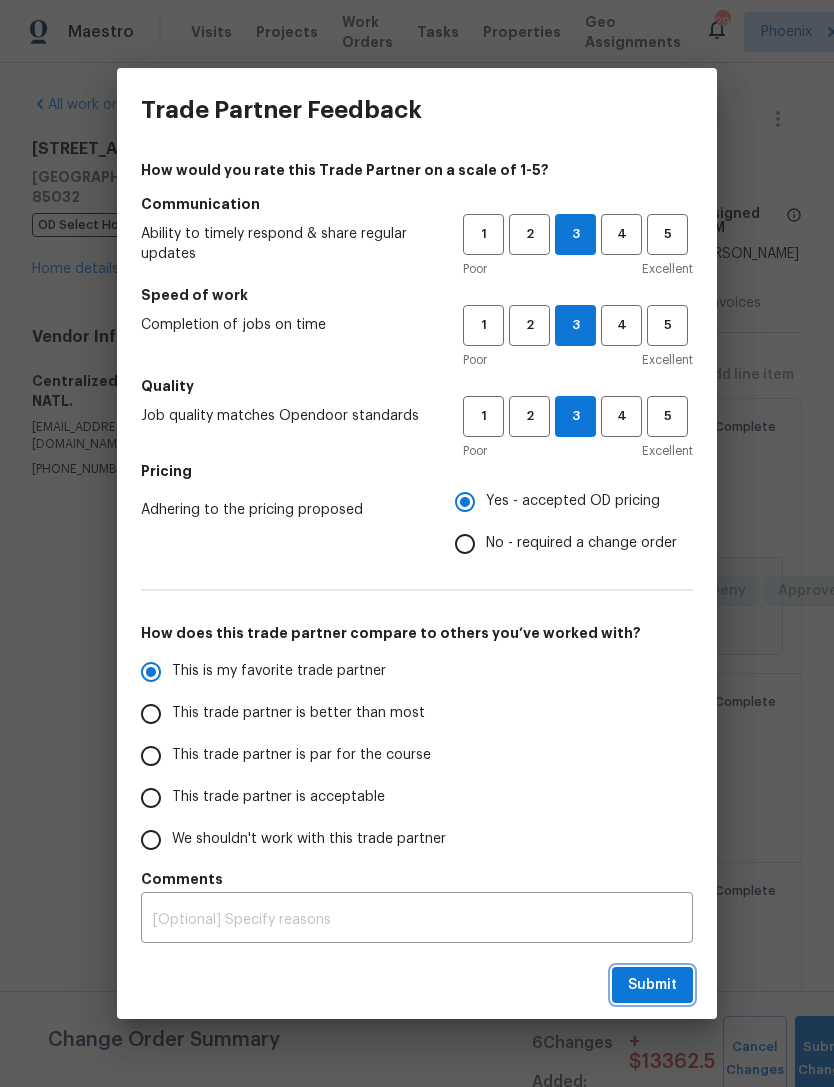 radio on "true" 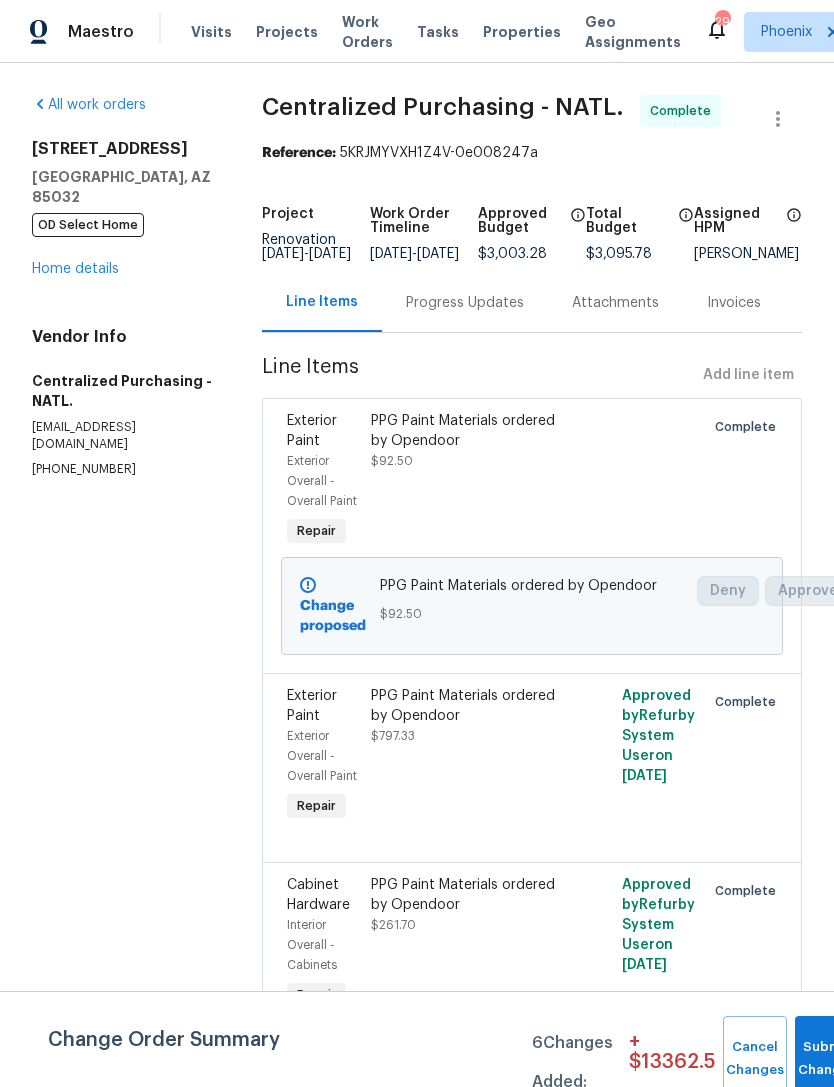 scroll, scrollTop: 0, scrollLeft: 0, axis: both 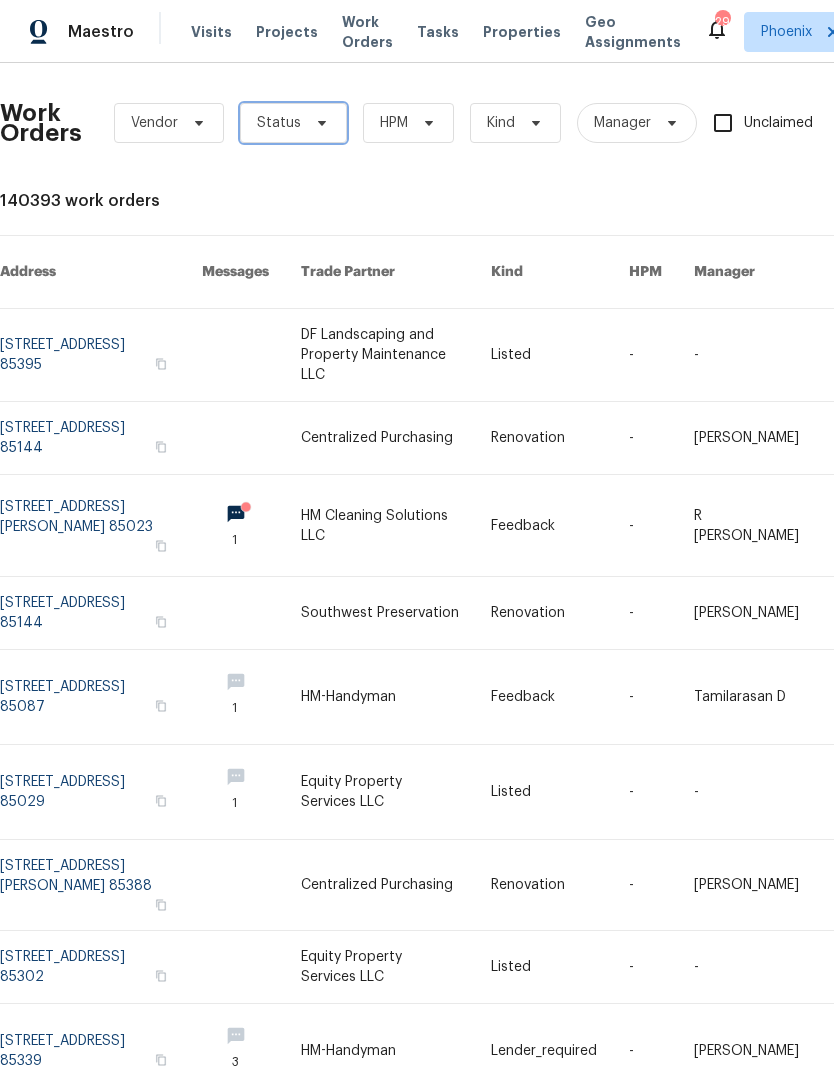 click 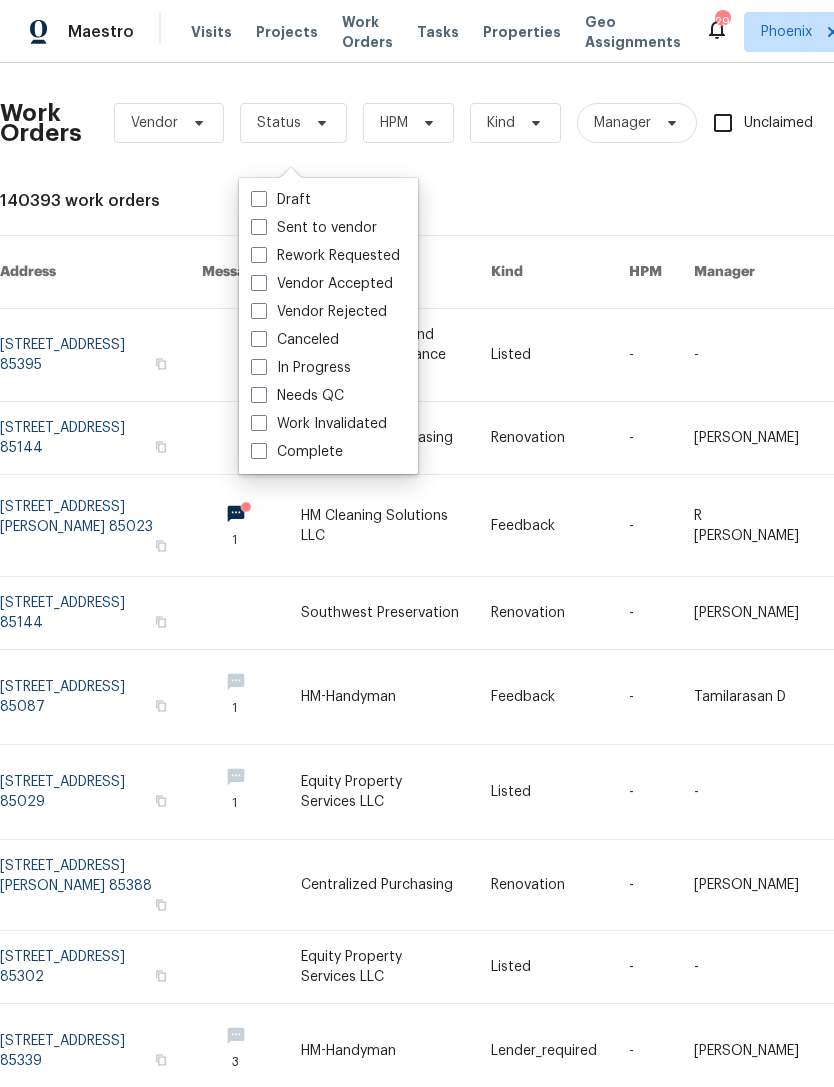click on "Needs QC" at bounding box center (297, 396) 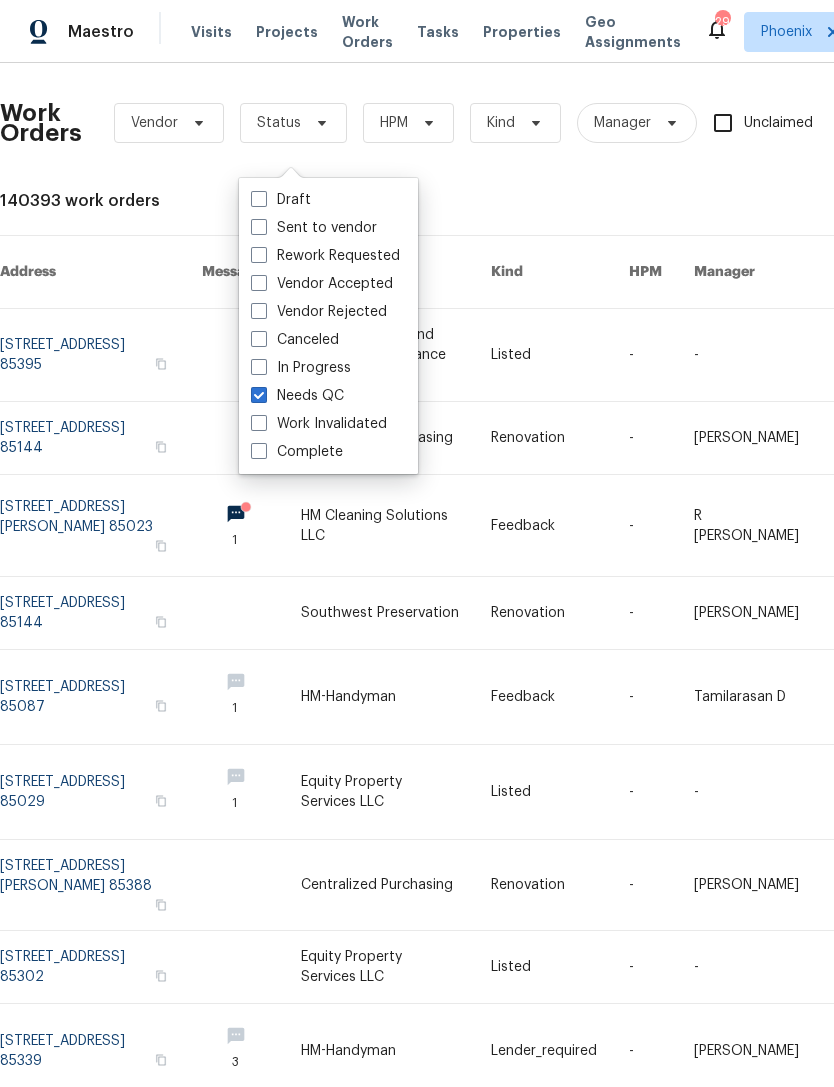 checkbox on "true" 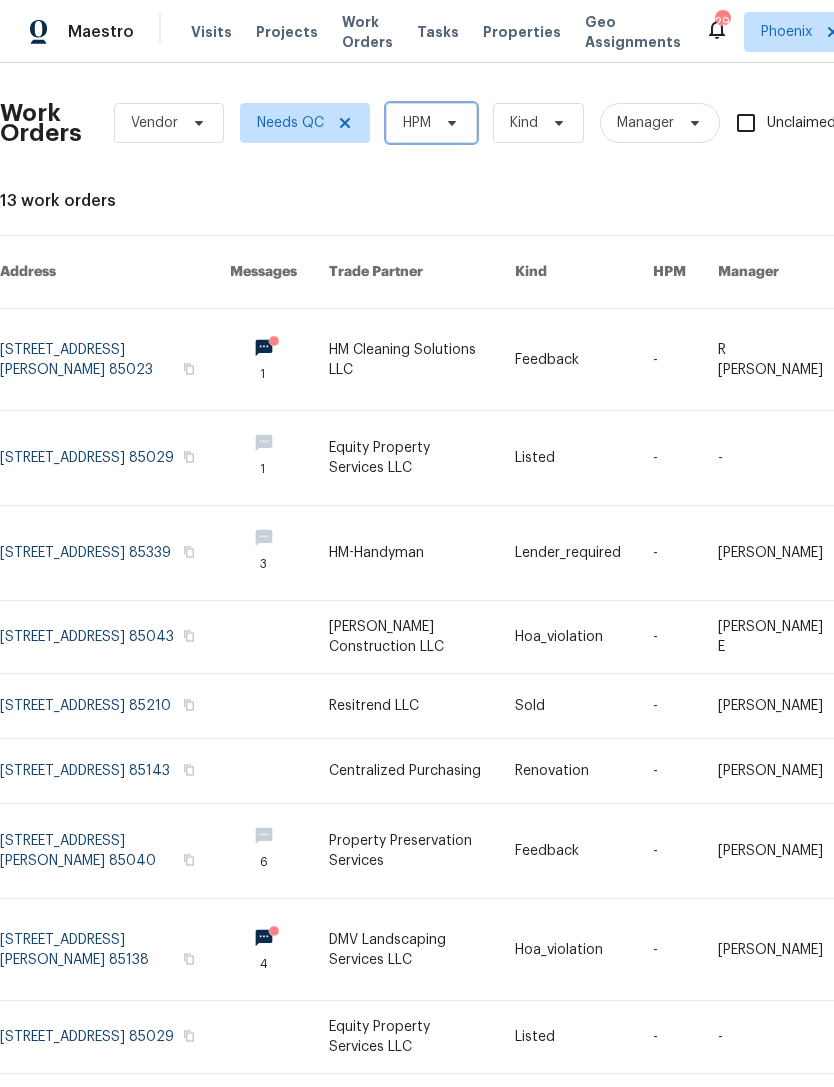 click on "HPM" at bounding box center [431, 123] 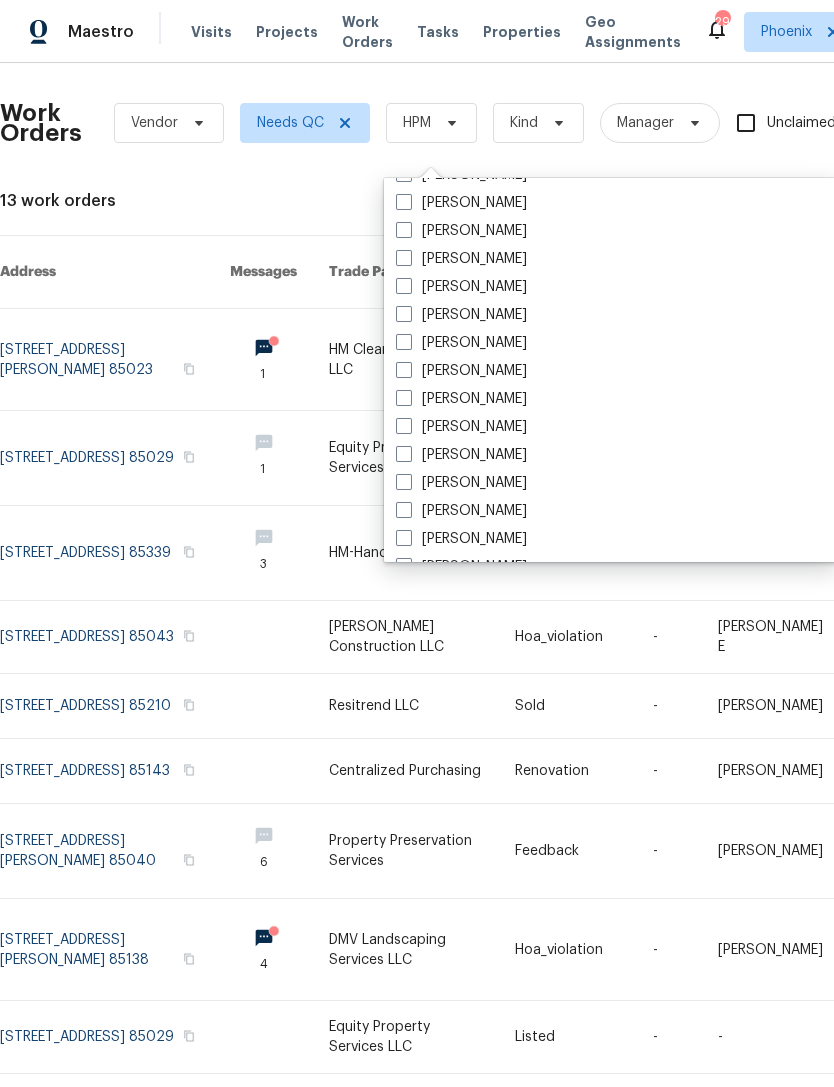 scroll, scrollTop: 543, scrollLeft: 0, axis: vertical 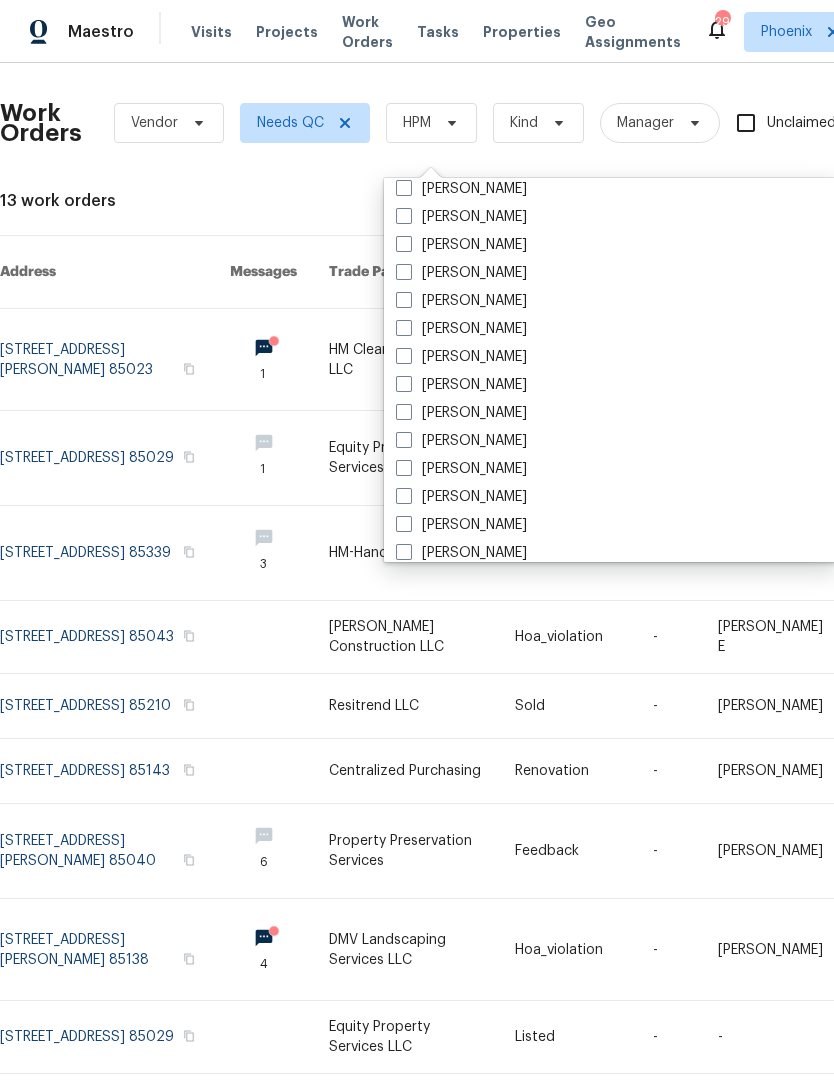 click on "[PERSON_NAME]" at bounding box center [461, 413] 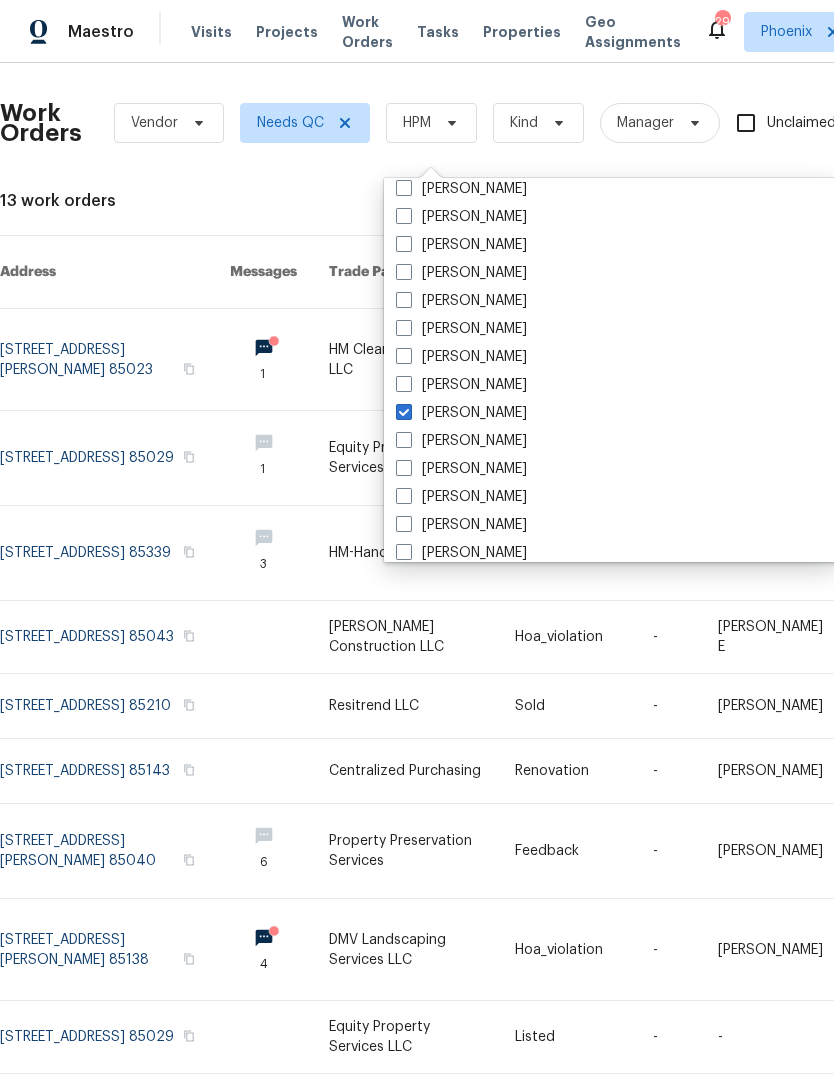 checkbox on "true" 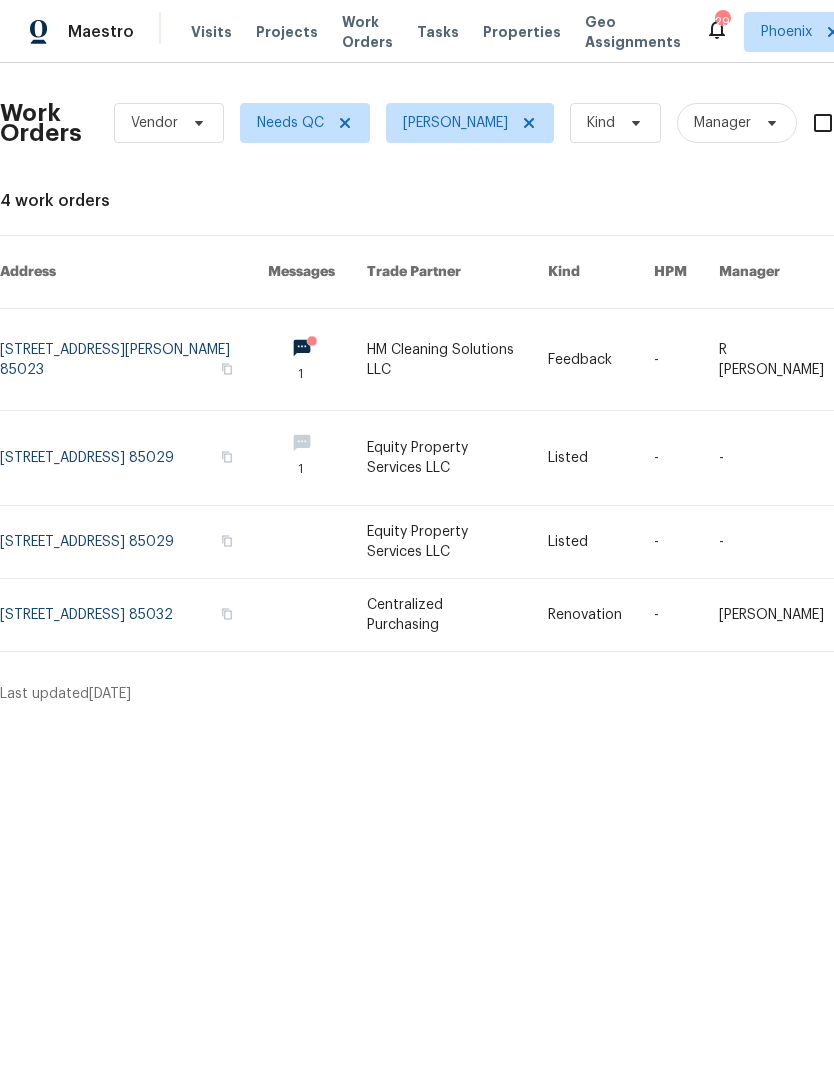 scroll, scrollTop: 0, scrollLeft: 0, axis: both 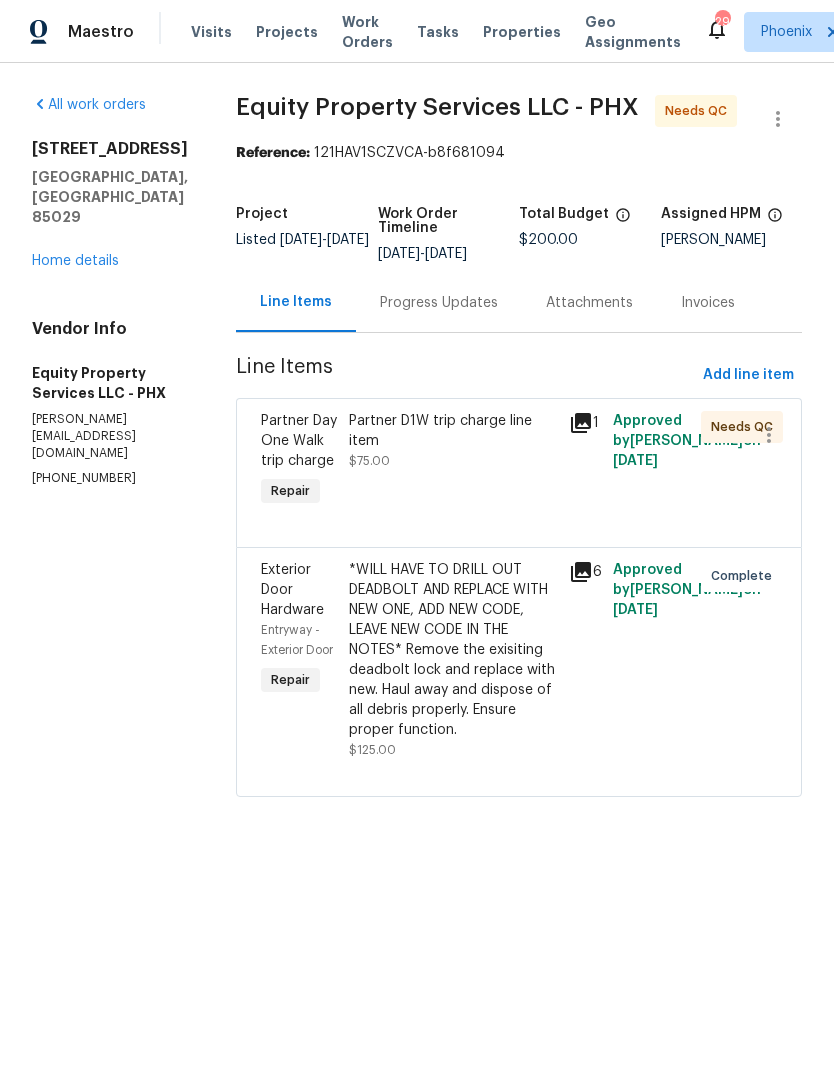 click on "*WILL HAVE TO DRILL OUT DEADBOLT AND REPLACE WITH NEW ONE, ADD NEW CODE, LEAVE NEW CODE IN THE NOTES*
Remove the exisiting deadbolt lock and replace with new. Haul away and dispose of all debris properly. Ensure proper function." at bounding box center [453, 650] 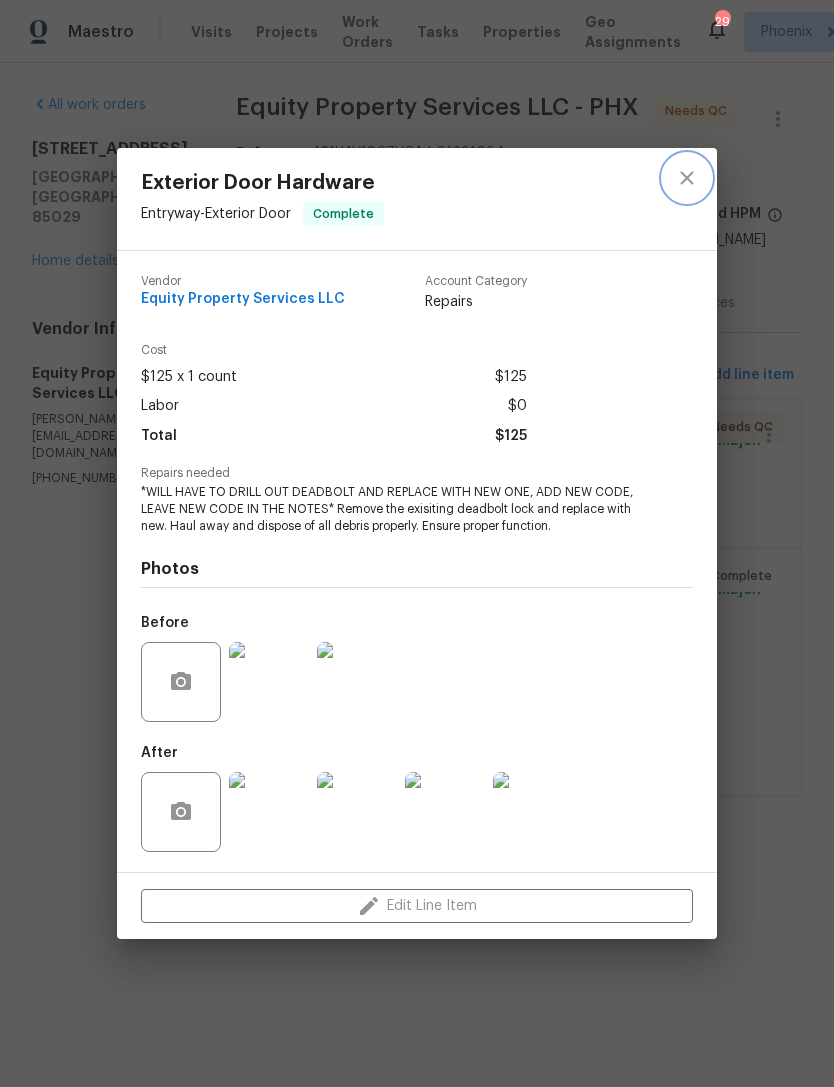 click 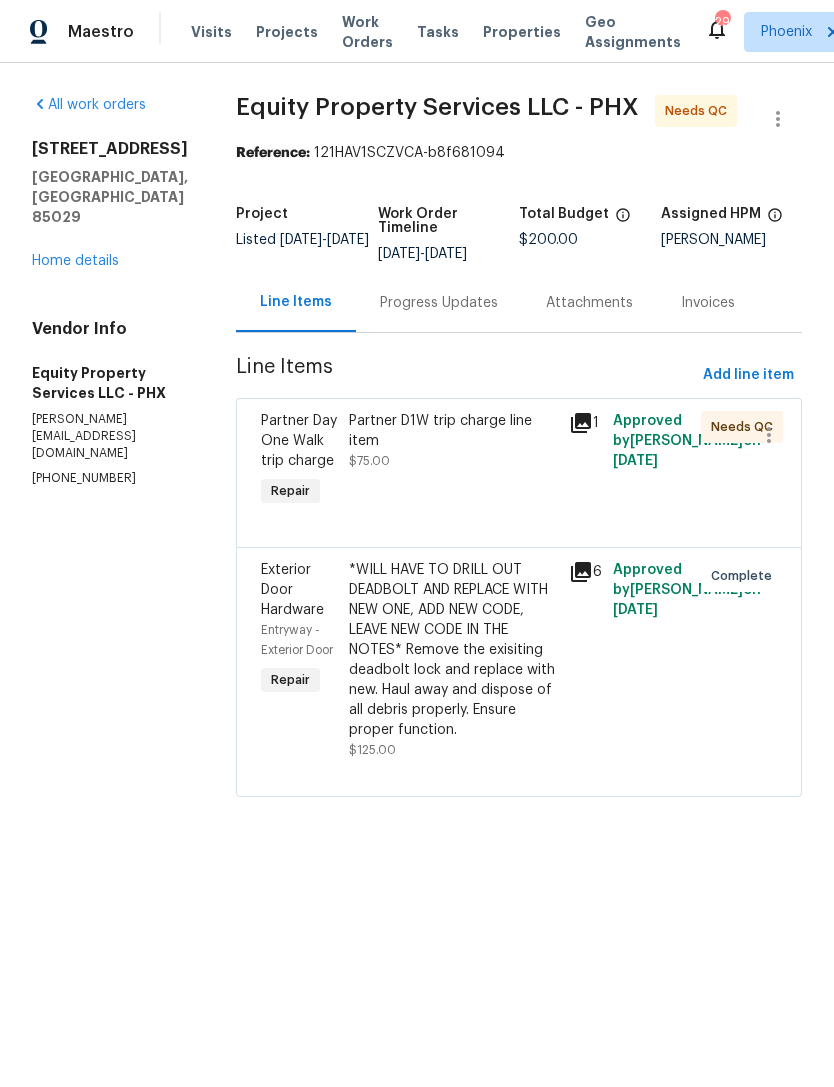 click on "Partner D1W trip charge line item $75.00" at bounding box center (453, 441) 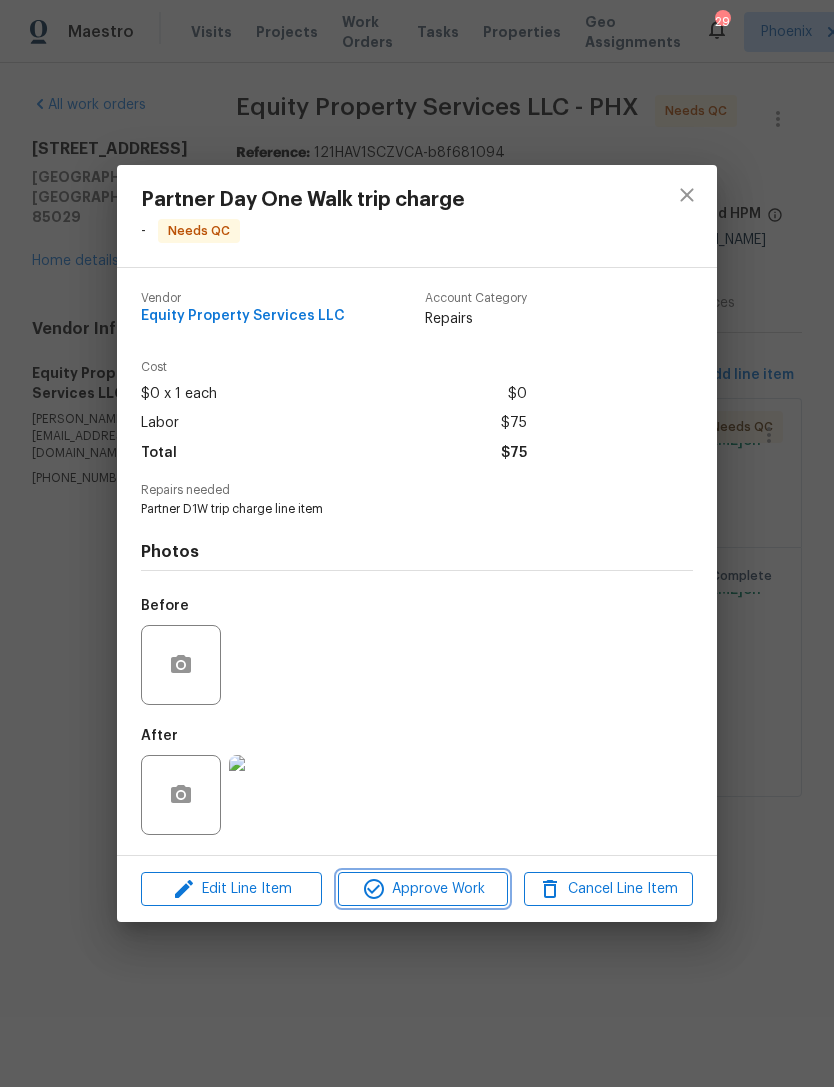 click on "Approve Work" at bounding box center [422, 889] 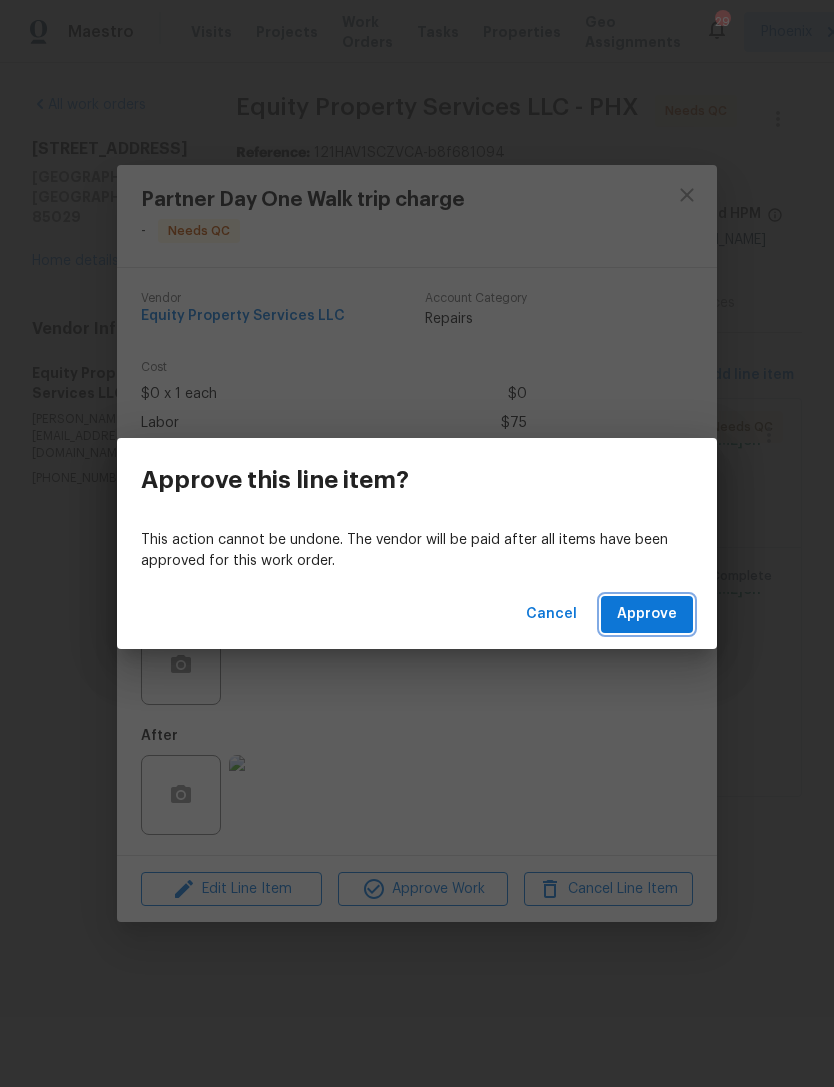 click on "Approve" at bounding box center [647, 614] 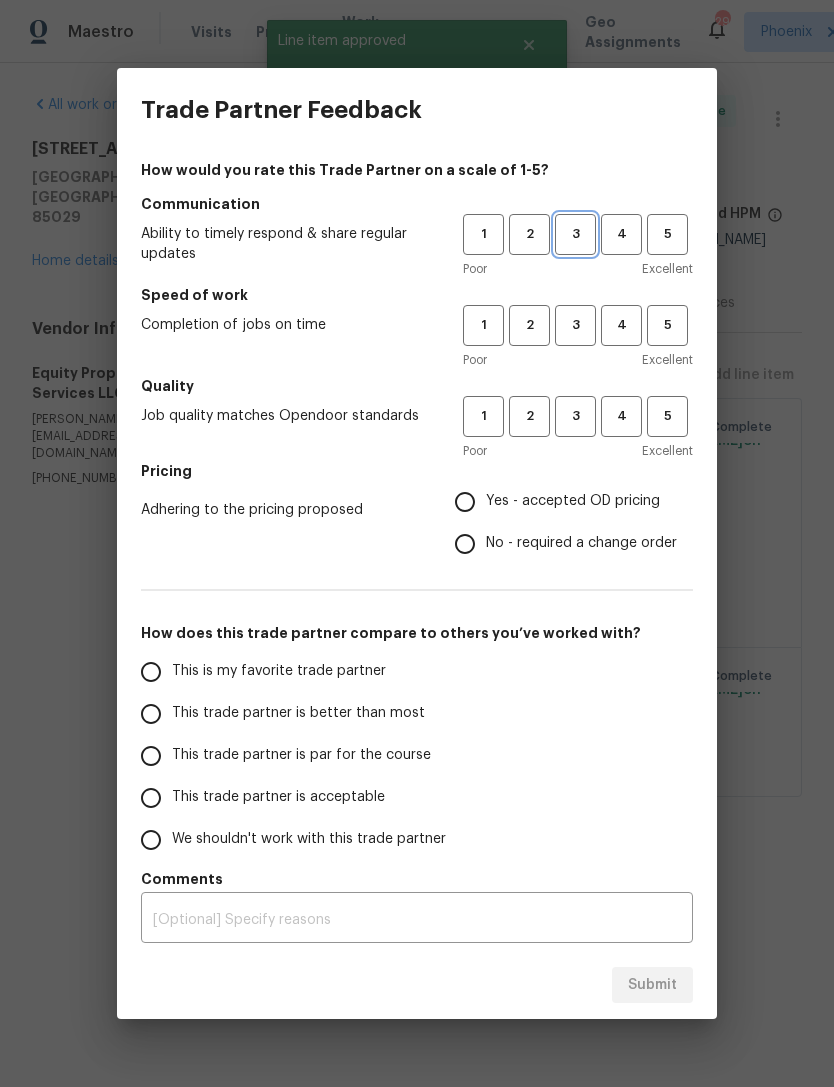 click on "3" at bounding box center (575, 234) 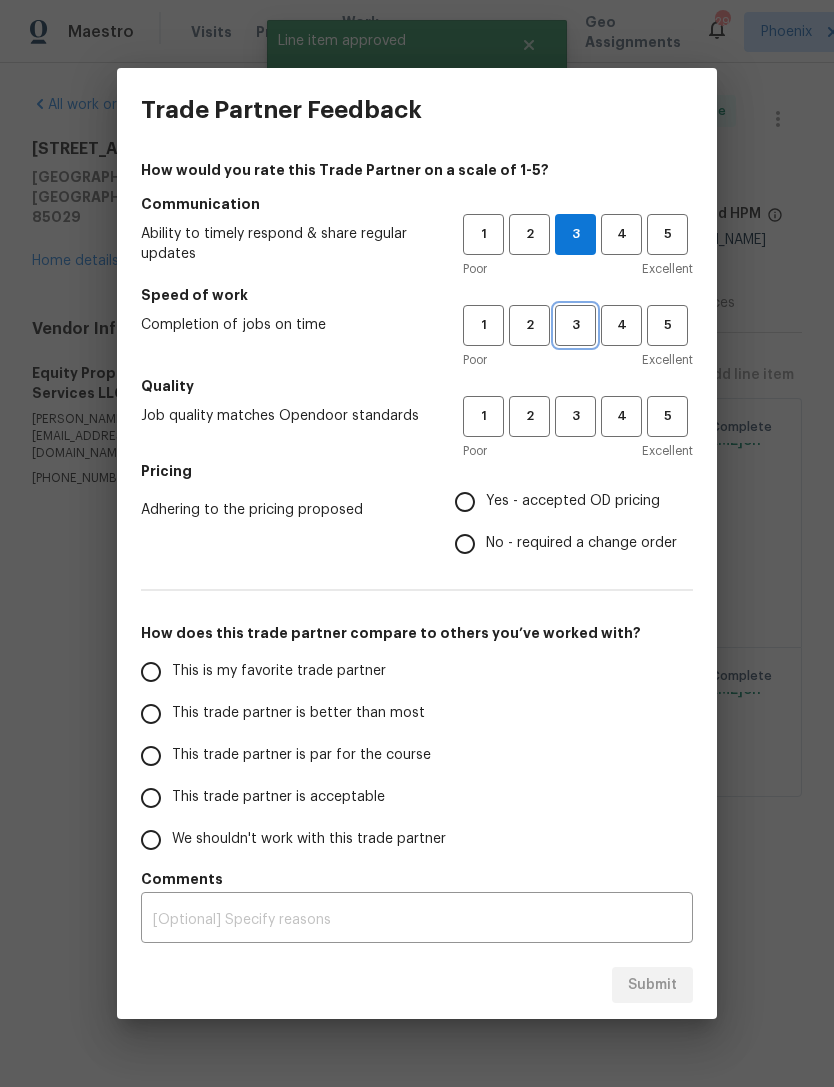 click on "3" at bounding box center (575, 325) 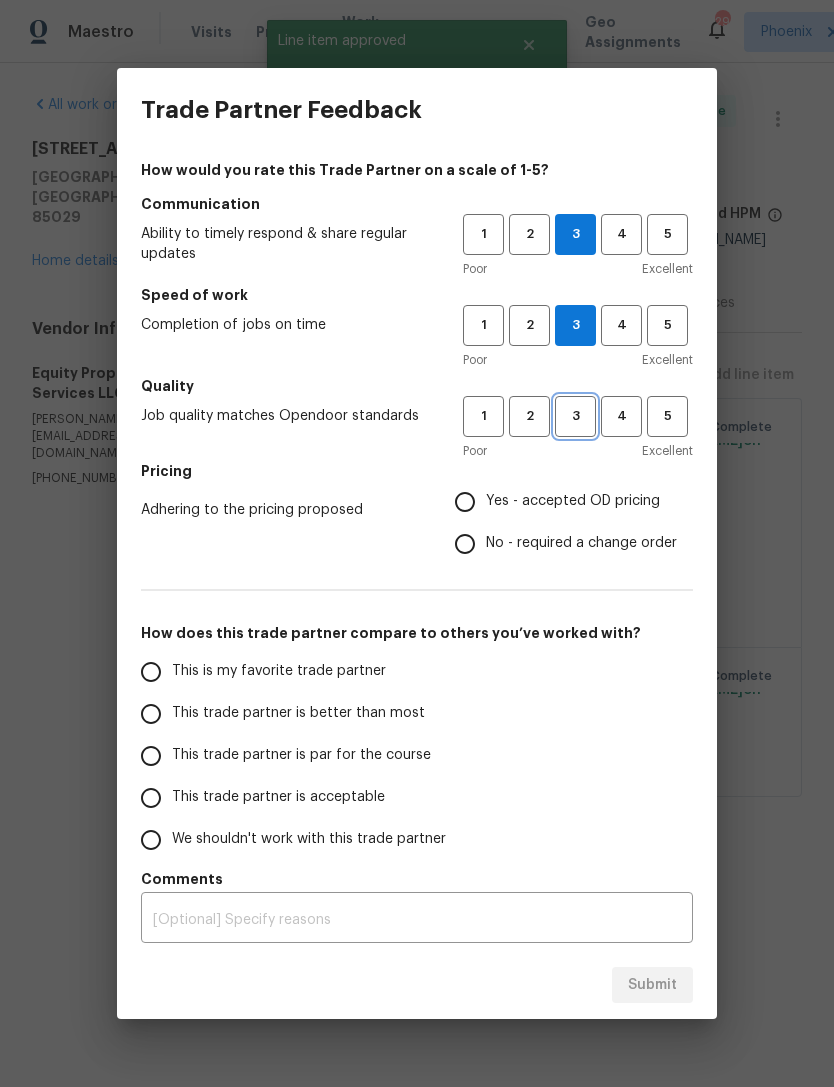 click on "3" at bounding box center (575, 416) 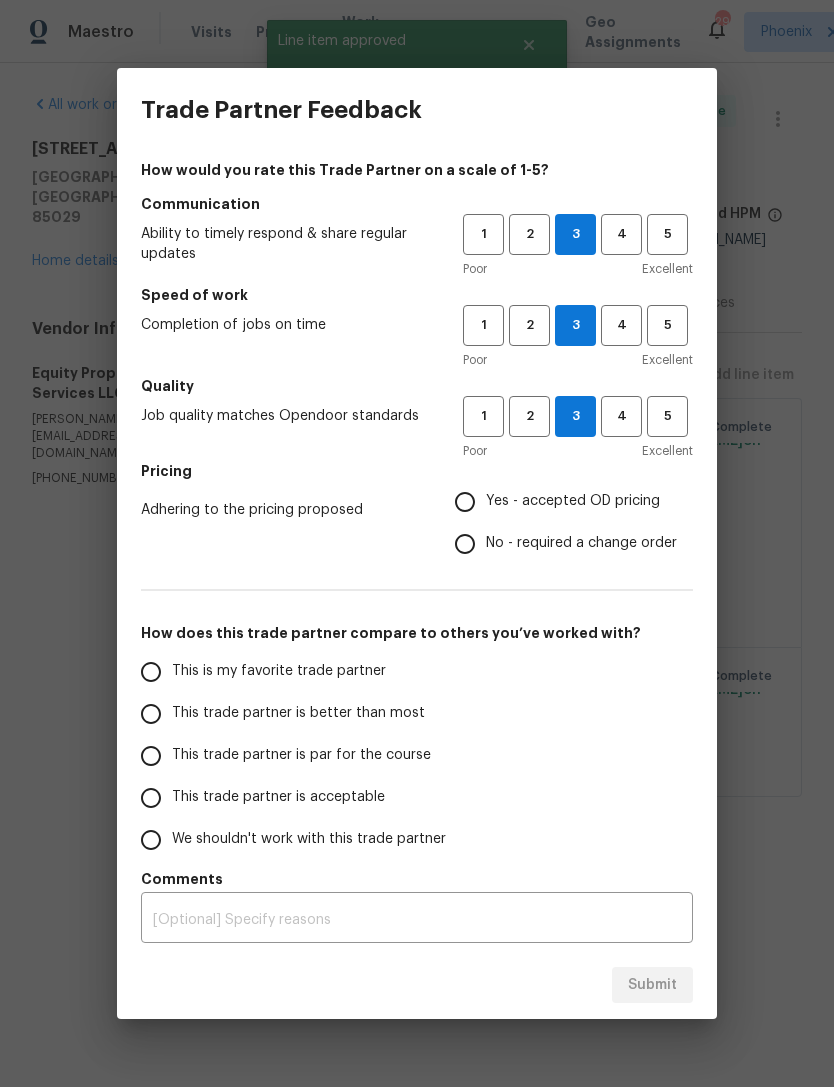click on "Yes - accepted OD pricing" at bounding box center [465, 502] 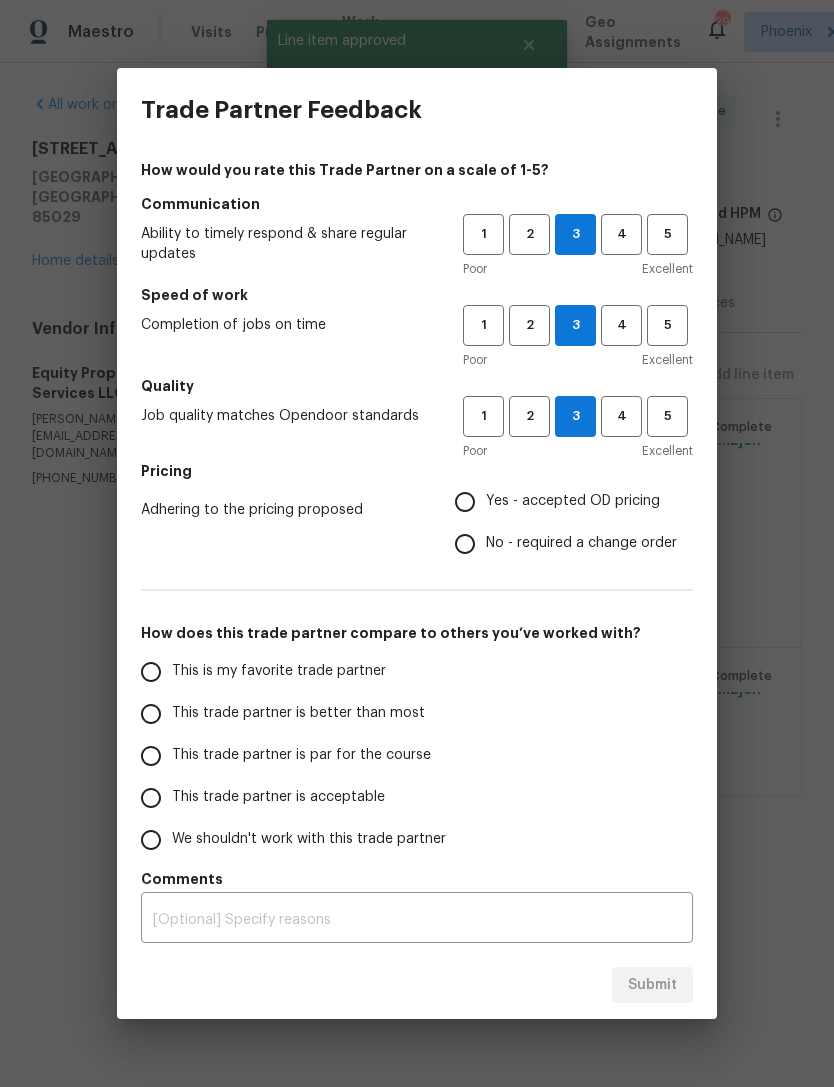 radio on "true" 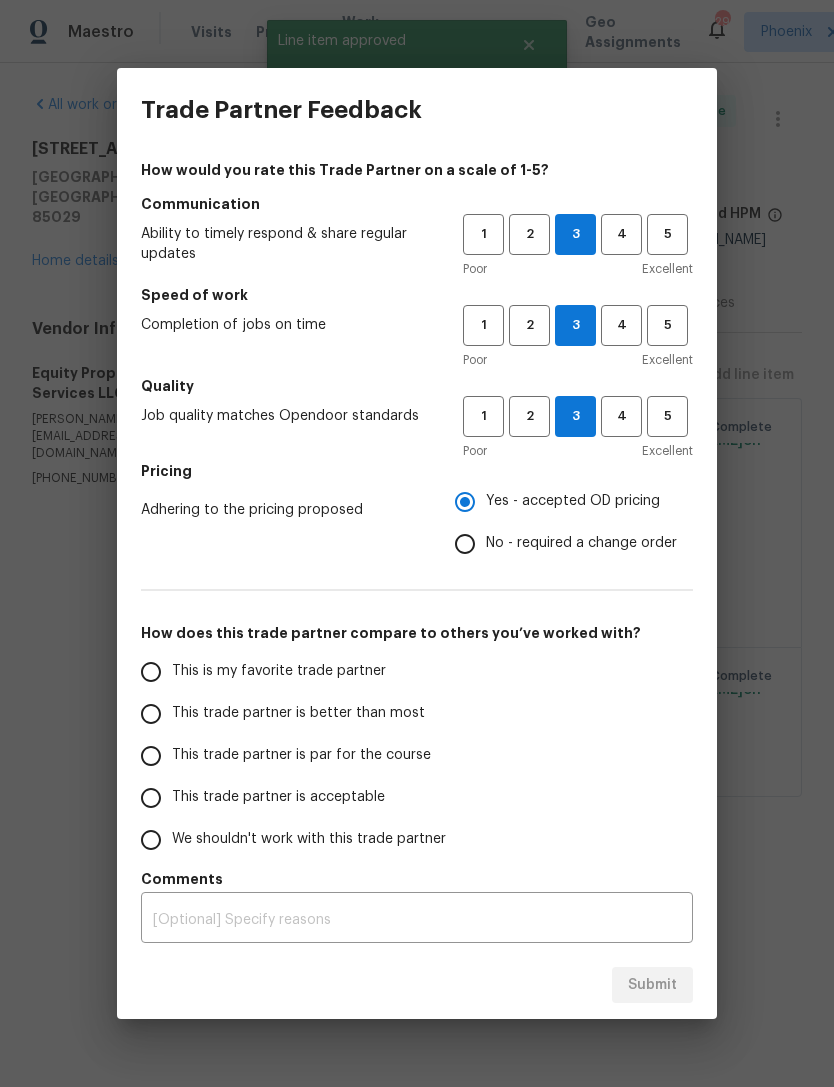 click on "This is my favorite trade partner" at bounding box center (151, 672) 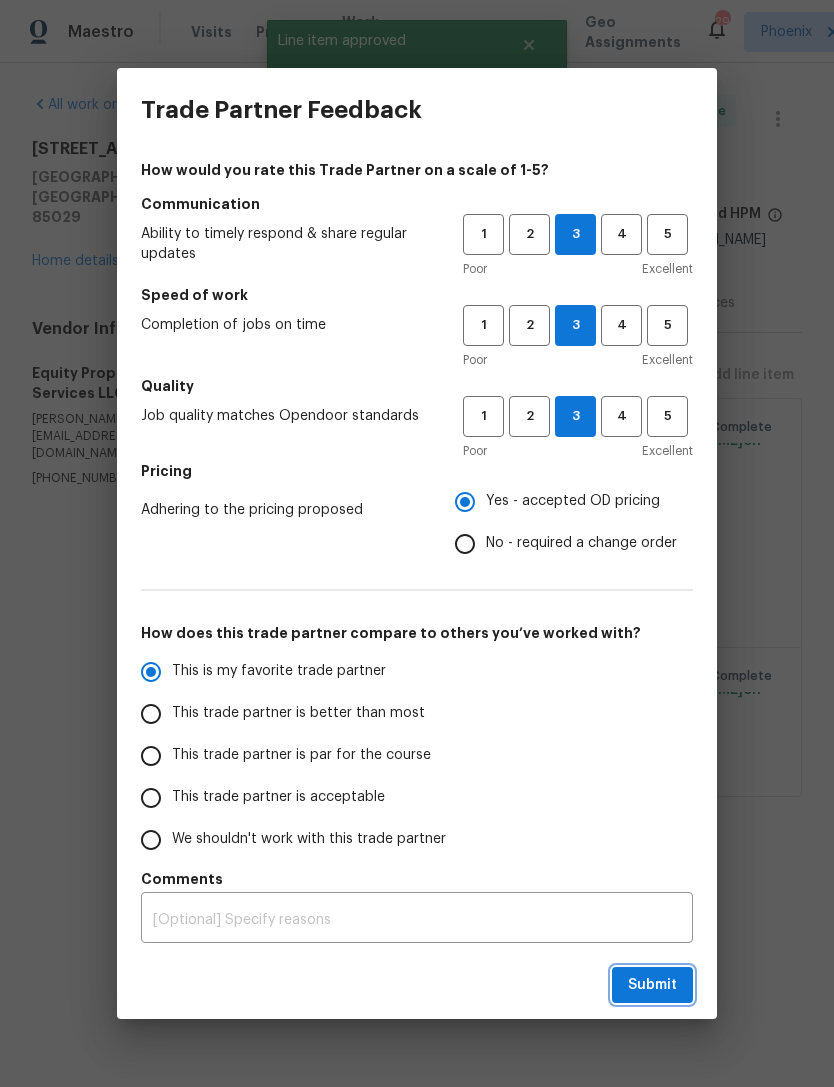 click on "Submit" at bounding box center (652, 985) 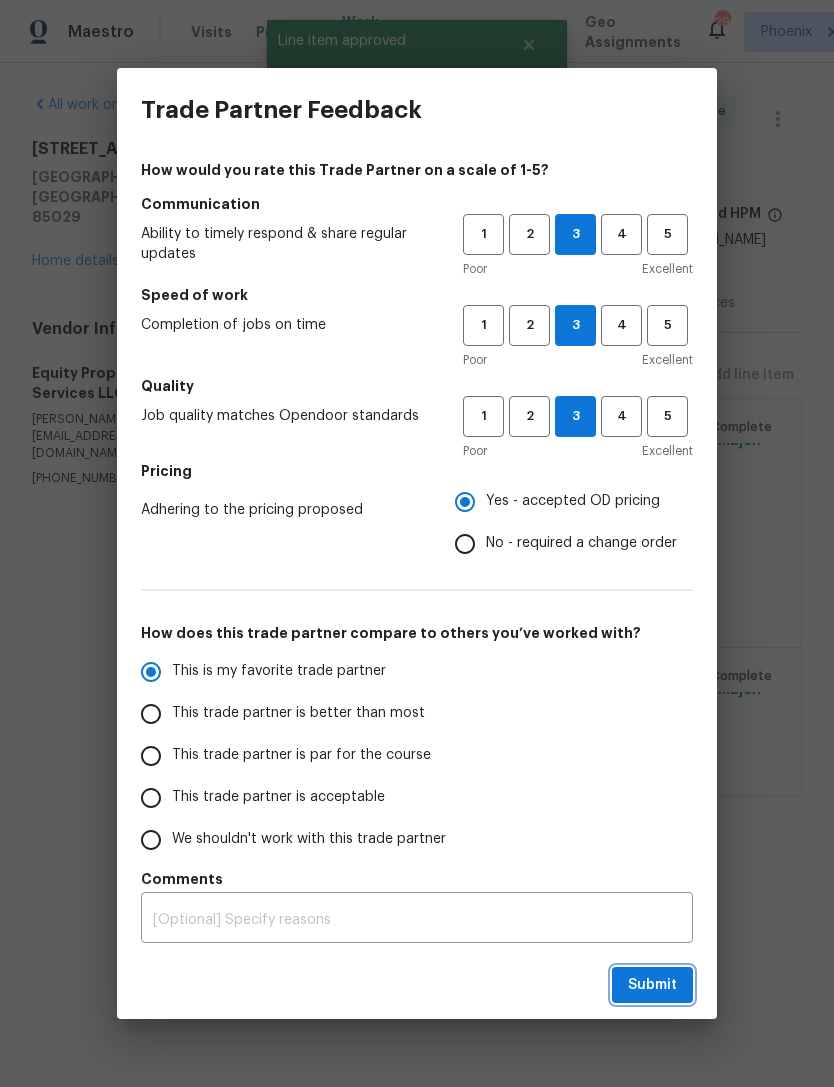 radio on "true" 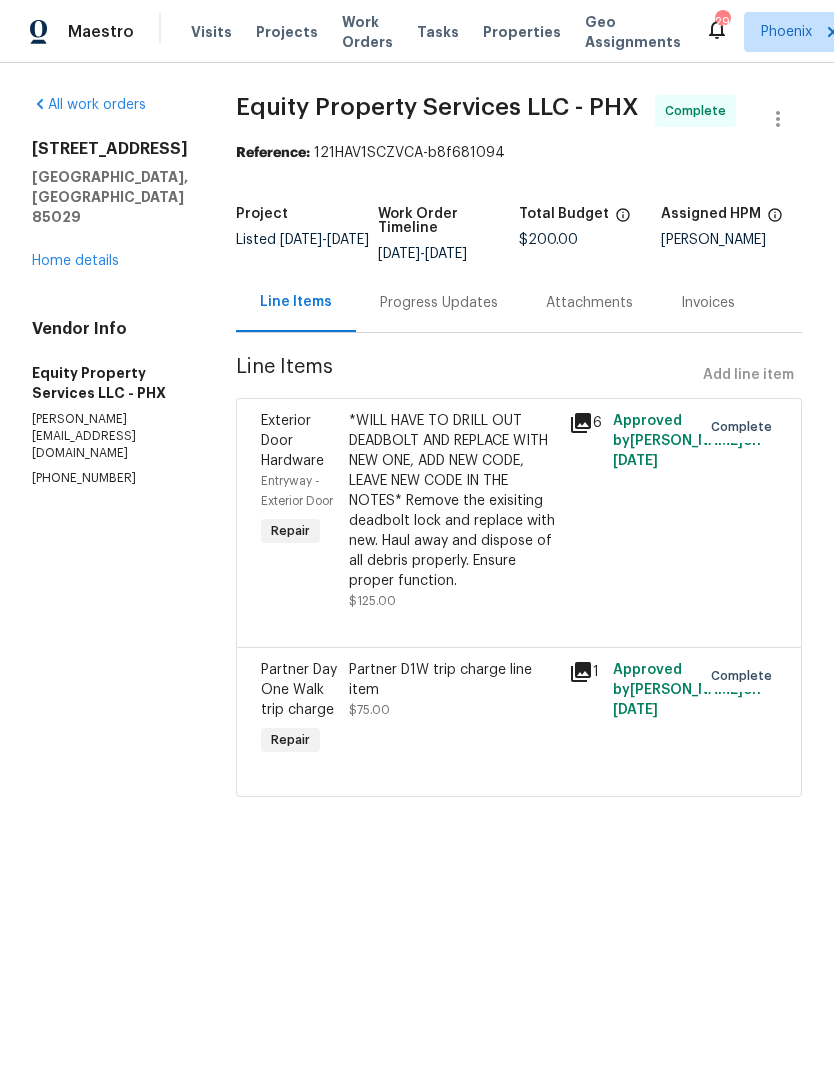 click on "Work Orders" at bounding box center (367, 32) 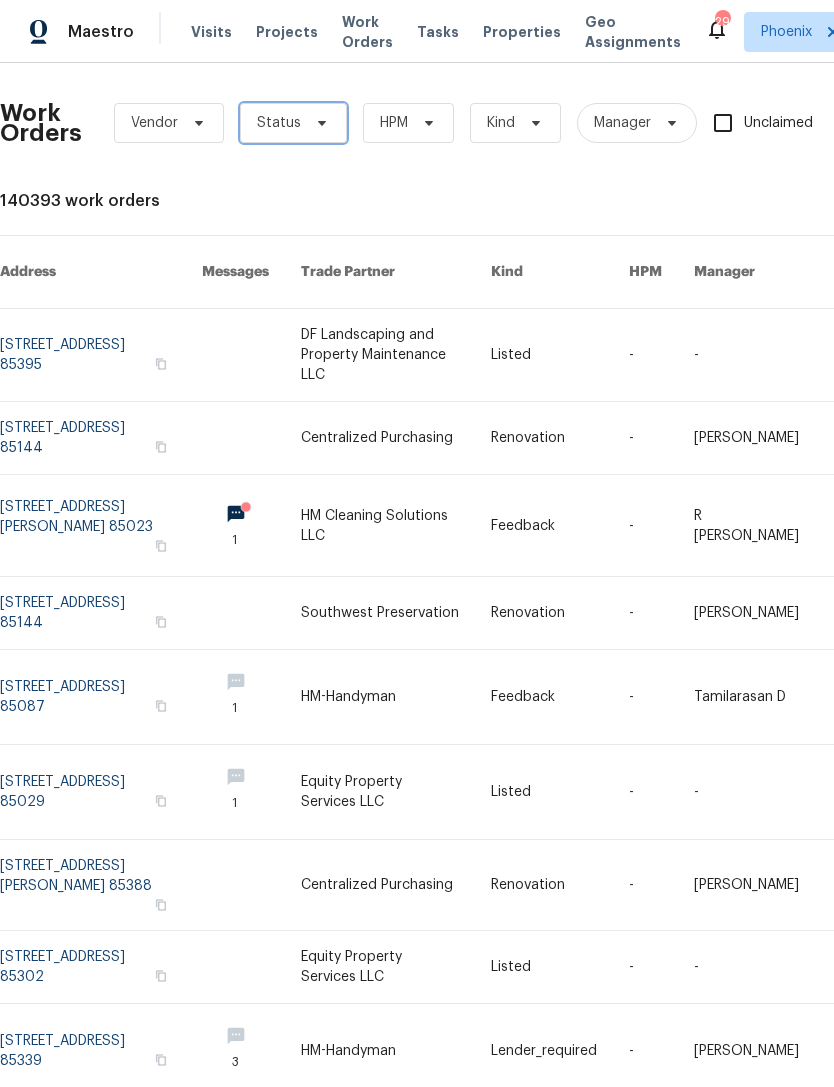click on "Status" at bounding box center [279, 123] 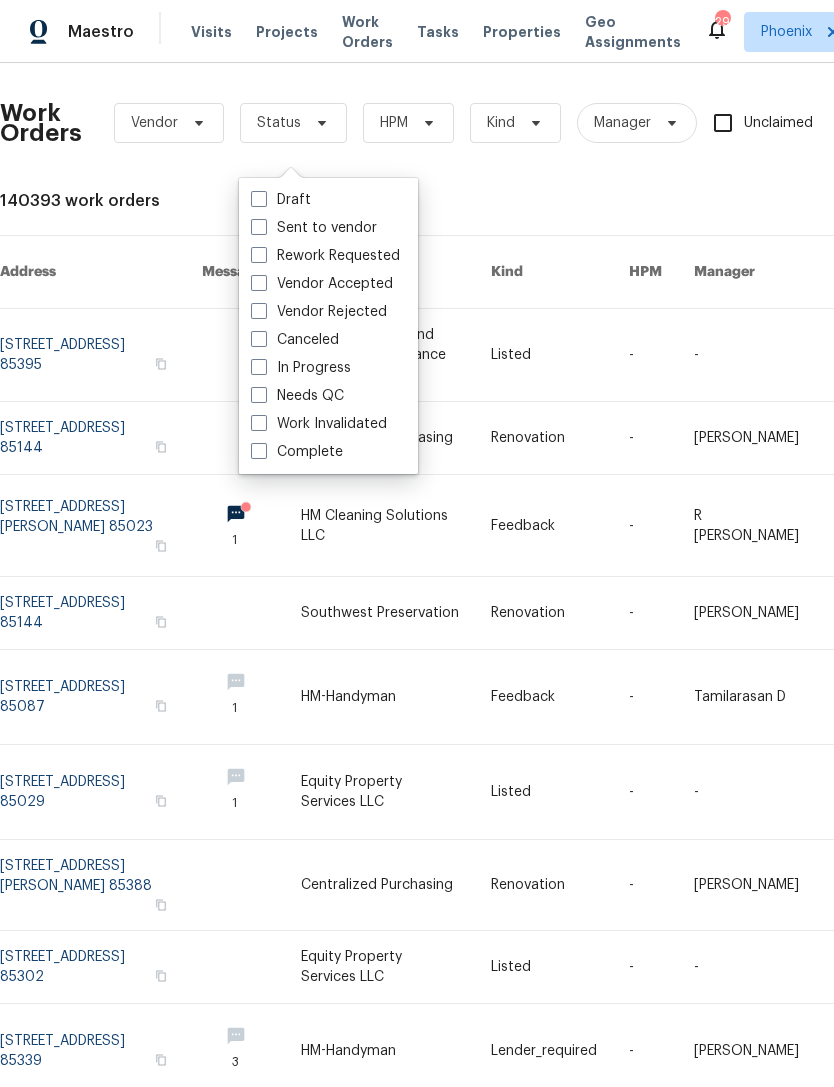 click on "Needs QC" at bounding box center [297, 396] 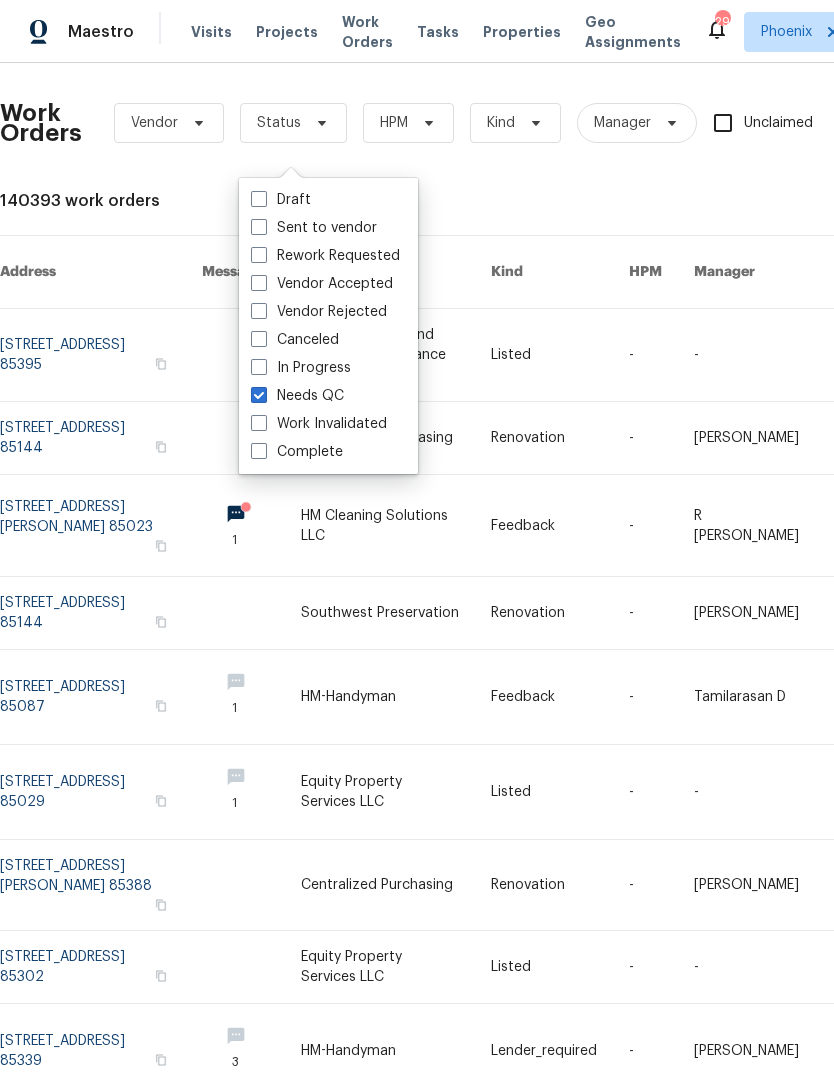 checkbox on "true" 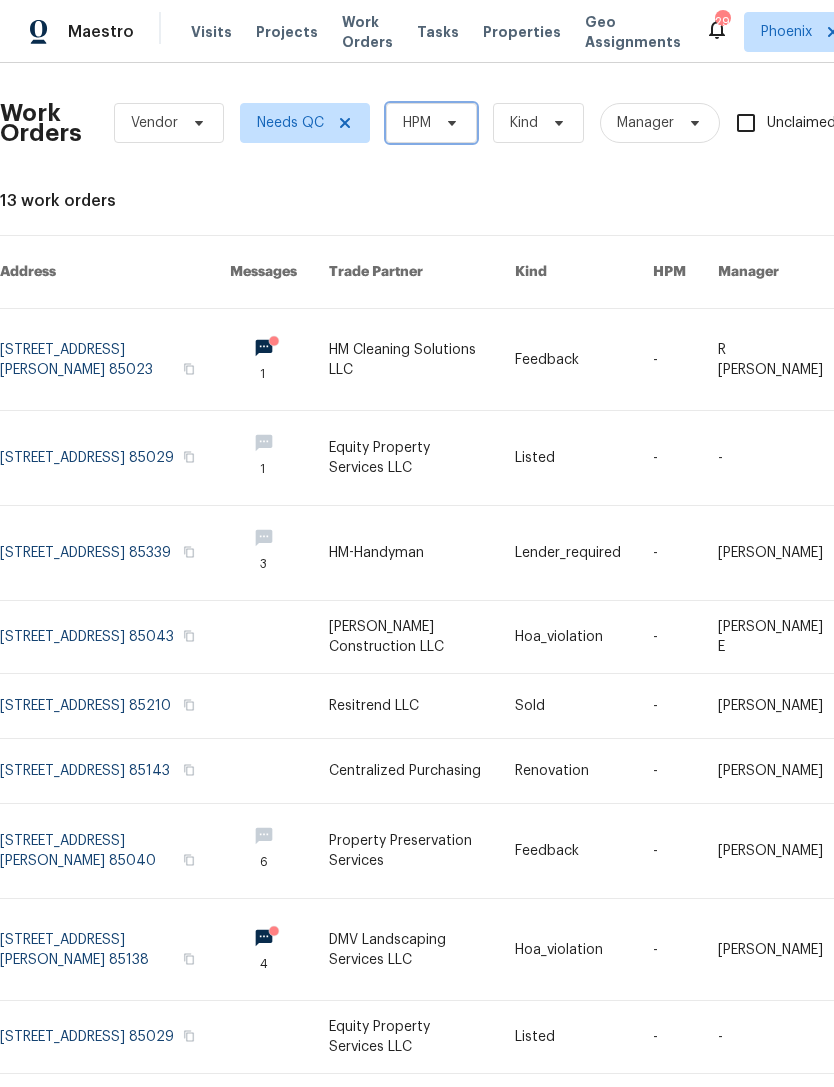 click 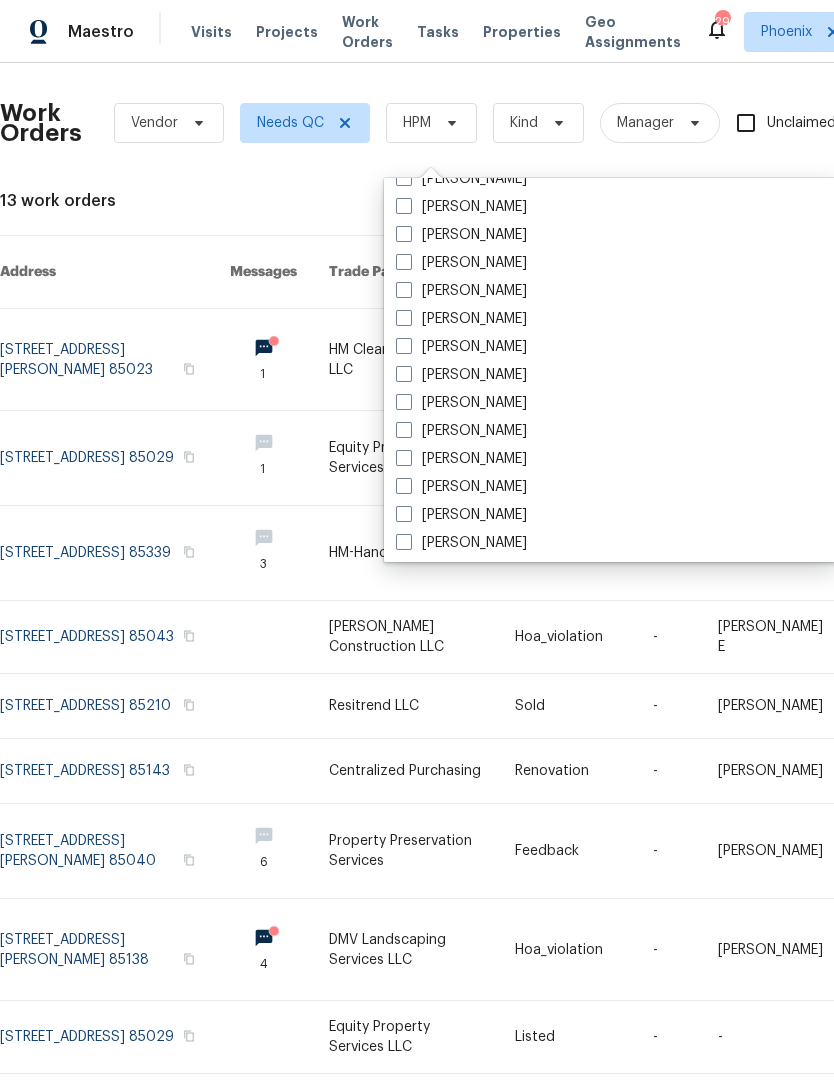 scroll, scrollTop: 513, scrollLeft: 0, axis: vertical 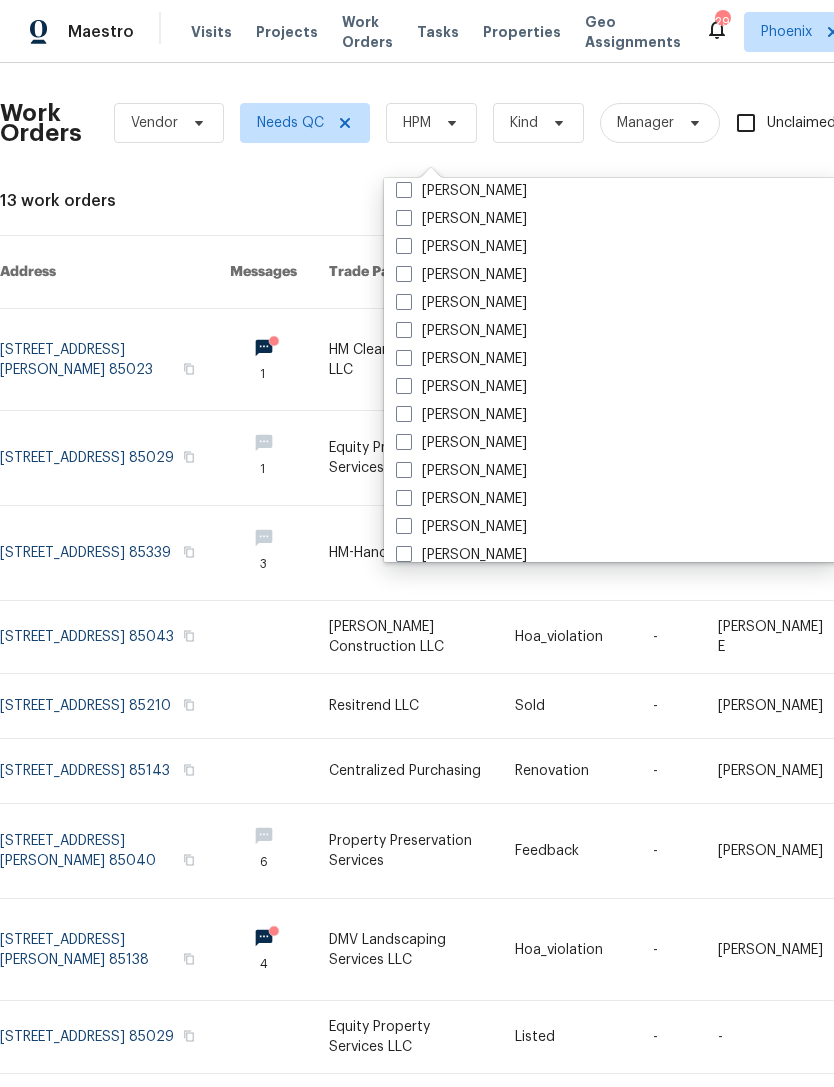click on "[PERSON_NAME]" at bounding box center [461, 443] 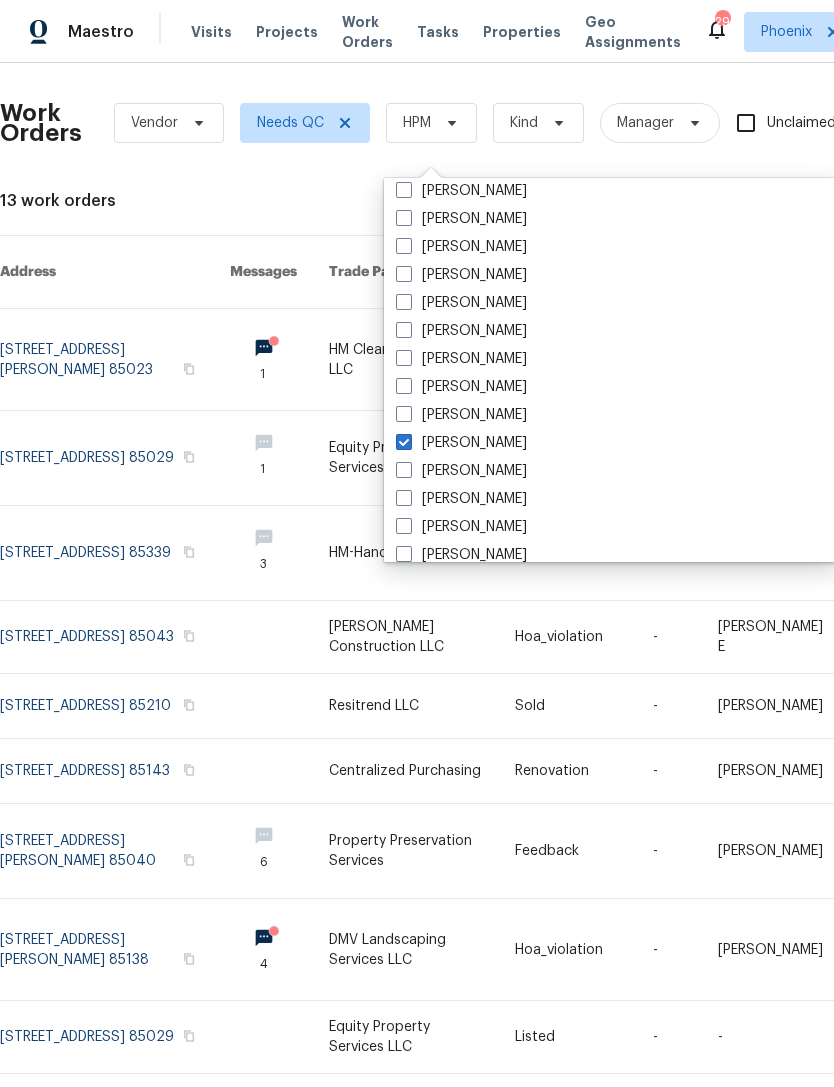 checkbox on "true" 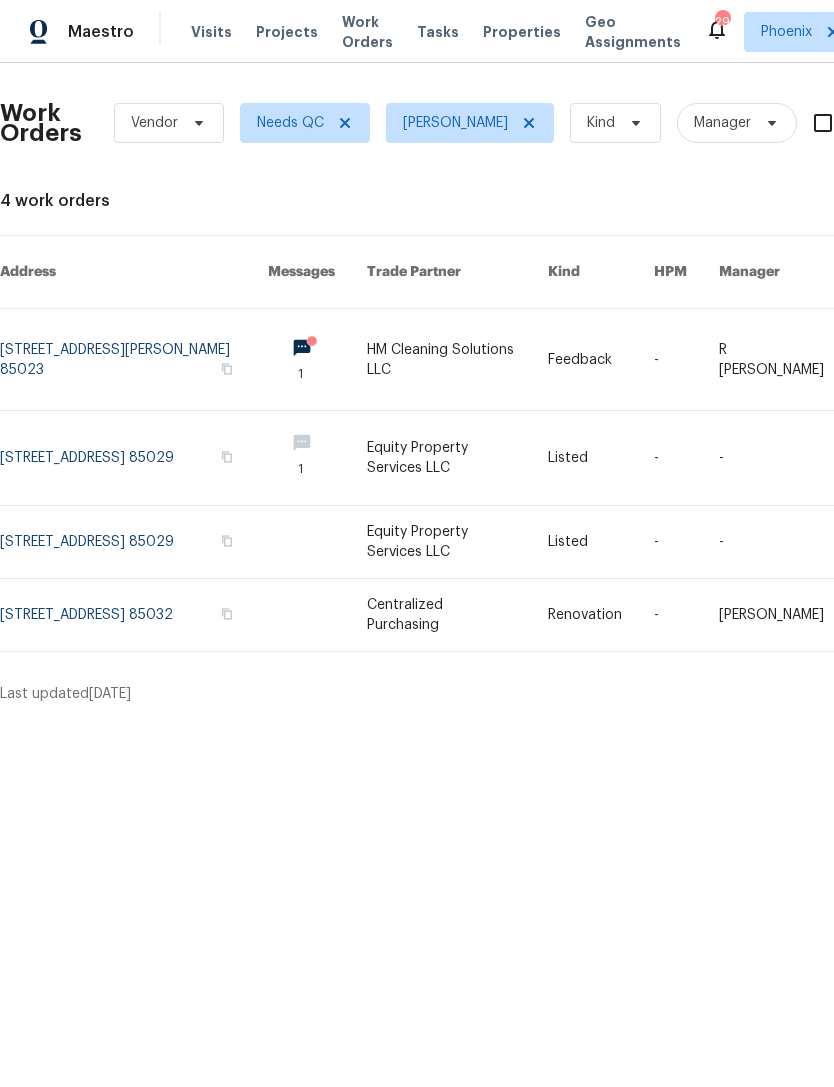 click at bounding box center [134, 359] 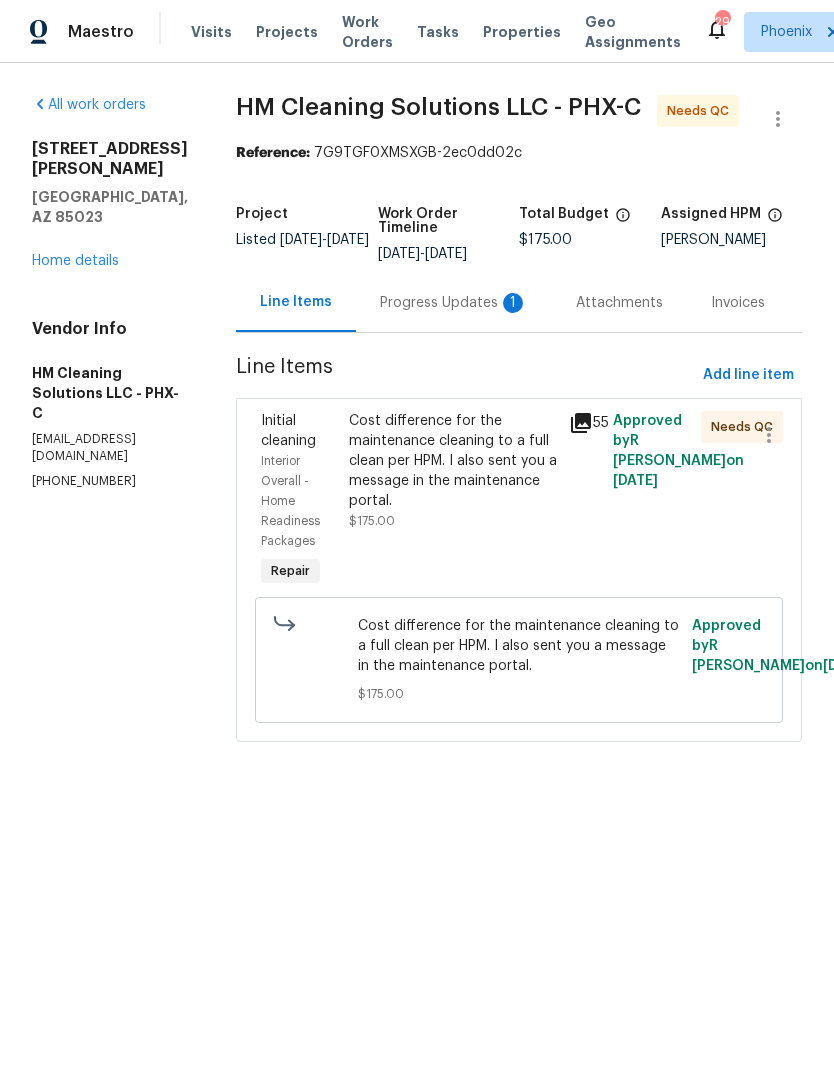click on "Progress Updates 1" at bounding box center [454, 303] 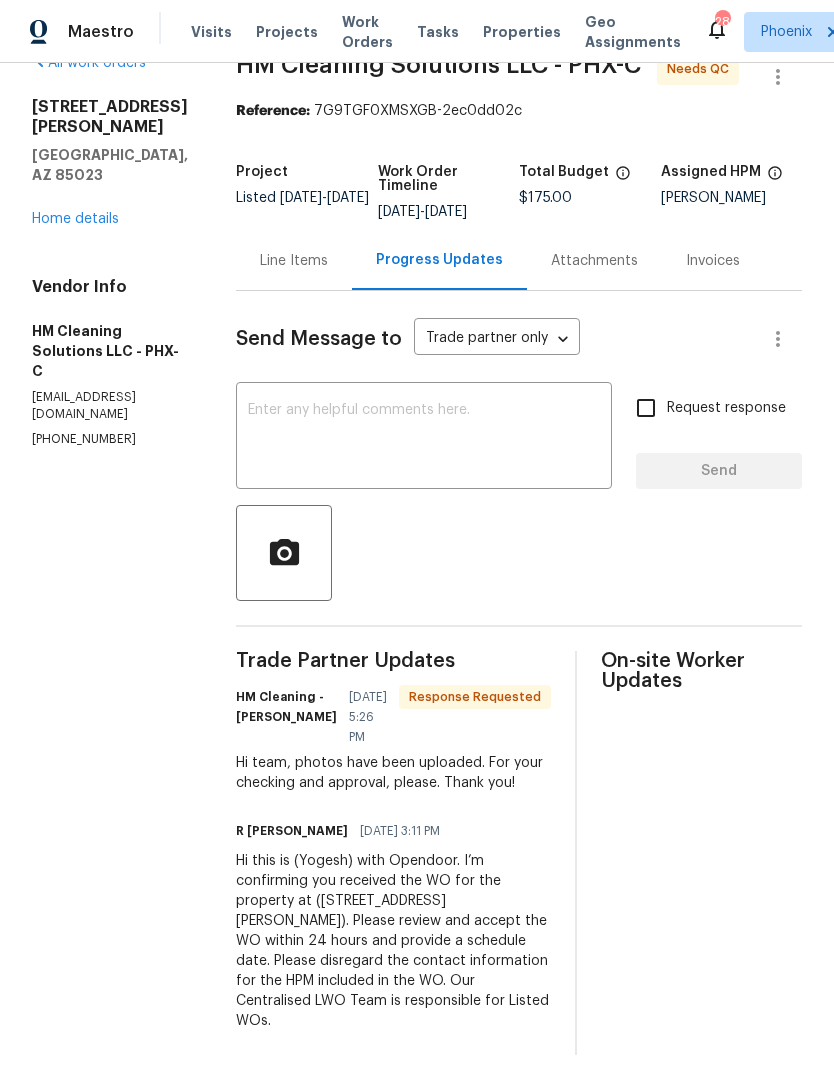 scroll, scrollTop: 84, scrollLeft: 0, axis: vertical 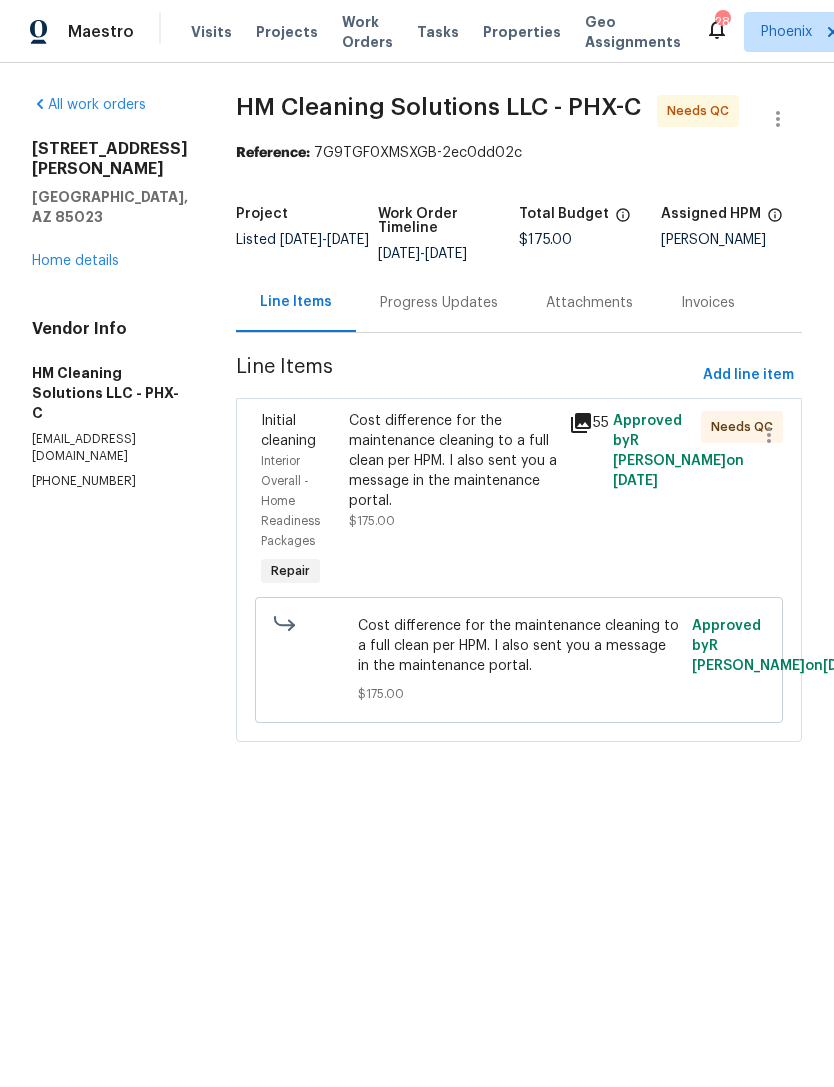 click on "Progress Updates" at bounding box center (439, 303) 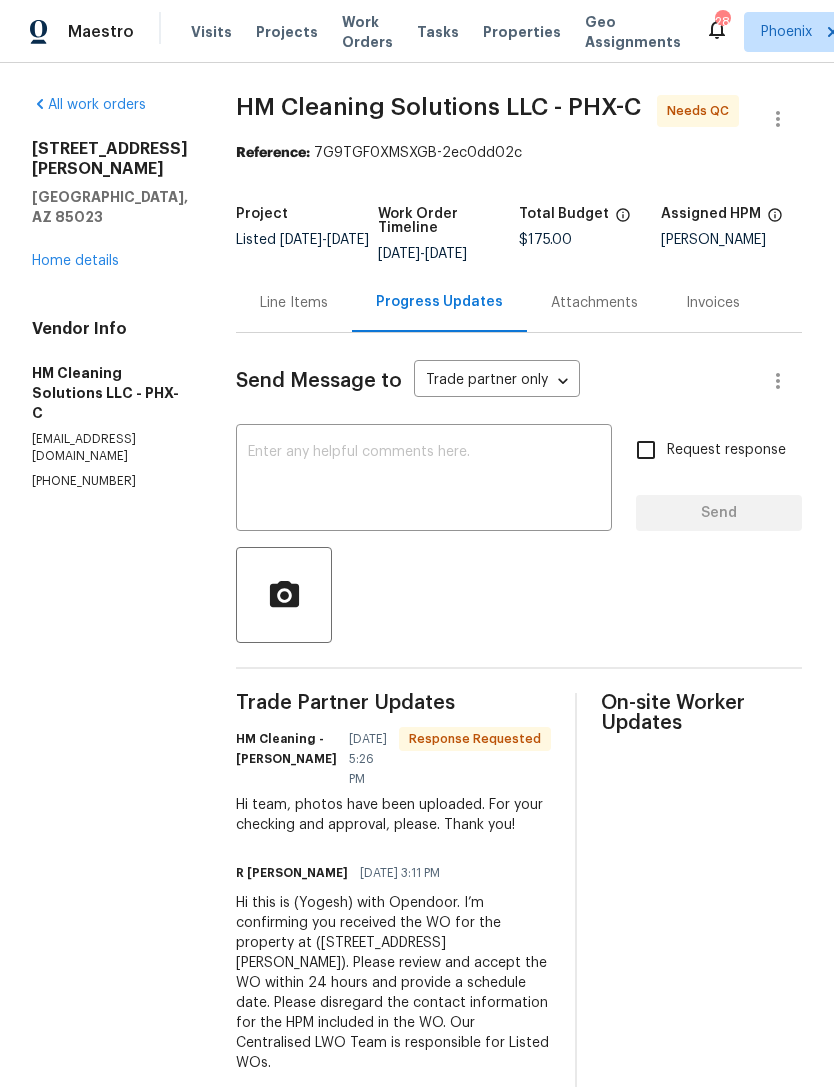 scroll, scrollTop: 0, scrollLeft: 0, axis: both 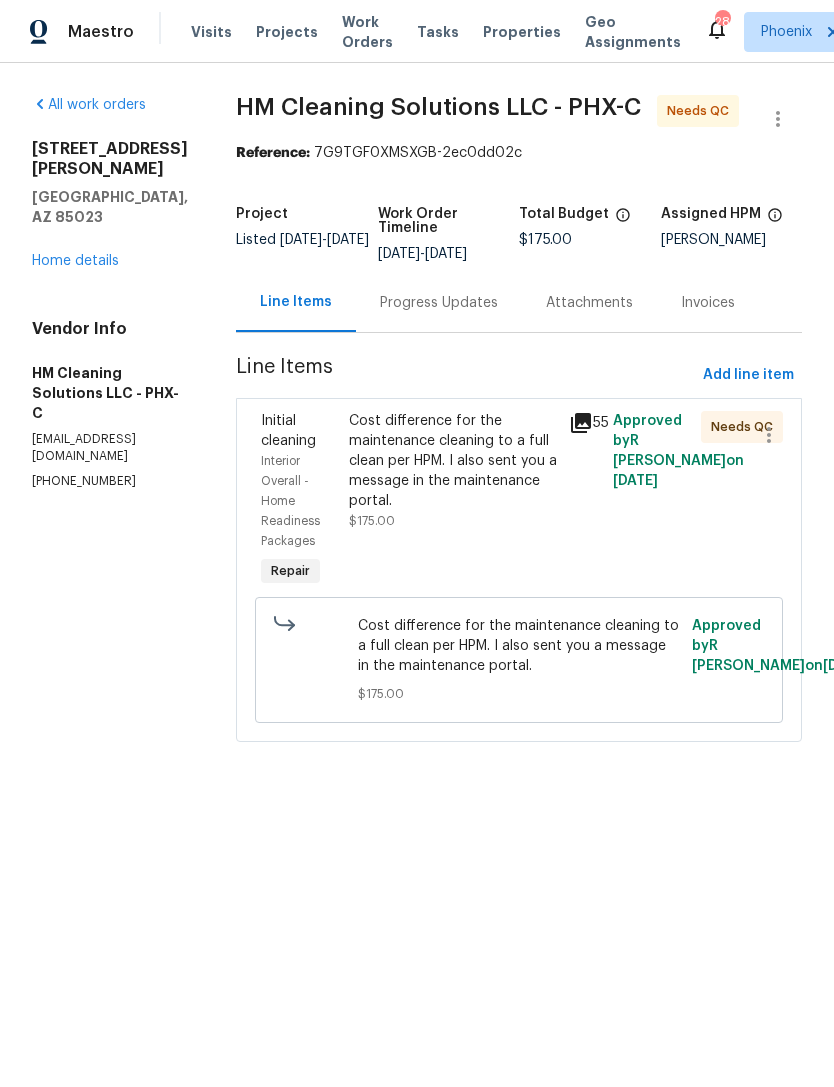 click on "Cost difference for the maintenance cleaning to a full clean per HPM.  I also sent you a message in the maintenance portal." at bounding box center (453, 461) 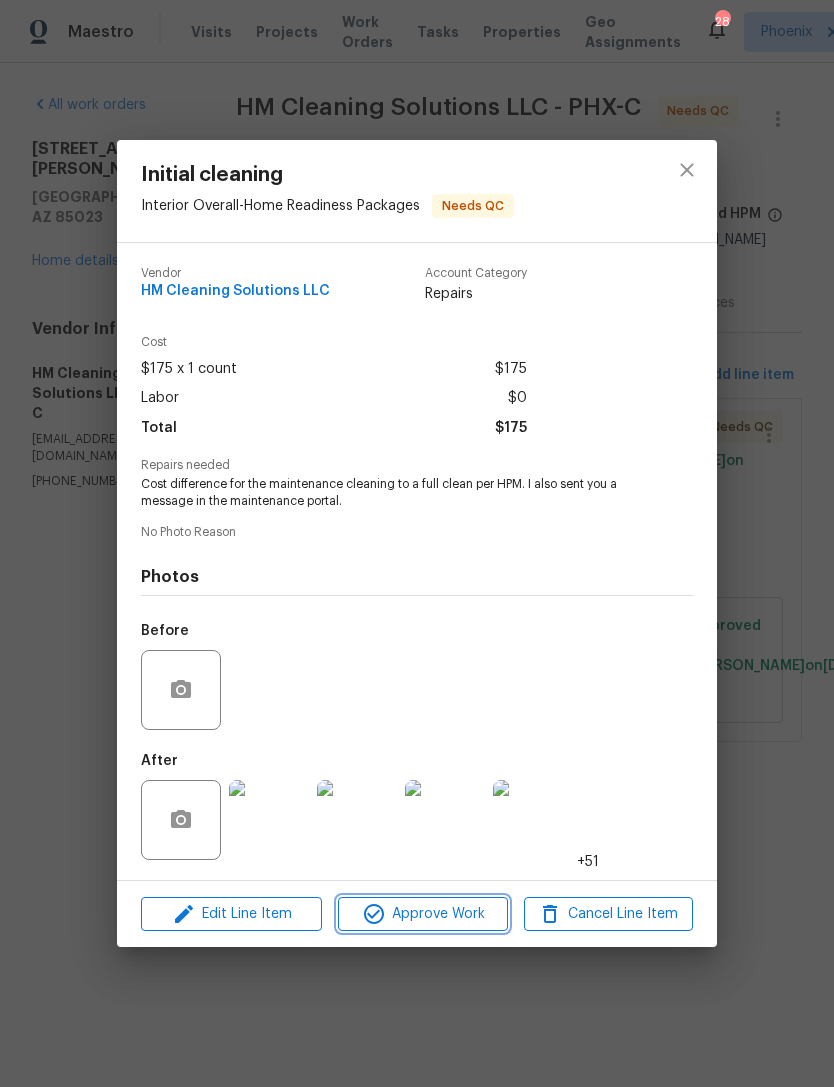 click on "Approve Work" at bounding box center [422, 914] 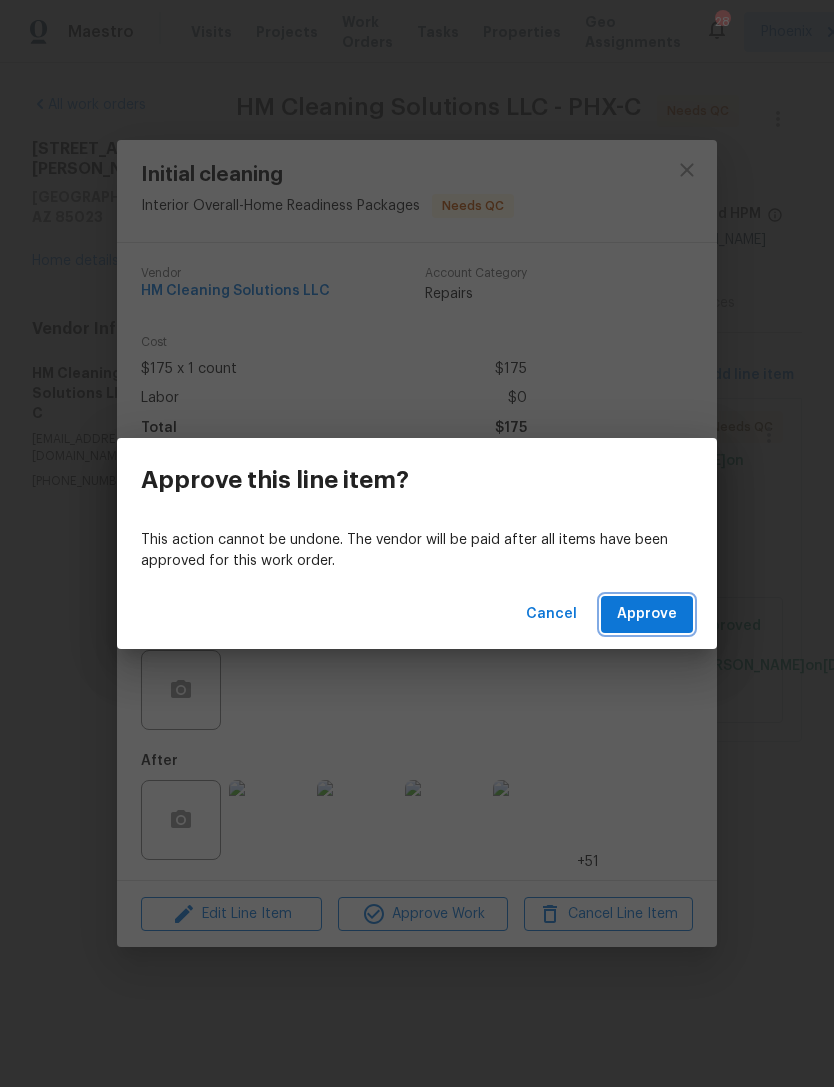 click on "Approve" at bounding box center [647, 614] 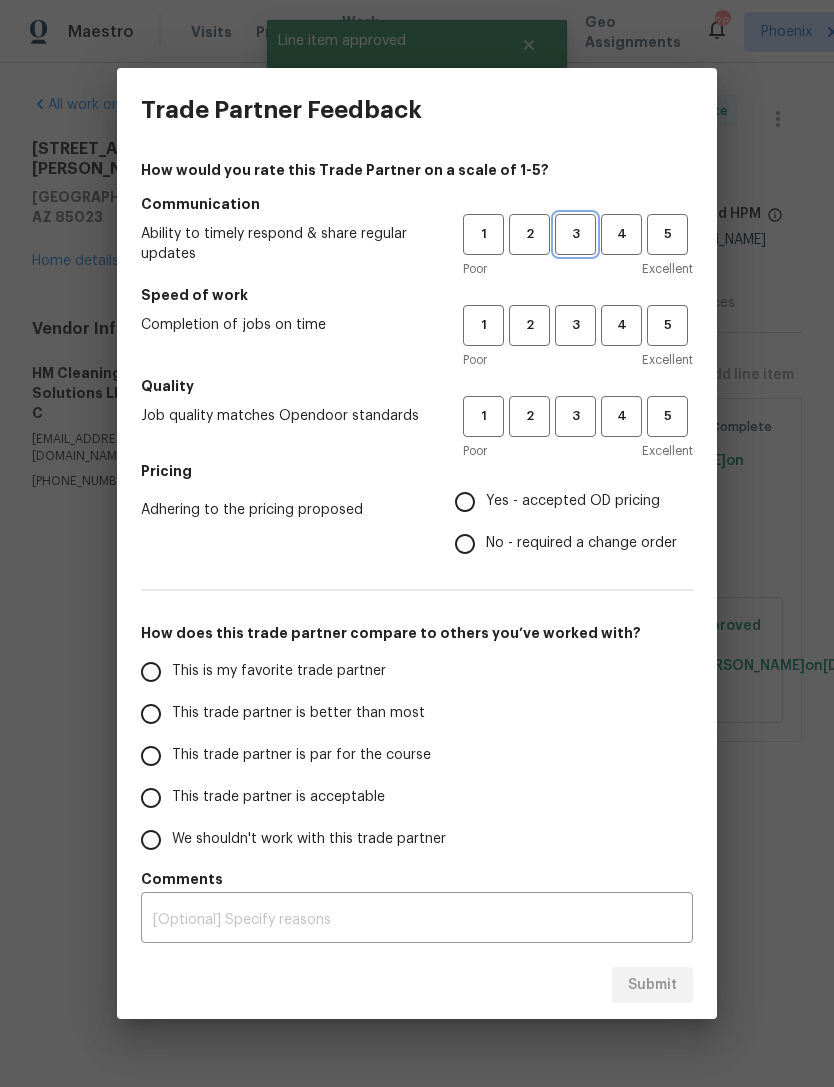 click on "3" at bounding box center (575, 234) 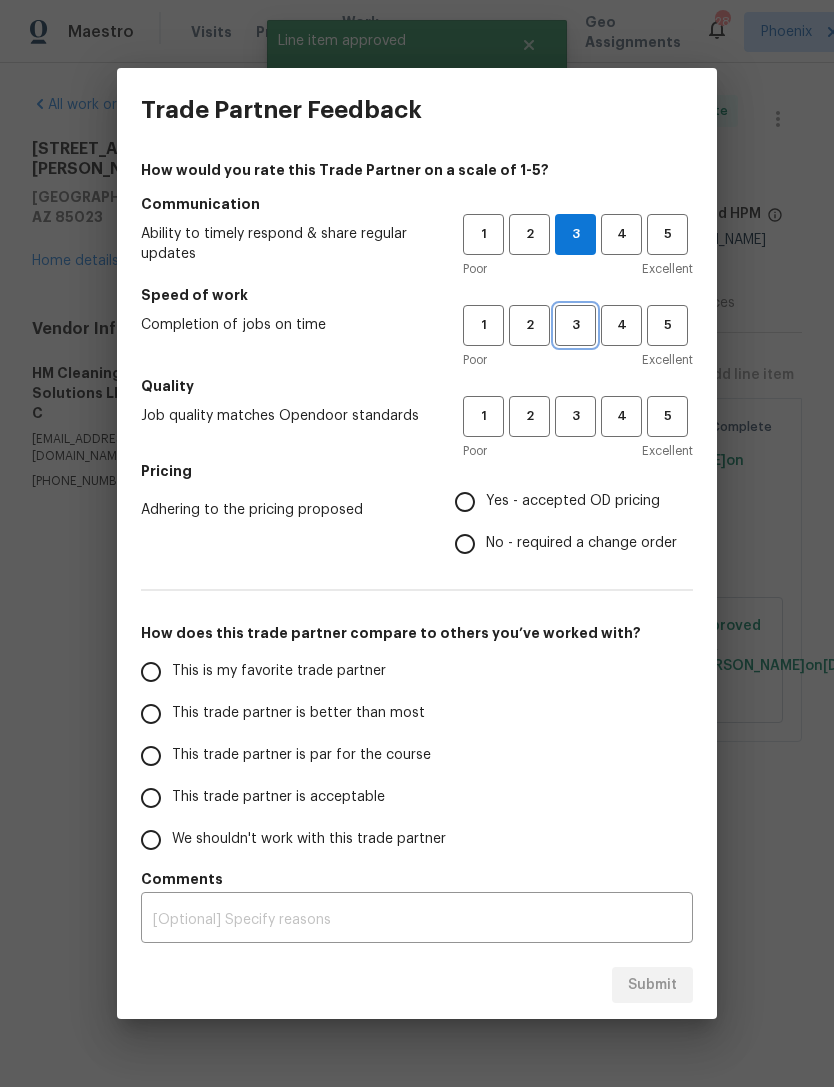 click on "3" at bounding box center (575, 325) 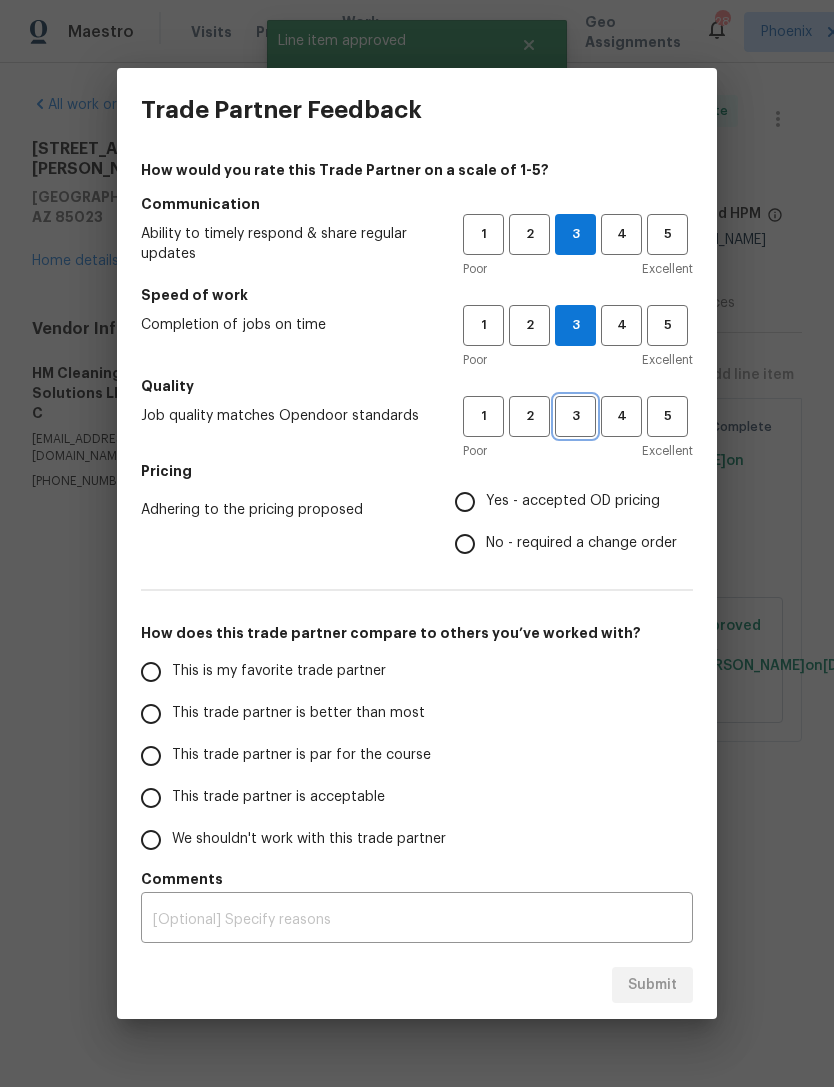 click on "3" at bounding box center (575, 416) 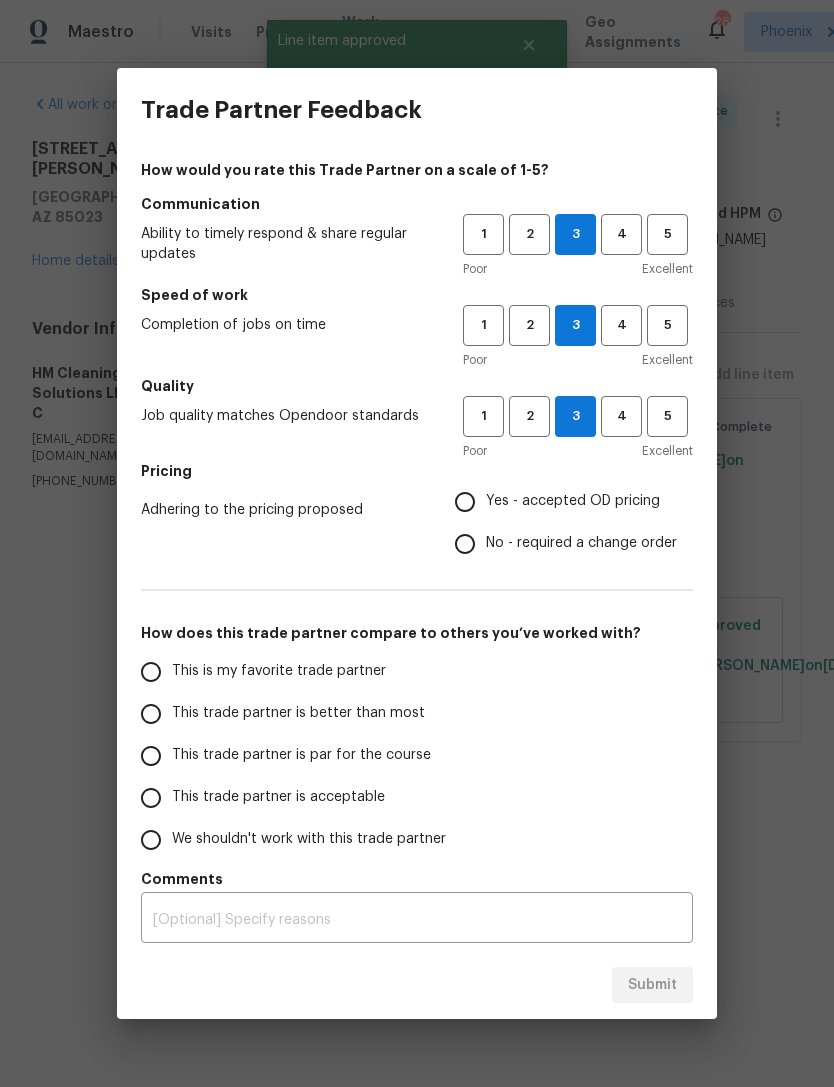 click on "Yes - accepted OD pricing" at bounding box center [465, 502] 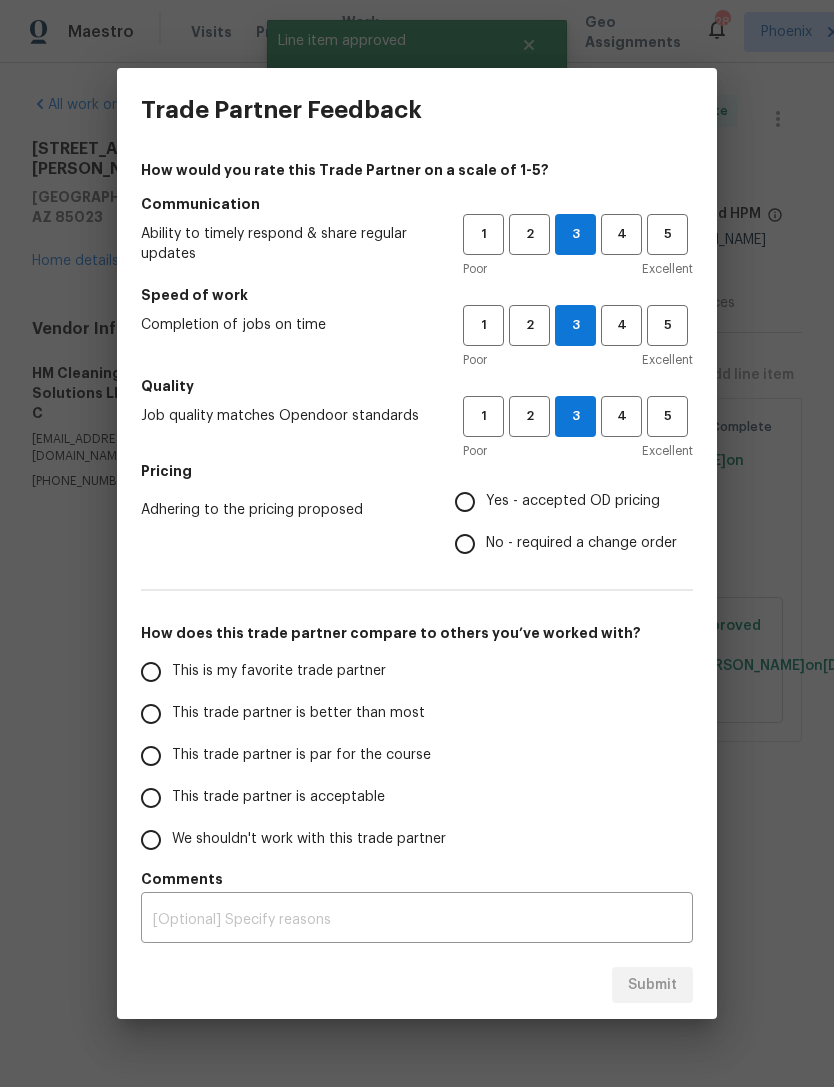 radio on "true" 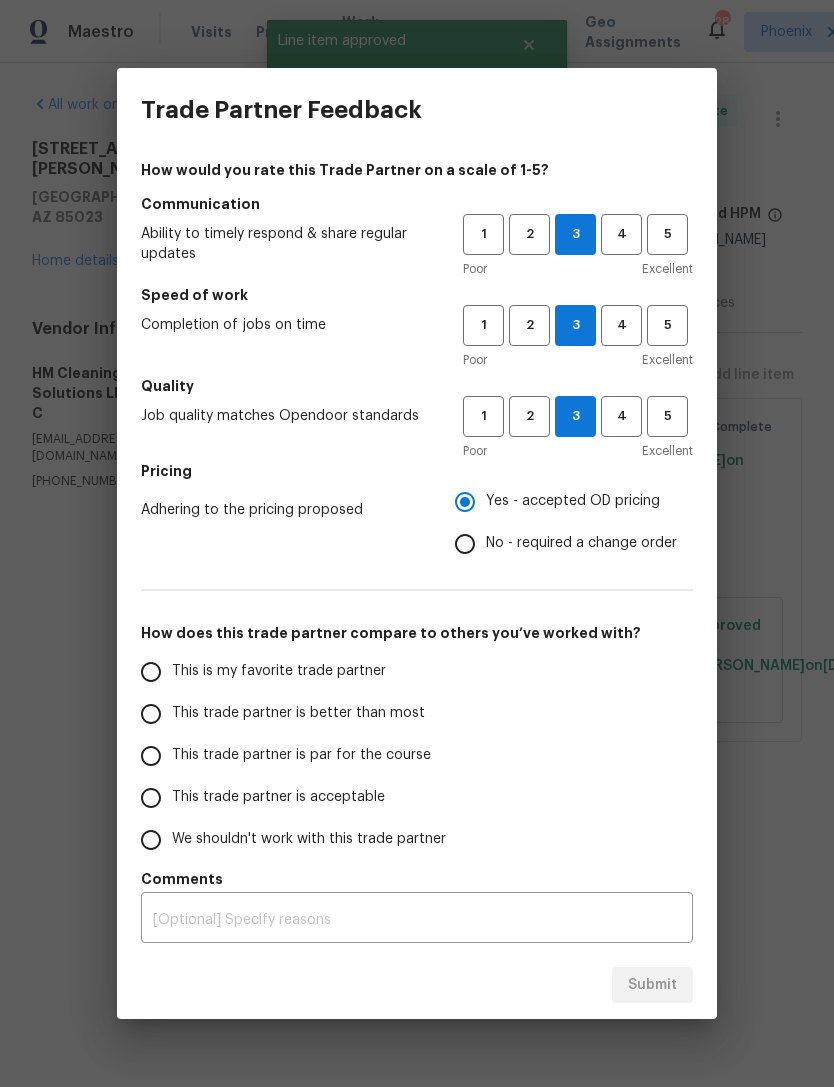 click on "This is my favorite trade partner" at bounding box center (151, 672) 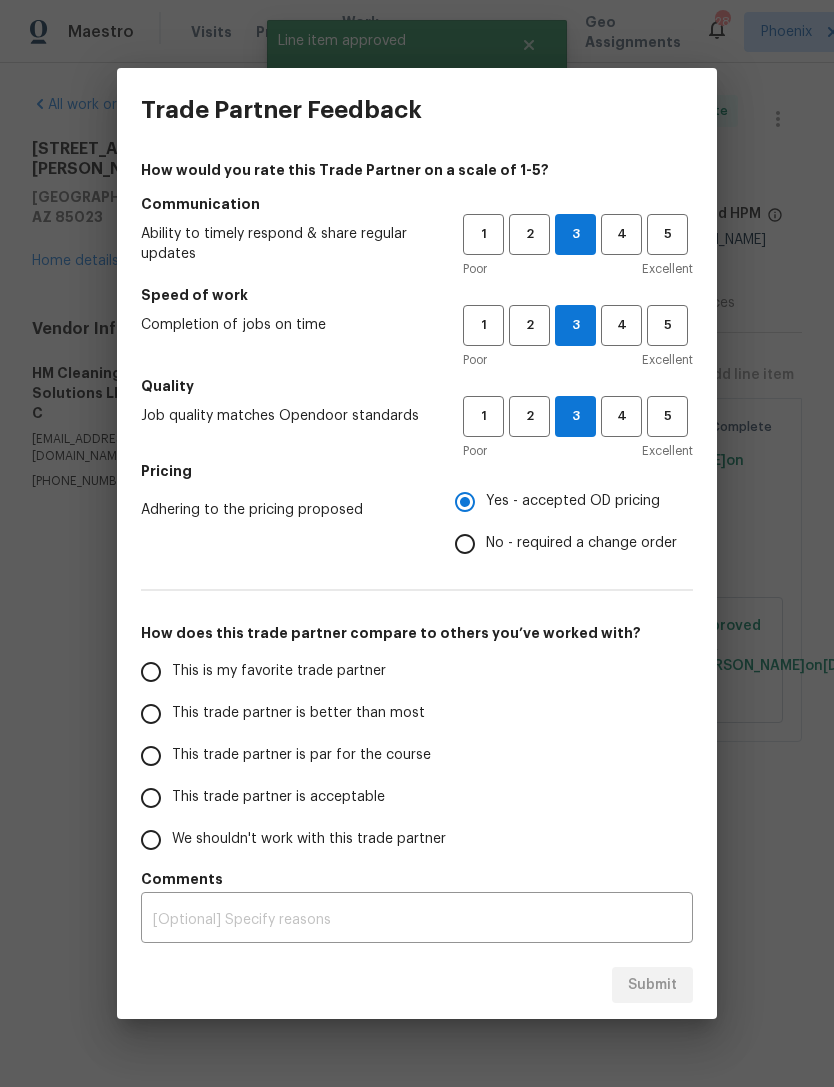 radio on "false" 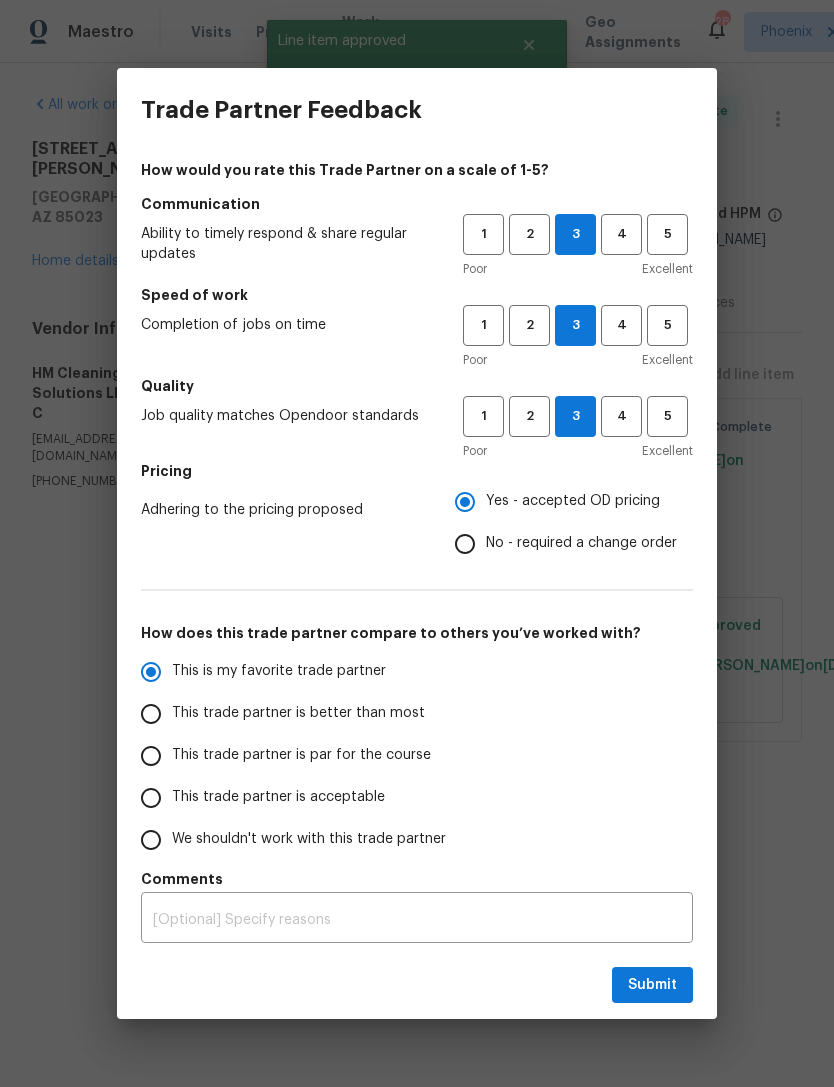 click on "This trade partner is par for the course" at bounding box center (151, 756) 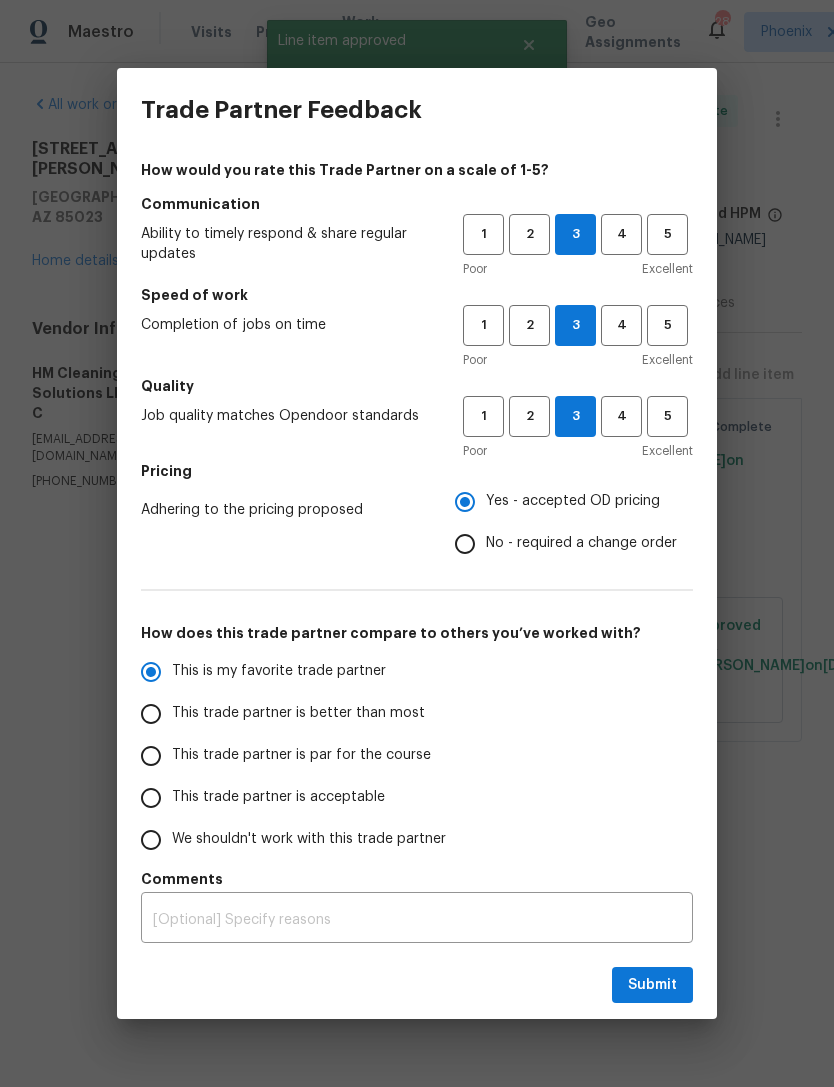 radio on "false" 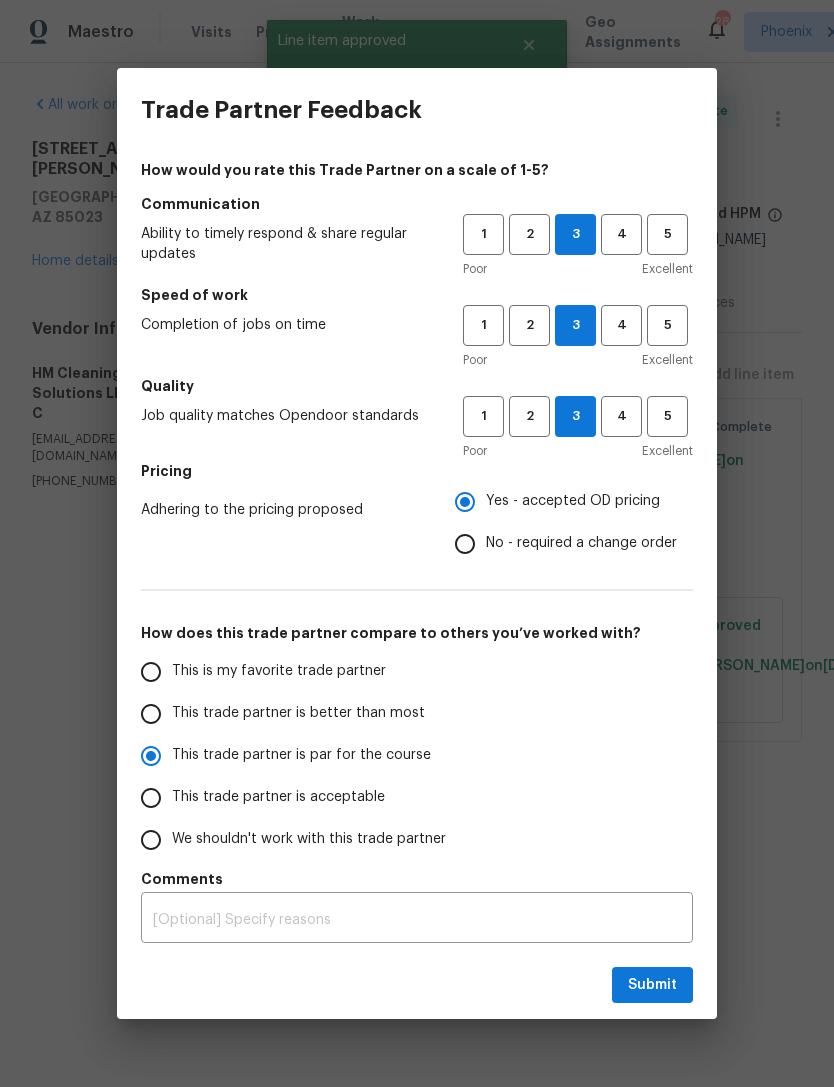 click on "This trade partner is better than most" at bounding box center (151, 714) 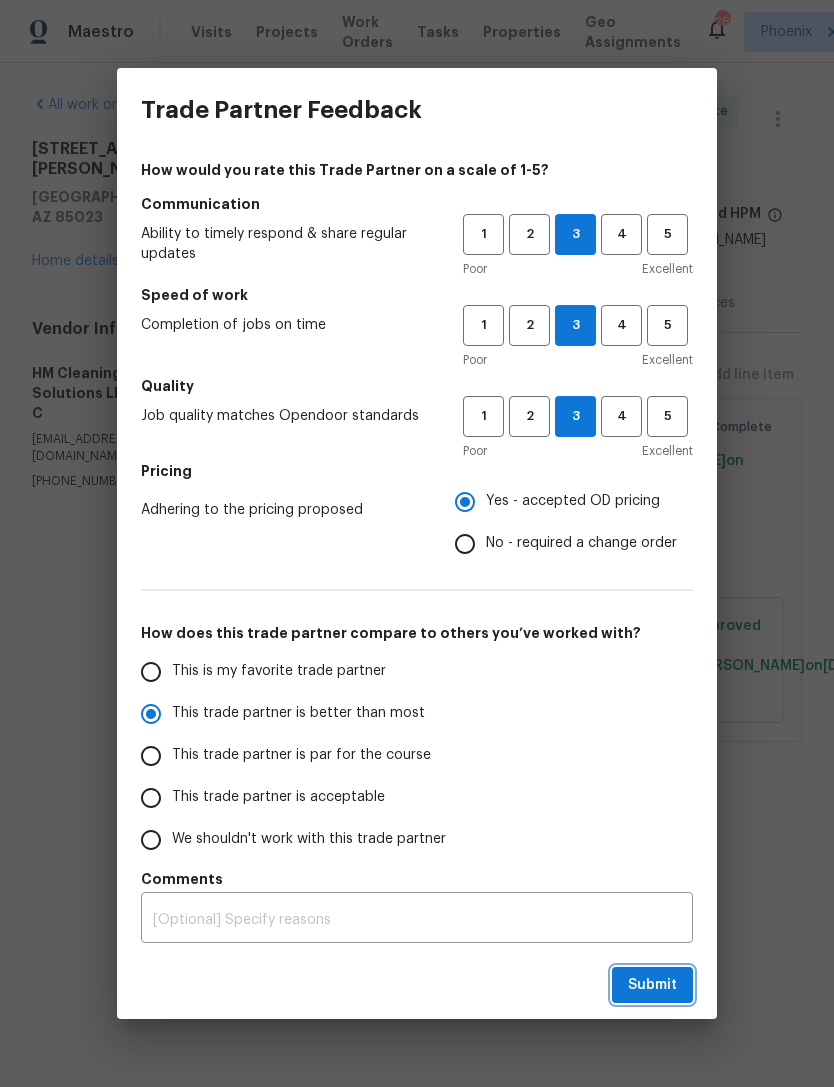 click on "Submit" at bounding box center [652, 985] 